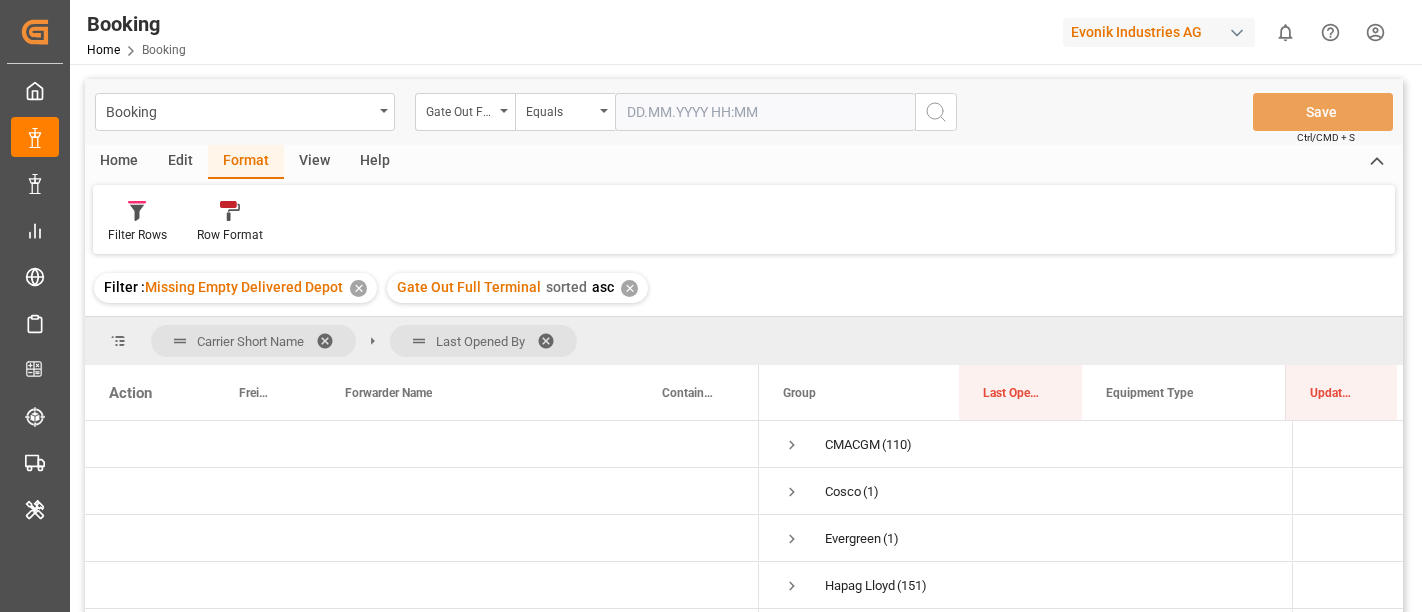 scroll, scrollTop: 0, scrollLeft: 0, axis: both 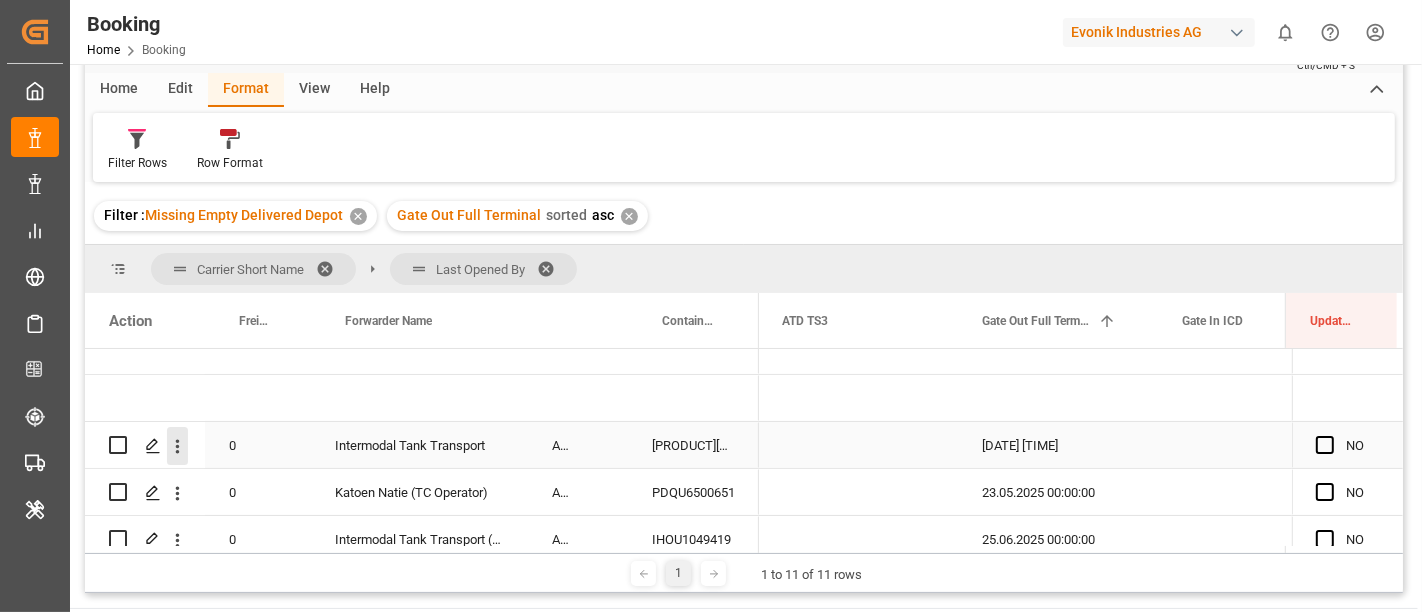 click 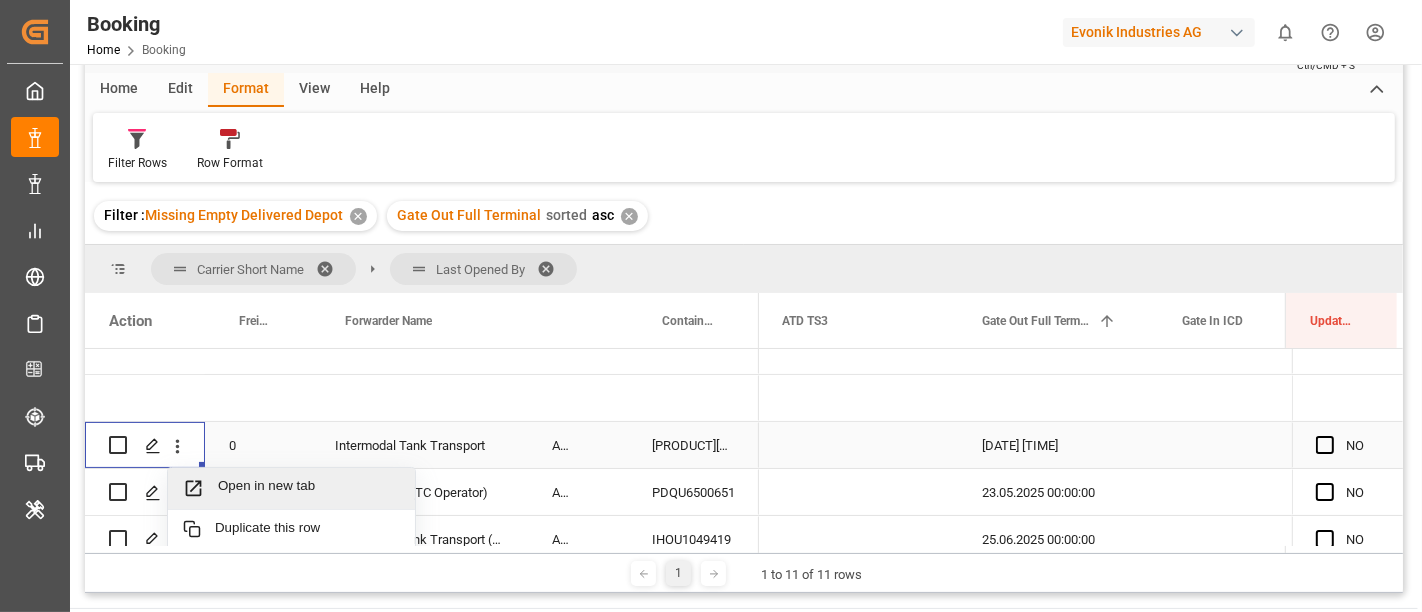 click on "Open in new tab" at bounding box center [309, 488] 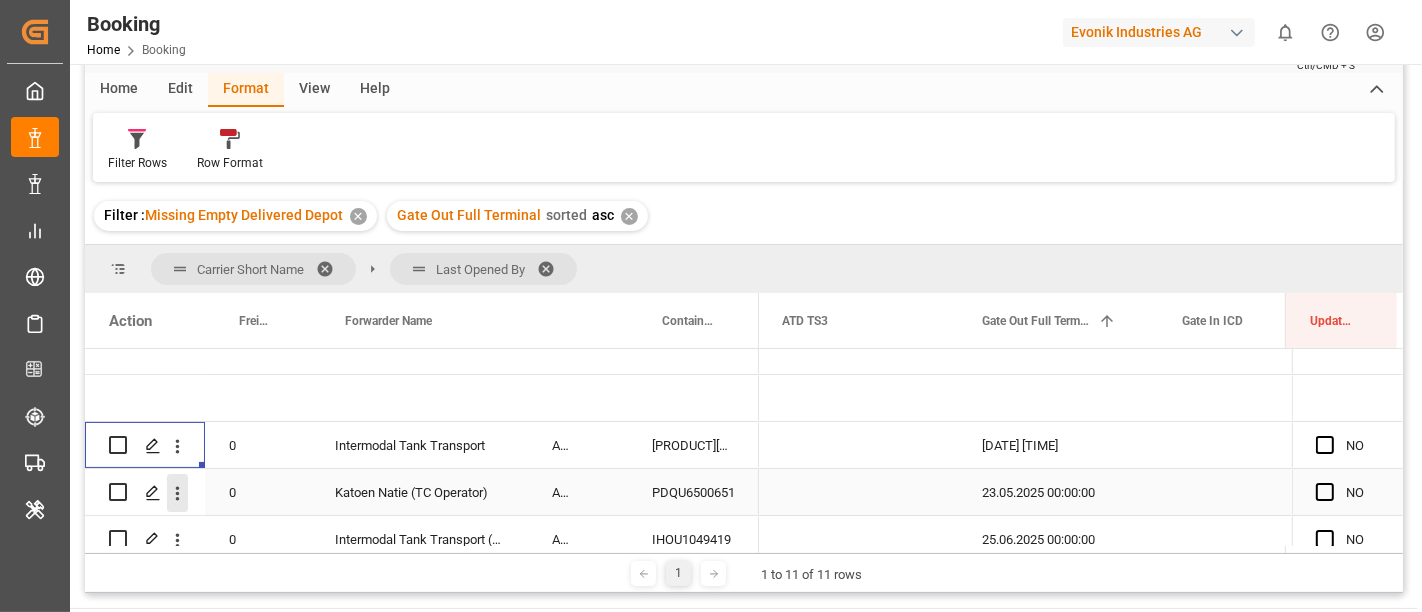 click 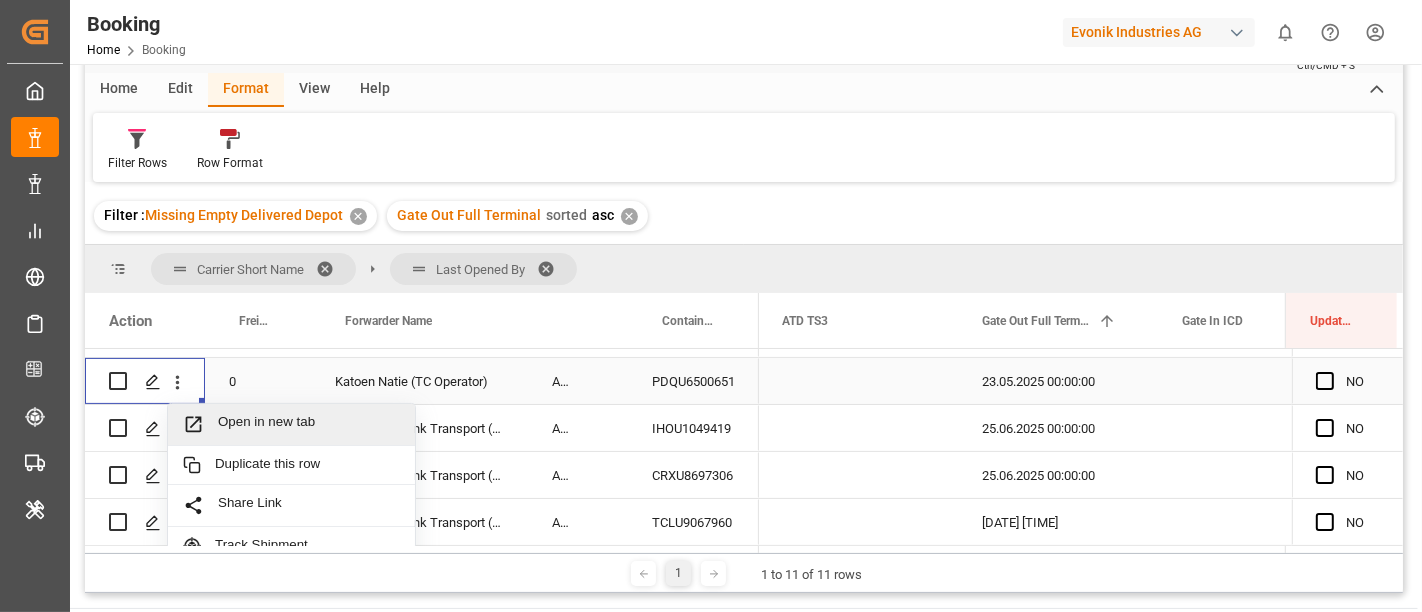 click on "Open in new tab" at bounding box center [309, 424] 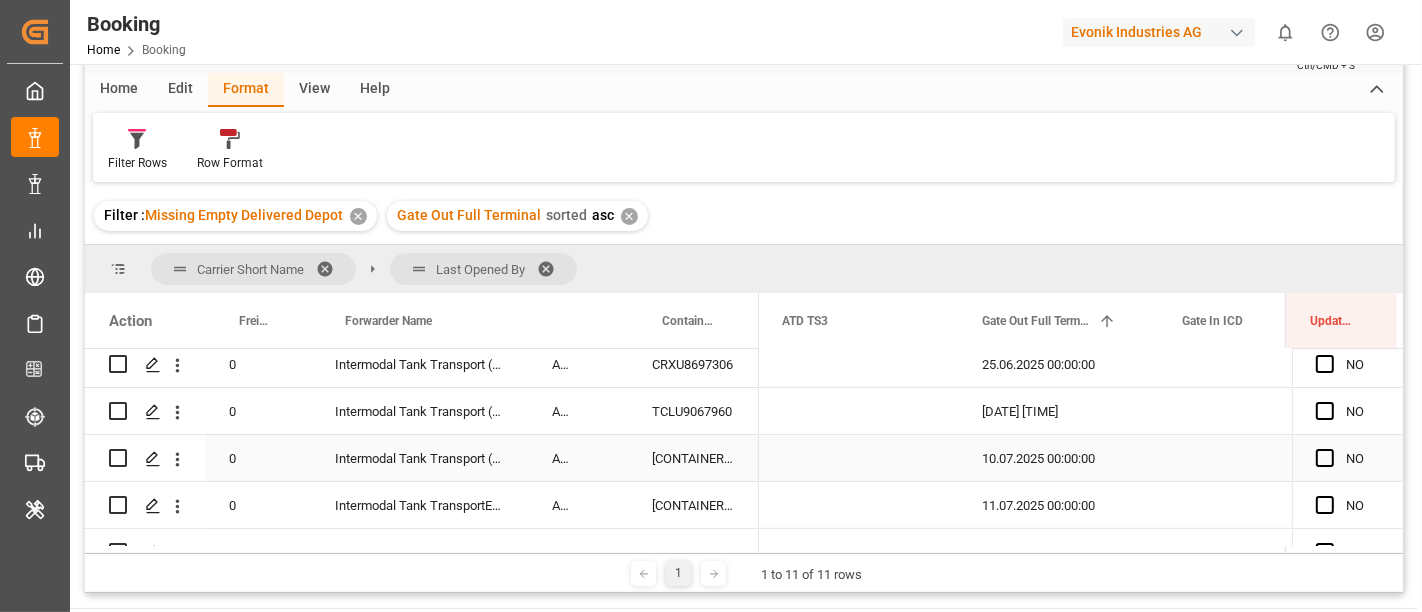 scroll, scrollTop: 555, scrollLeft: 0, axis: vertical 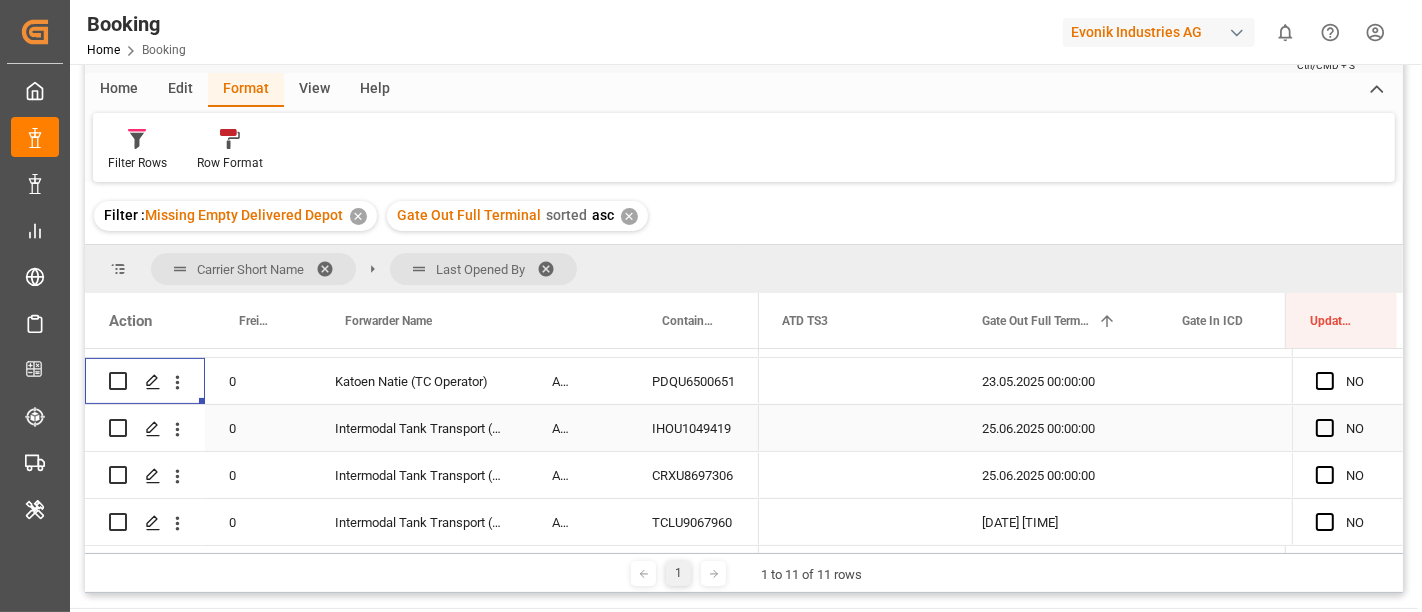 click on "IHOU1049419" at bounding box center (693, 428) 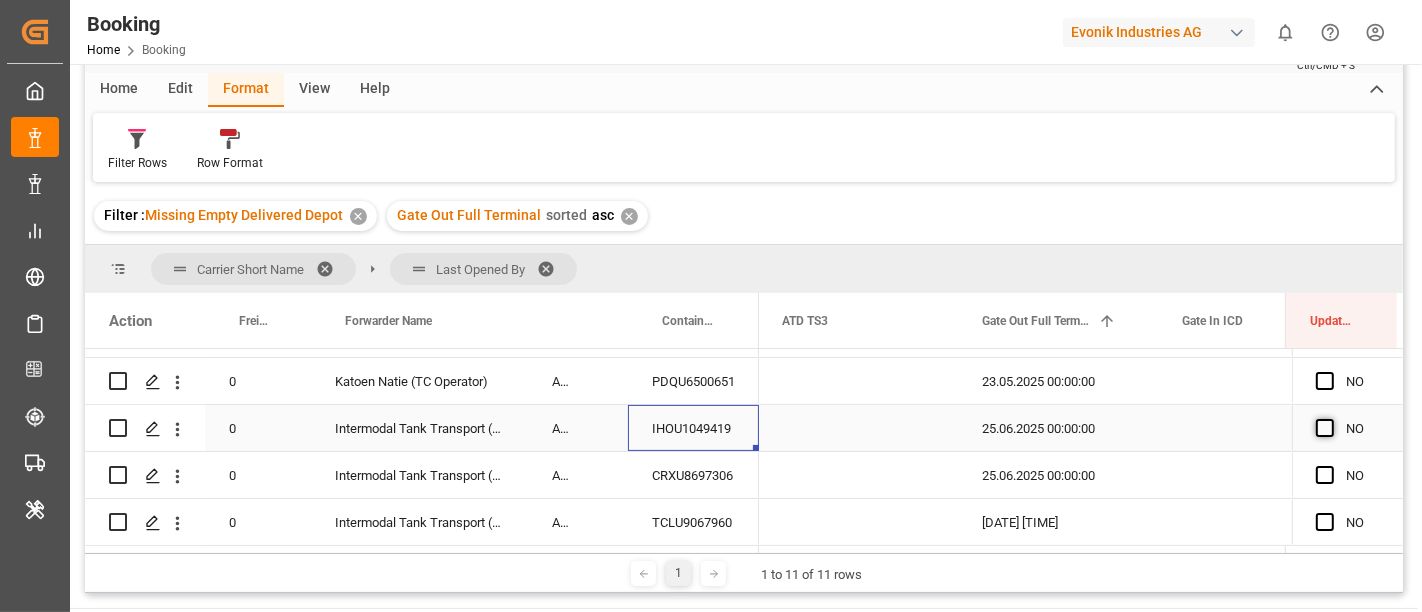 drag, startPoint x: 1323, startPoint y: 417, endPoint x: 1331, endPoint y: 467, distance: 50.635956 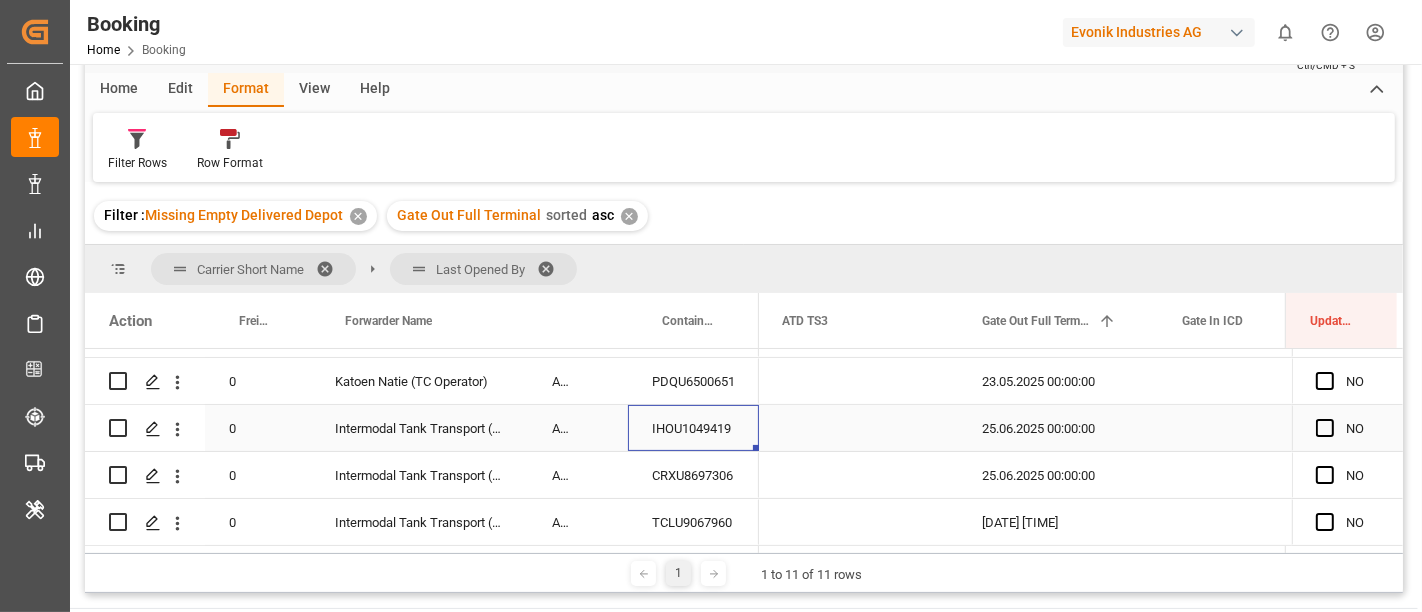 click at bounding box center (1325, 428) 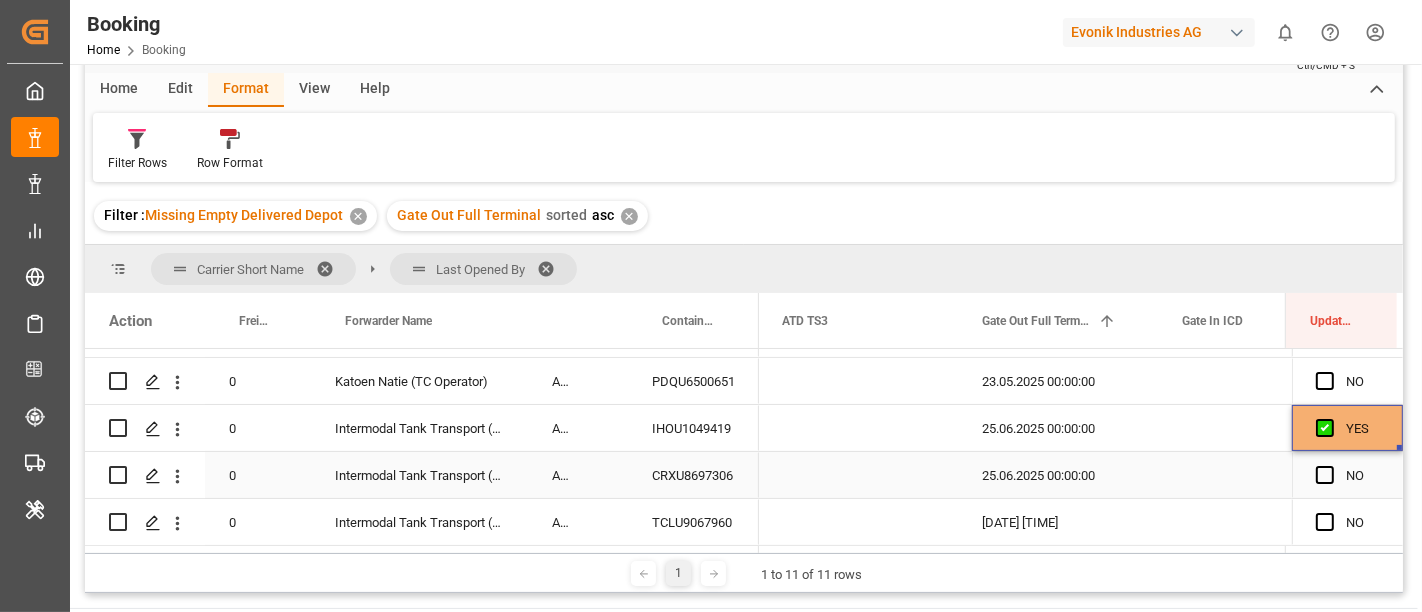 click at bounding box center (1325, 475) 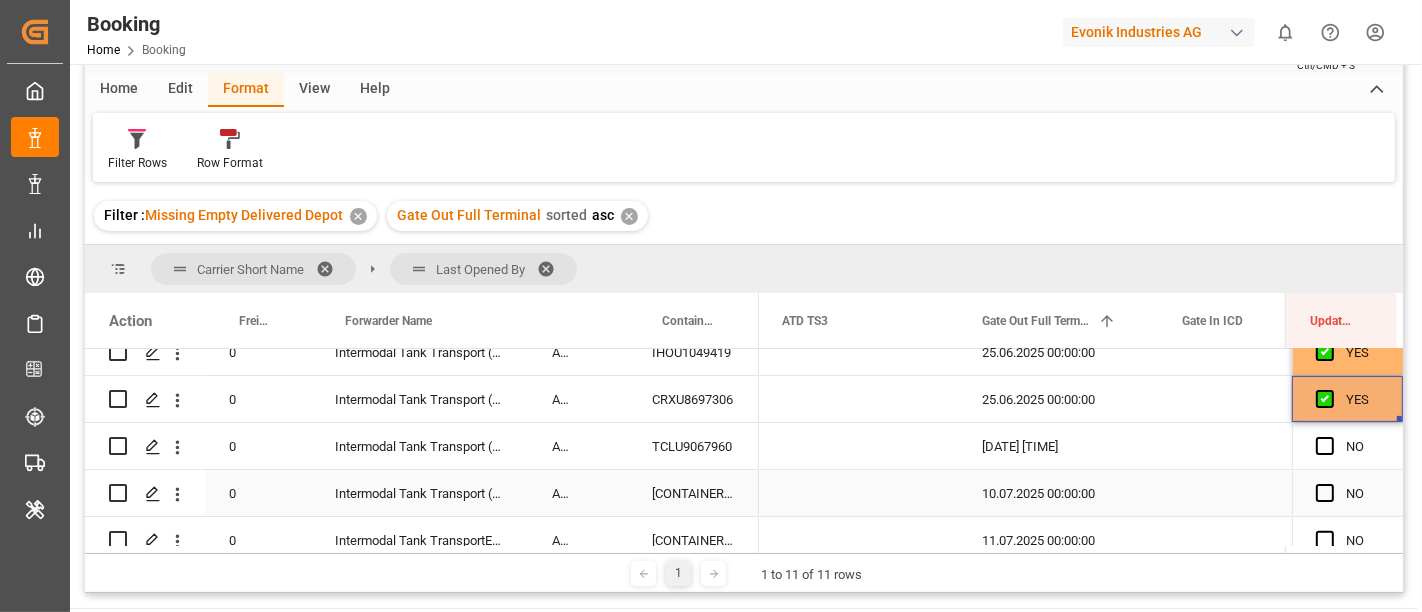 scroll, scrollTop: 666, scrollLeft: 0, axis: vertical 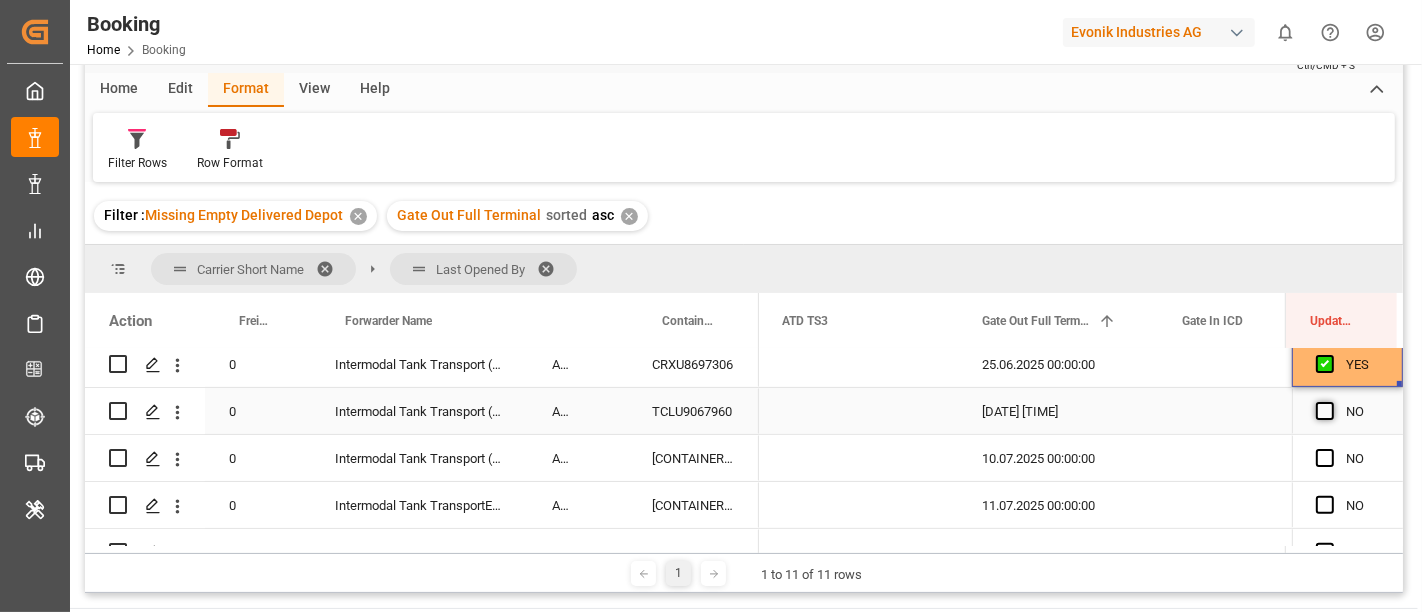 click at bounding box center (1325, 411) 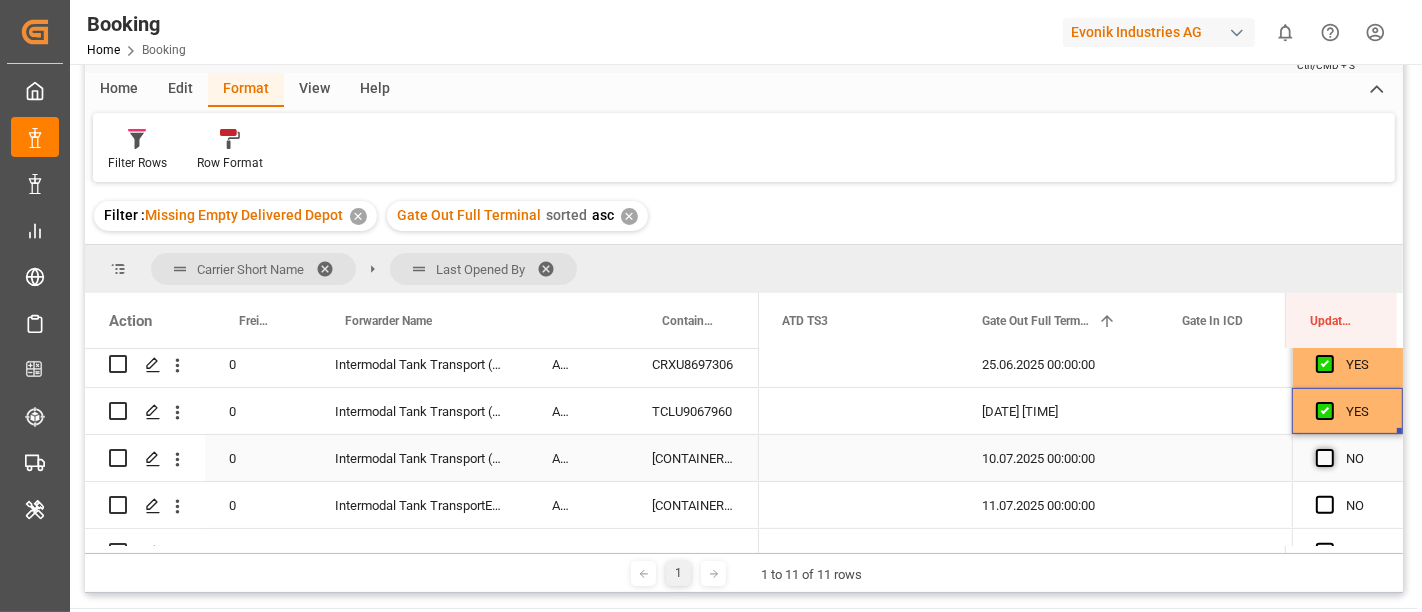 click at bounding box center [1325, 458] 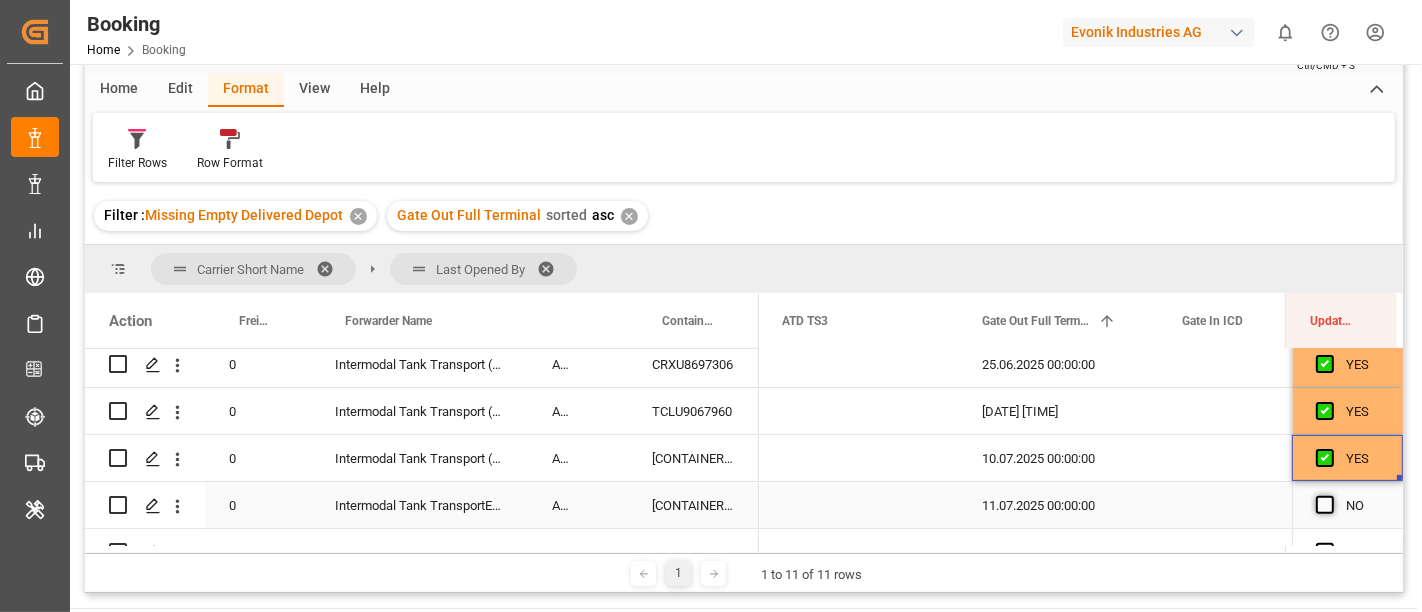 click at bounding box center [1325, 505] 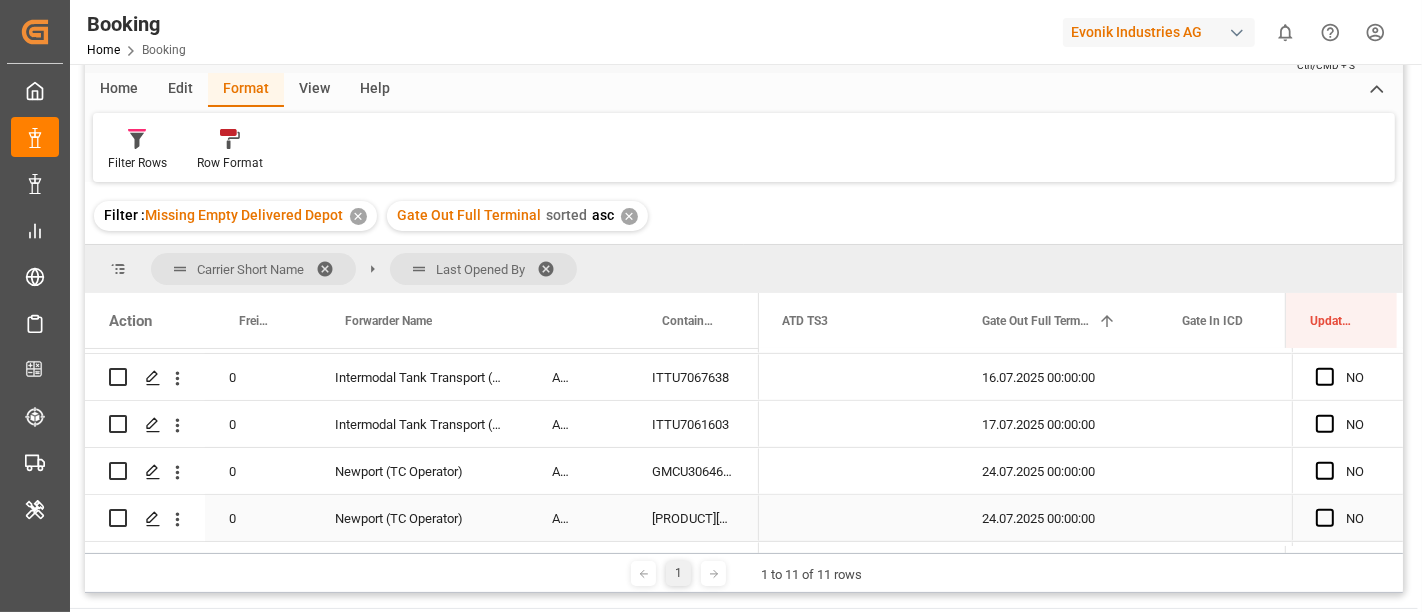 scroll, scrollTop: 777, scrollLeft: 0, axis: vertical 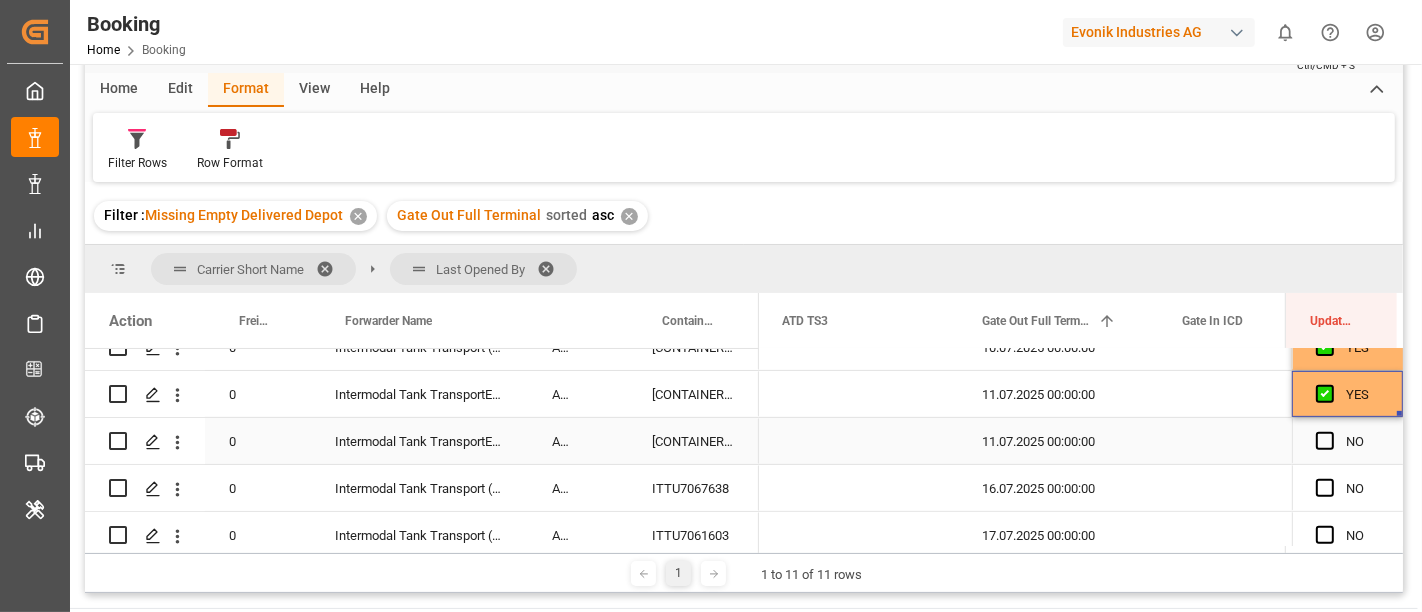 click at bounding box center (1325, 441) 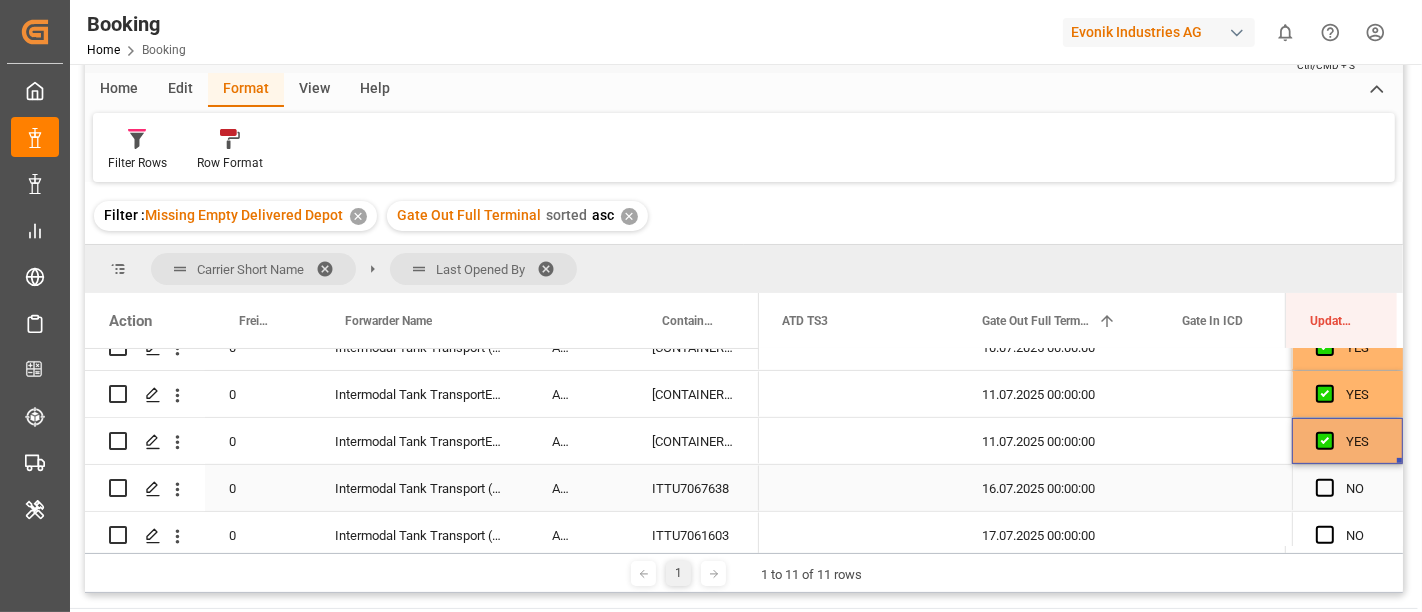 click at bounding box center [1331, 489] 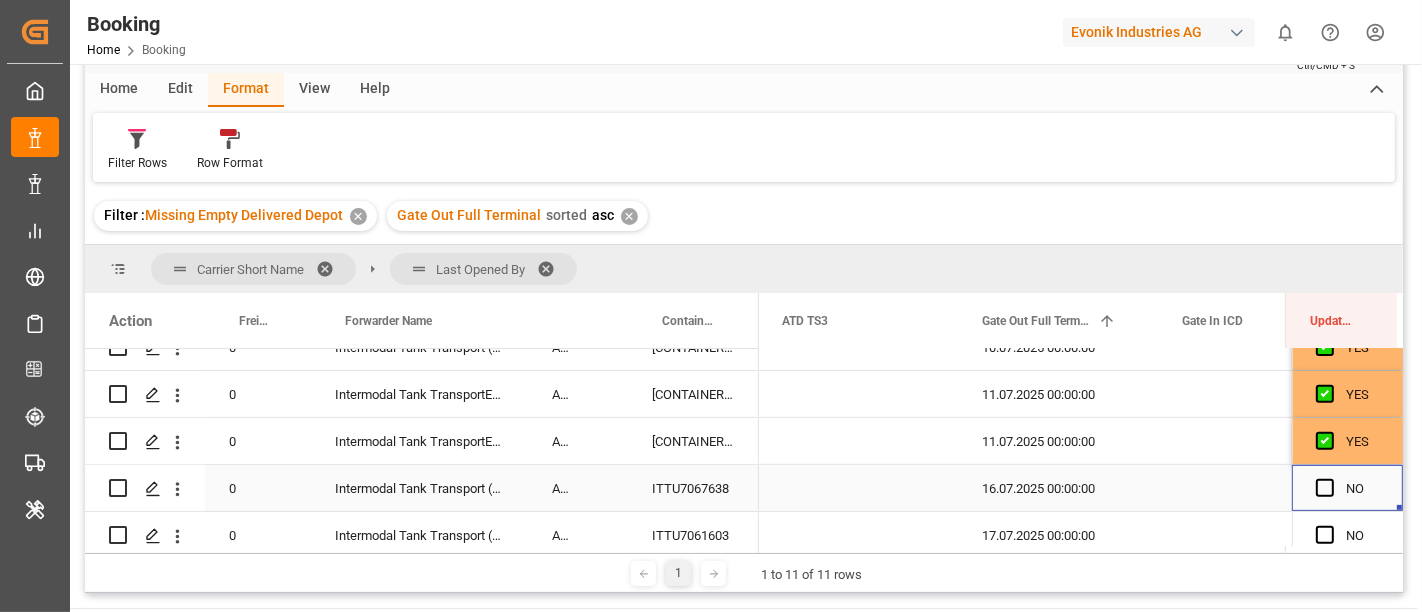 scroll, scrollTop: 888, scrollLeft: 0, axis: vertical 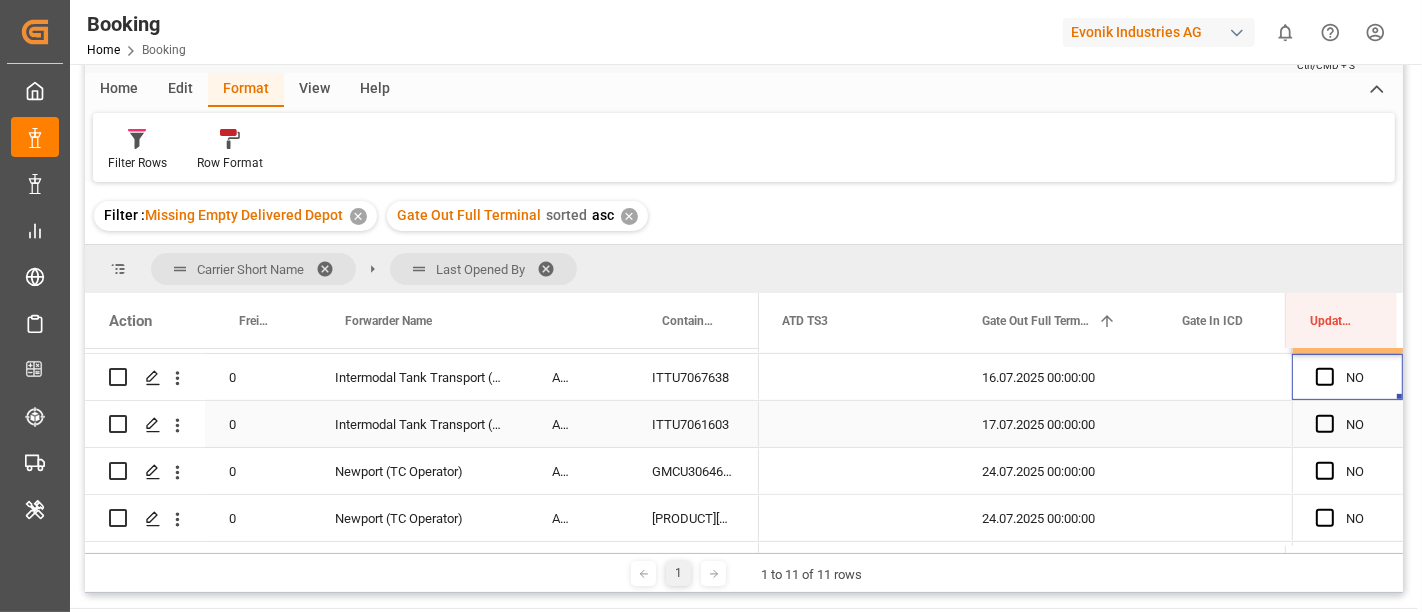click at bounding box center [1325, 377] 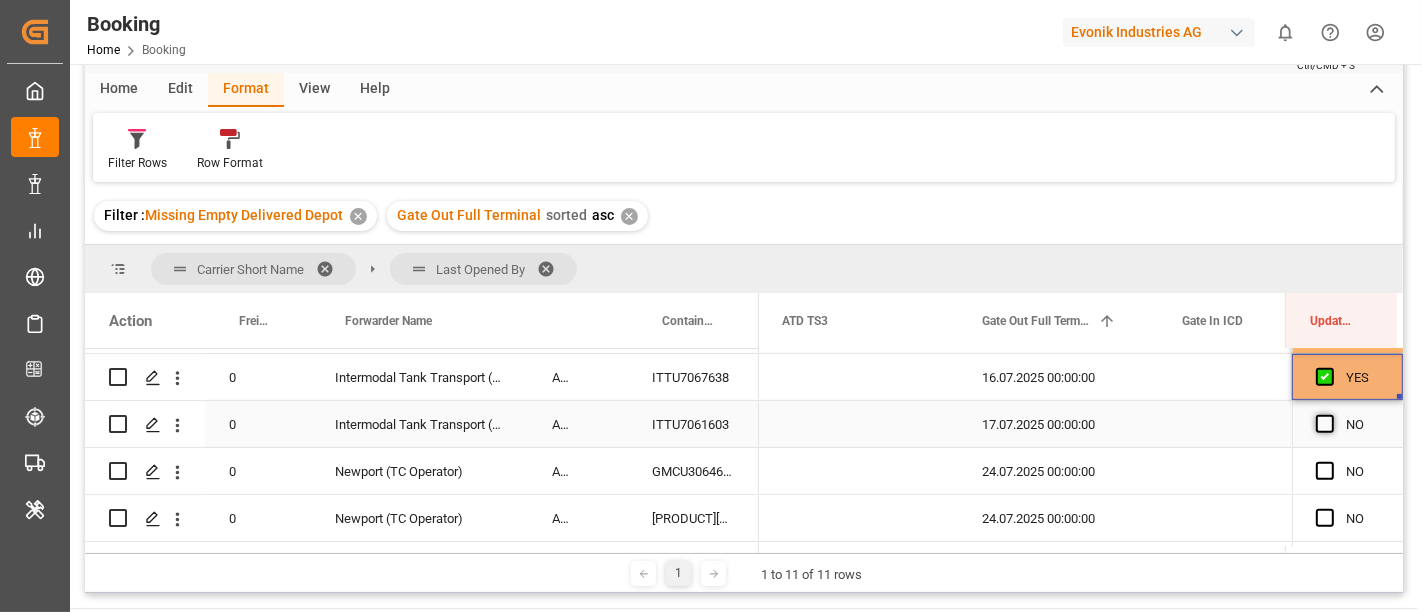 click at bounding box center [1325, 424] 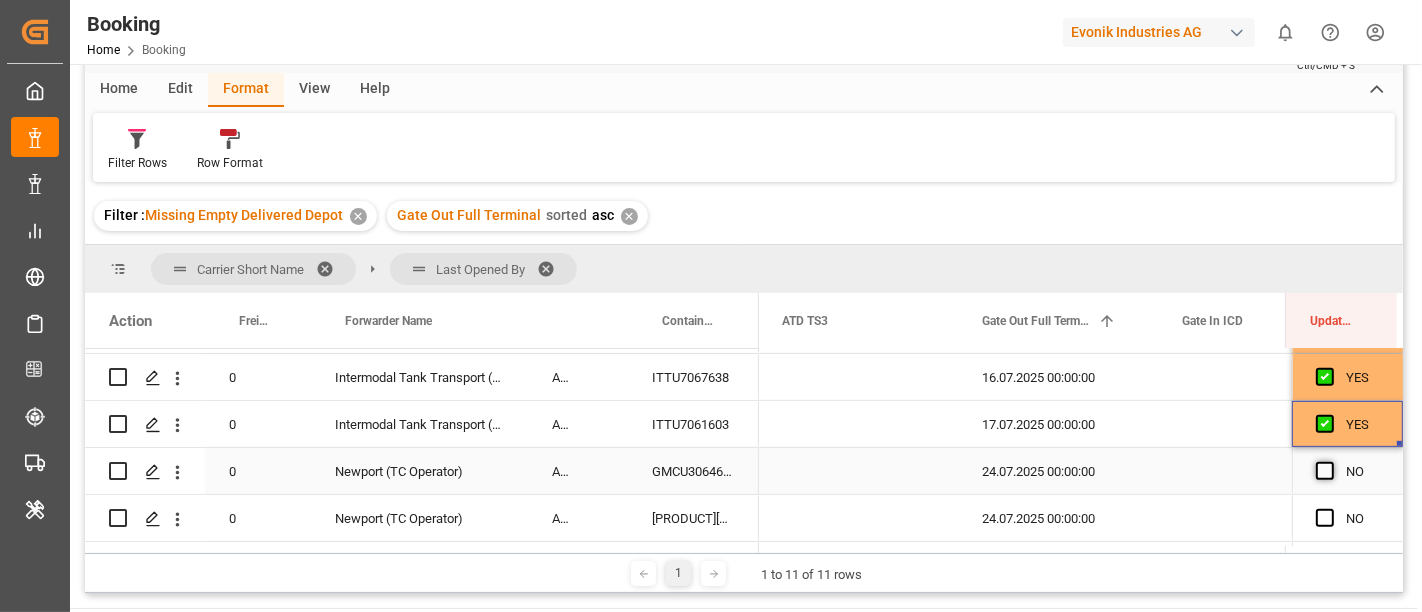 click at bounding box center [1325, 471] 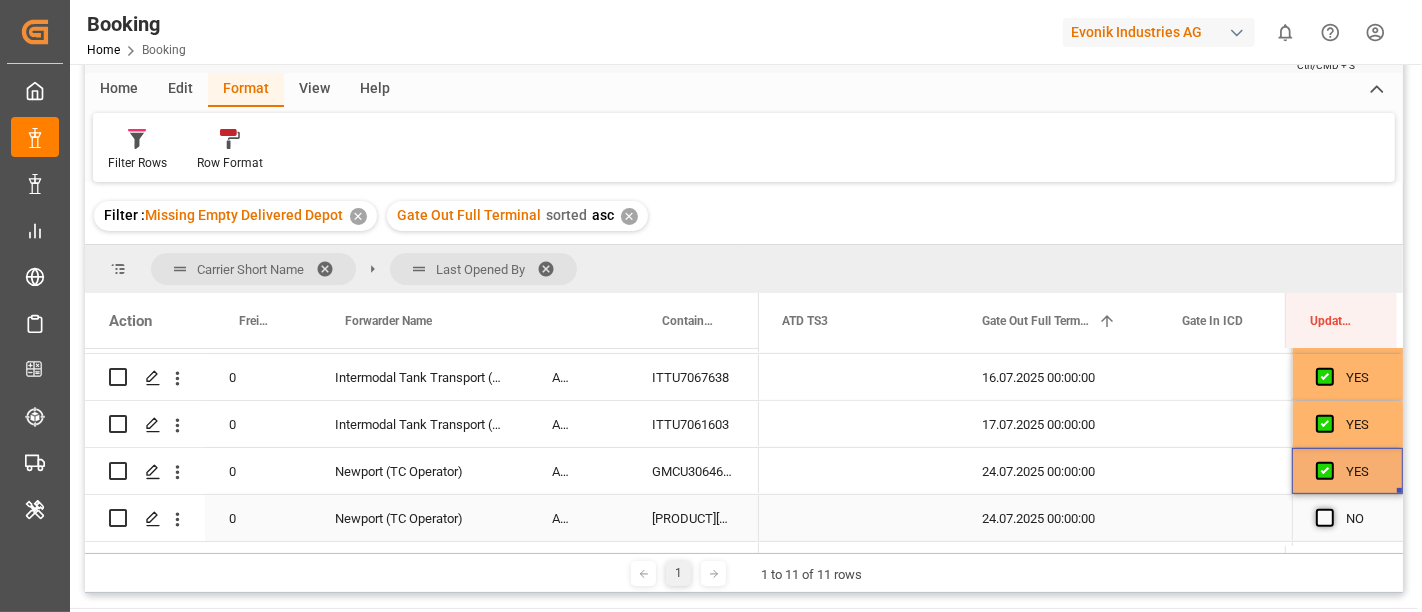 click at bounding box center (1325, 518) 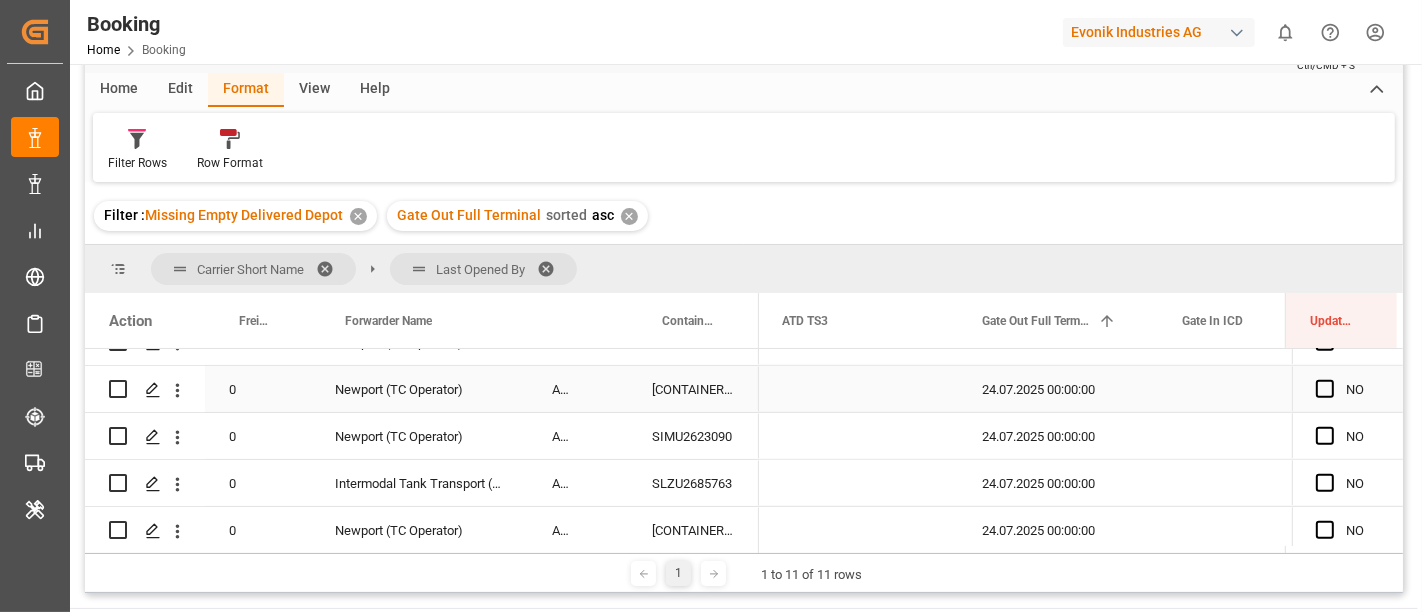 scroll, scrollTop: 1000, scrollLeft: 0, axis: vertical 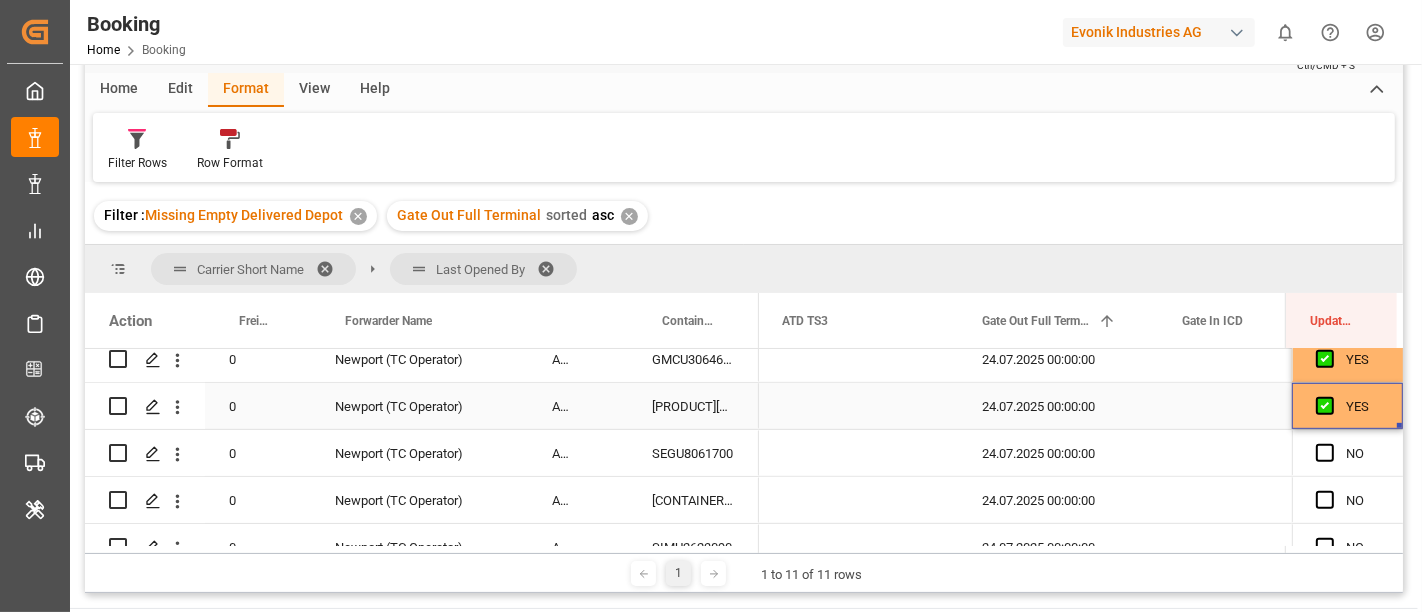 click on "YES" at bounding box center (1362, 407) 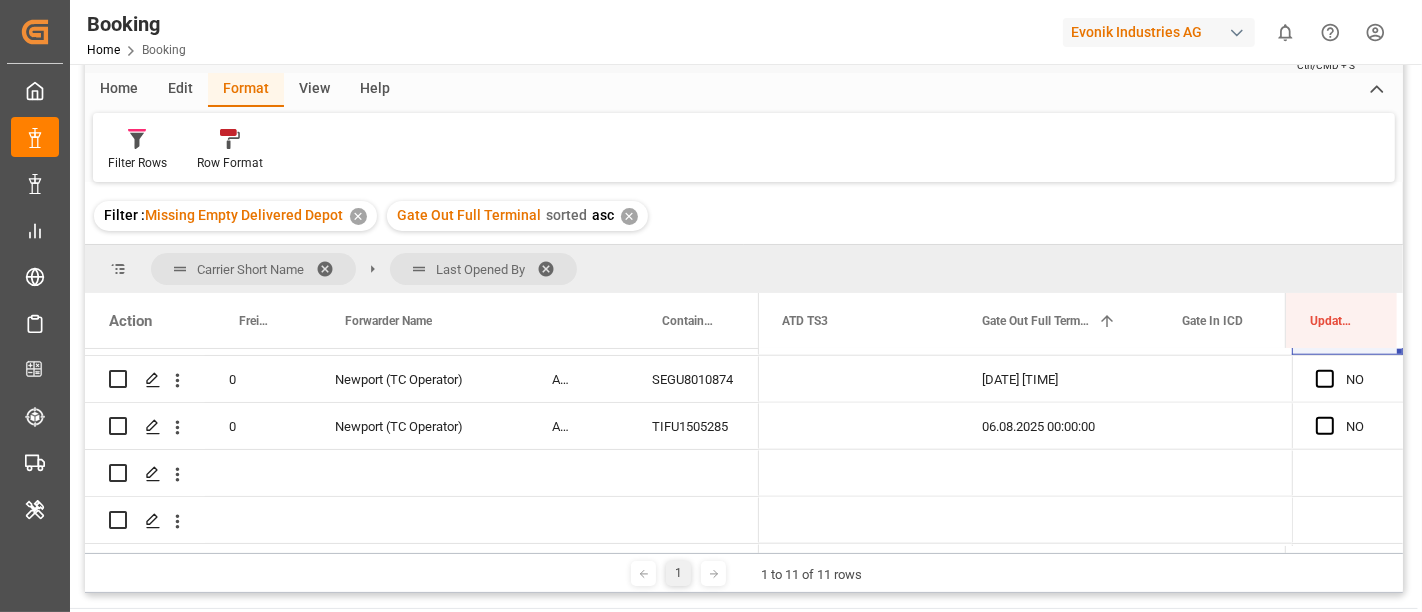 scroll, scrollTop: 1971, scrollLeft: 0, axis: vertical 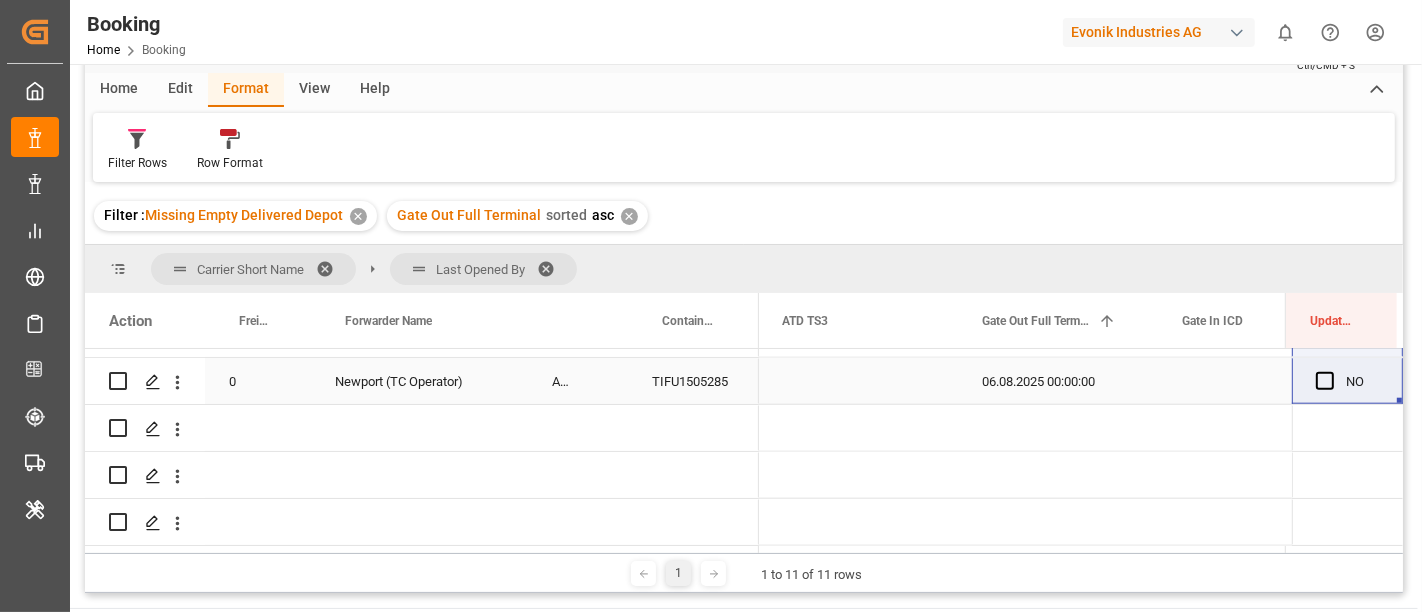 drag, startPoint x: 1354, startPoint y: 438, endPoint x: 1339, endPoint y: 381, distance: 58.940647 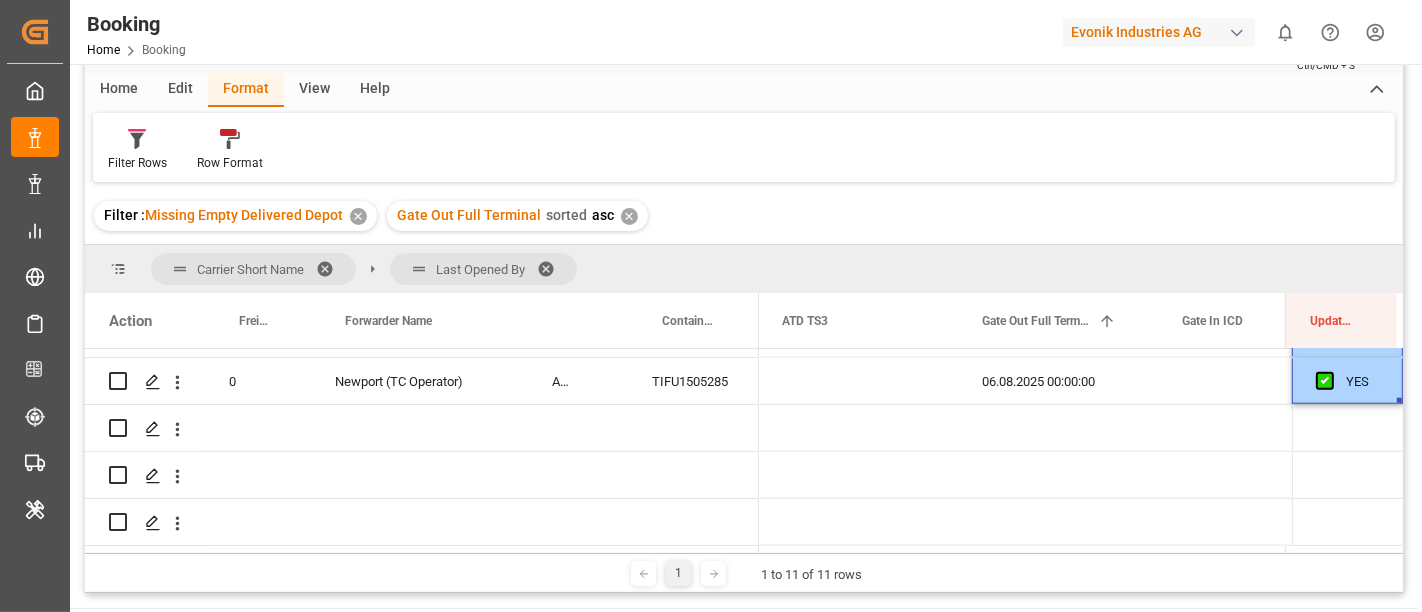 scroll, scrollTop: 1008, scrollLeft: 0, axis: vertical 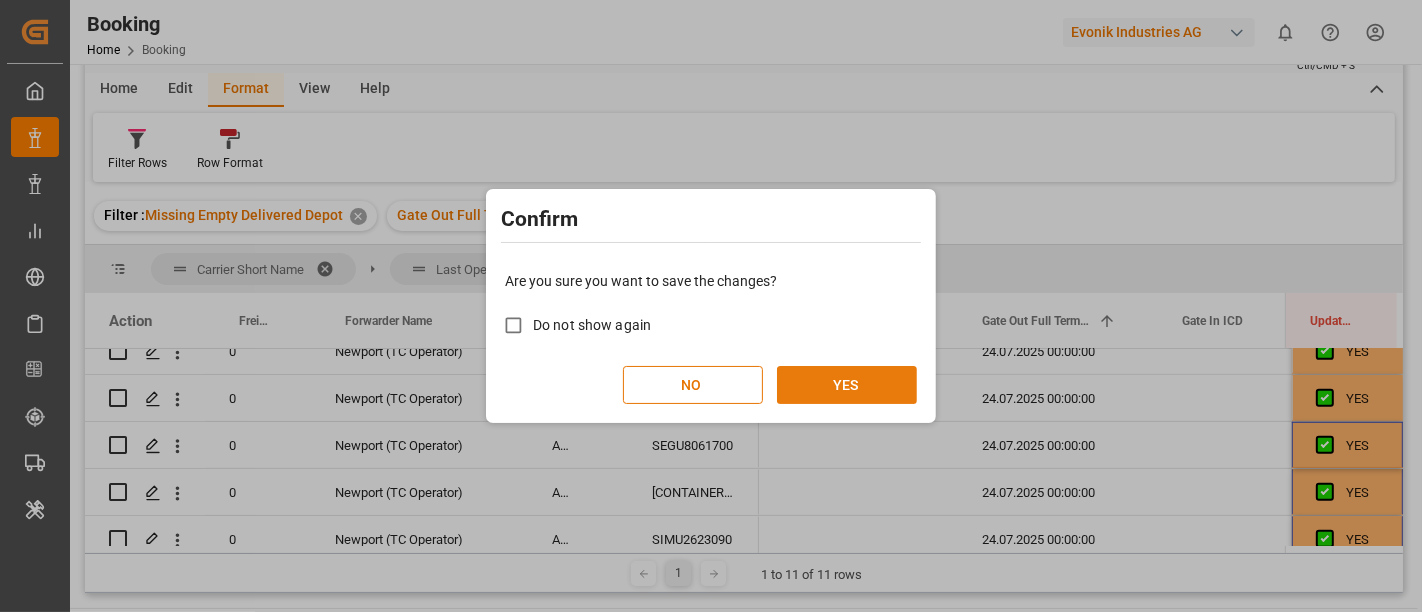 click on "YES" at bounding box center (847, 385) 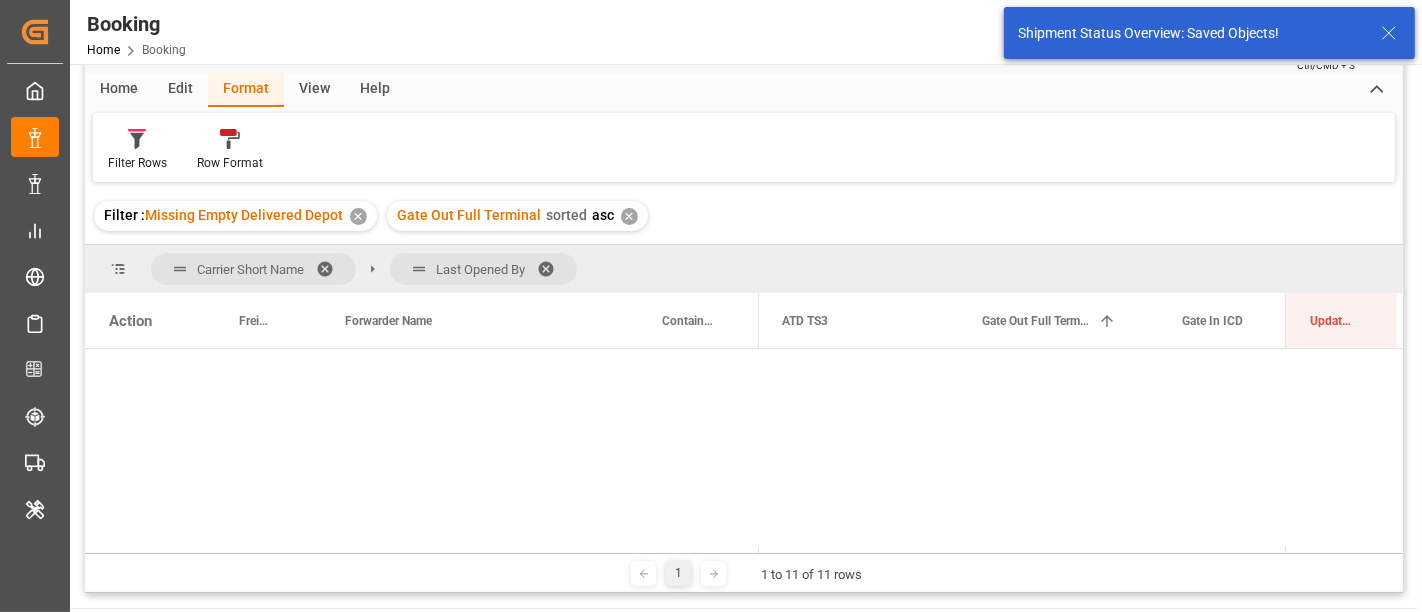 scroll, scrollTop: 0, scrollLeft: 25663, axis: horizontal 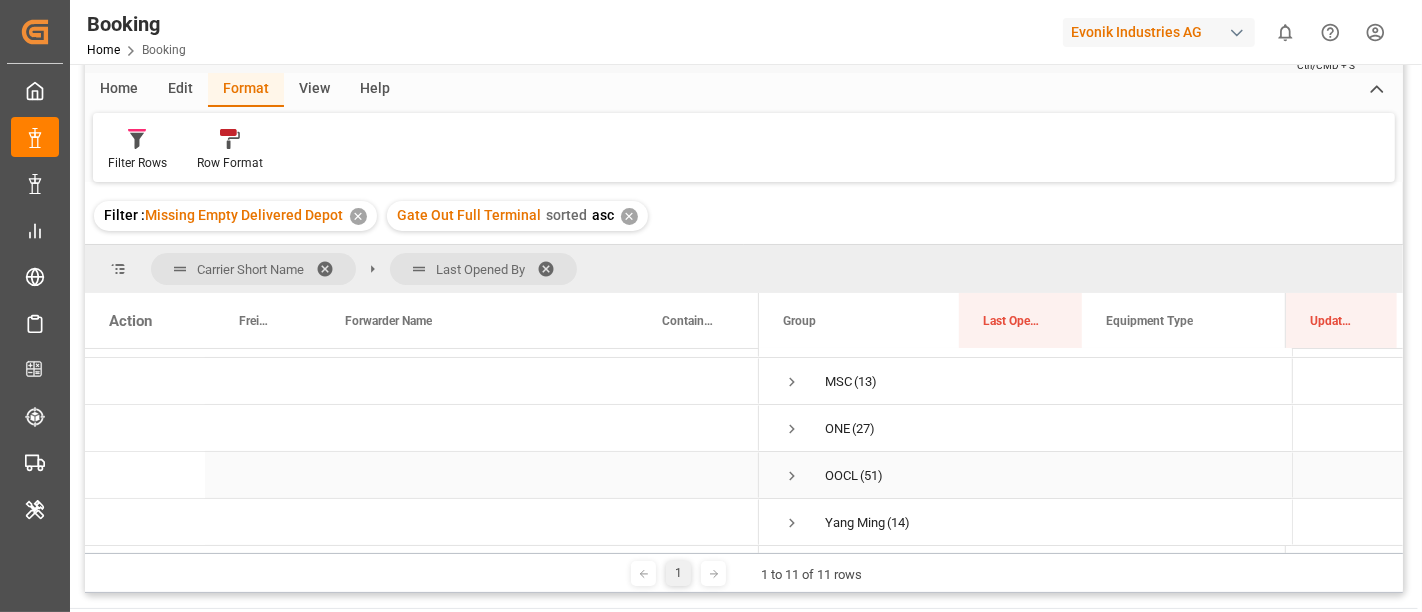 click at bounding box center (792, 476) 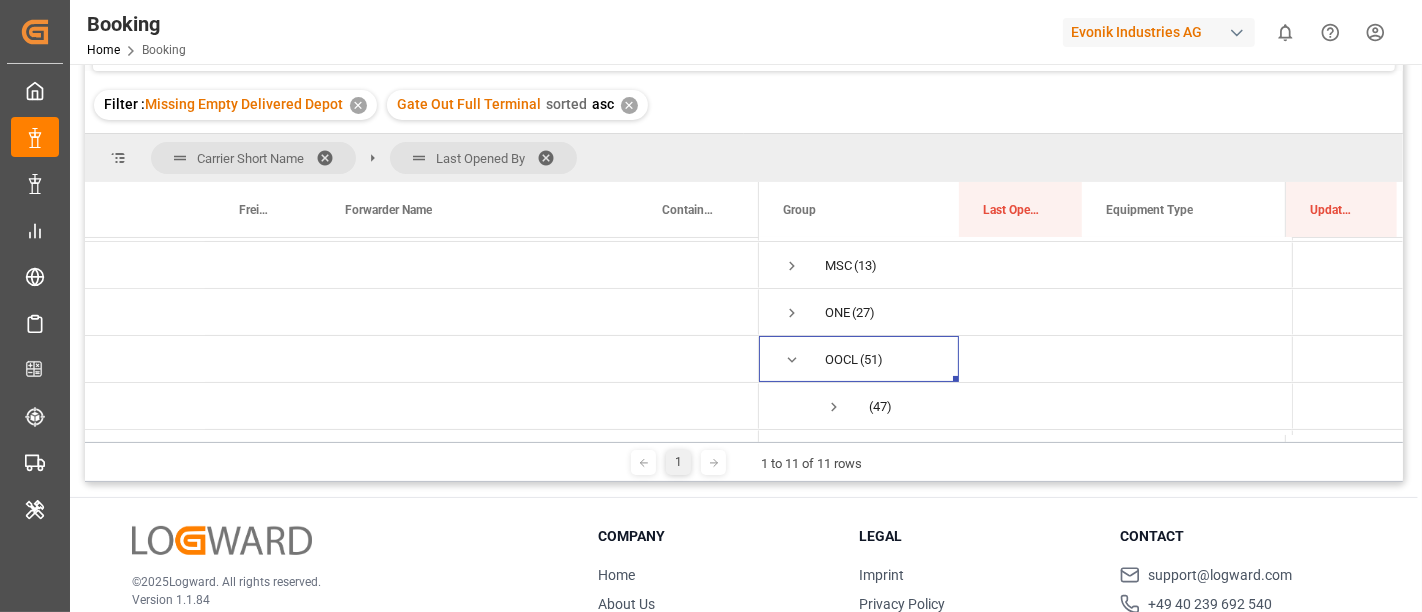 scroll, scrollTop: 72, scrollLeft: 0, axis: vertical 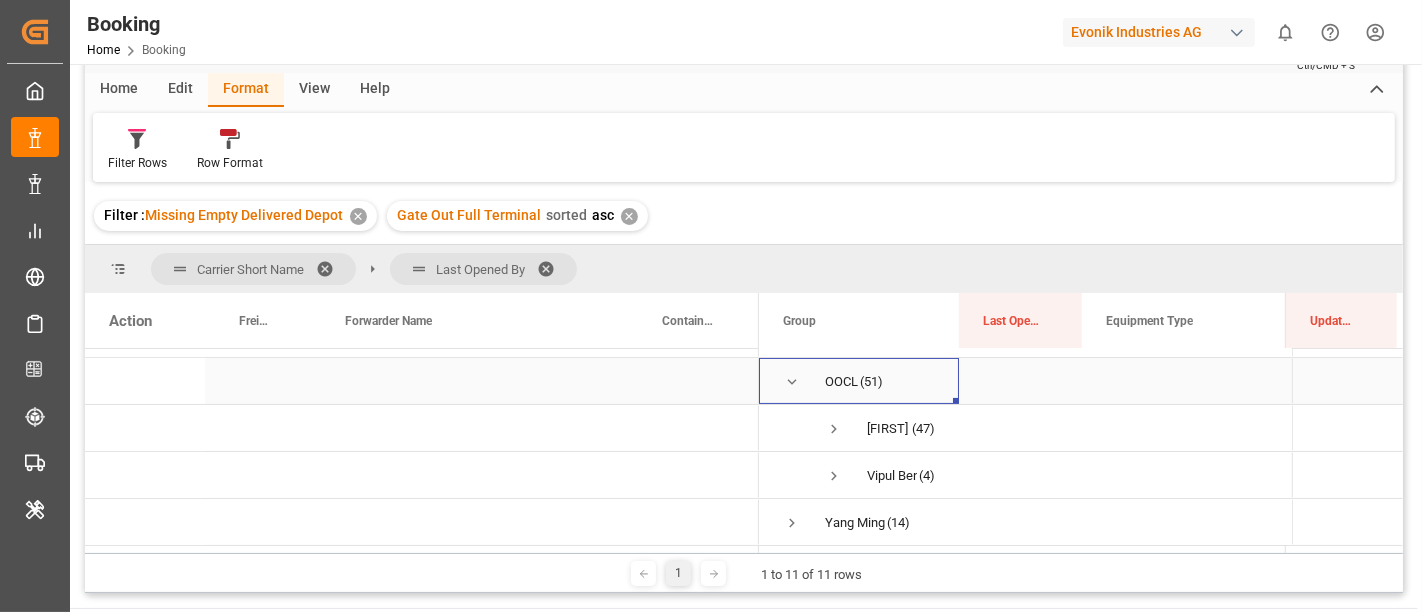 click at bounding box center [792, 382] 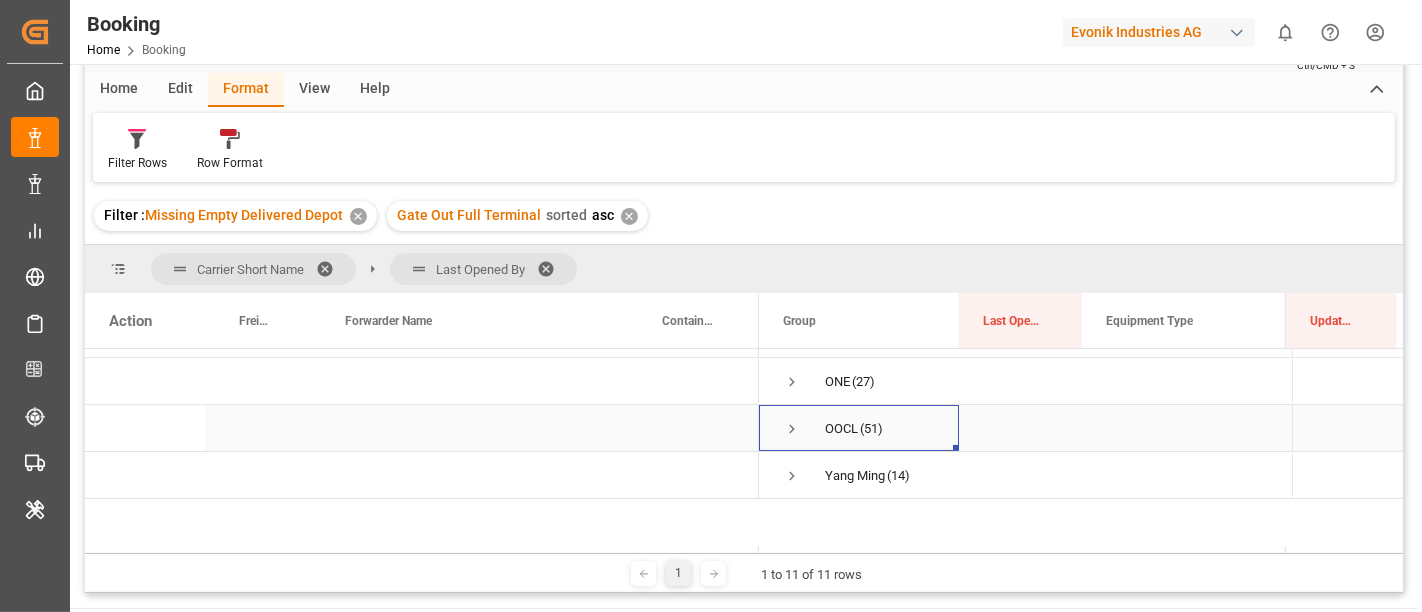 scroll, scrollTop: 325, scrollLeft: 0, axis: vertical 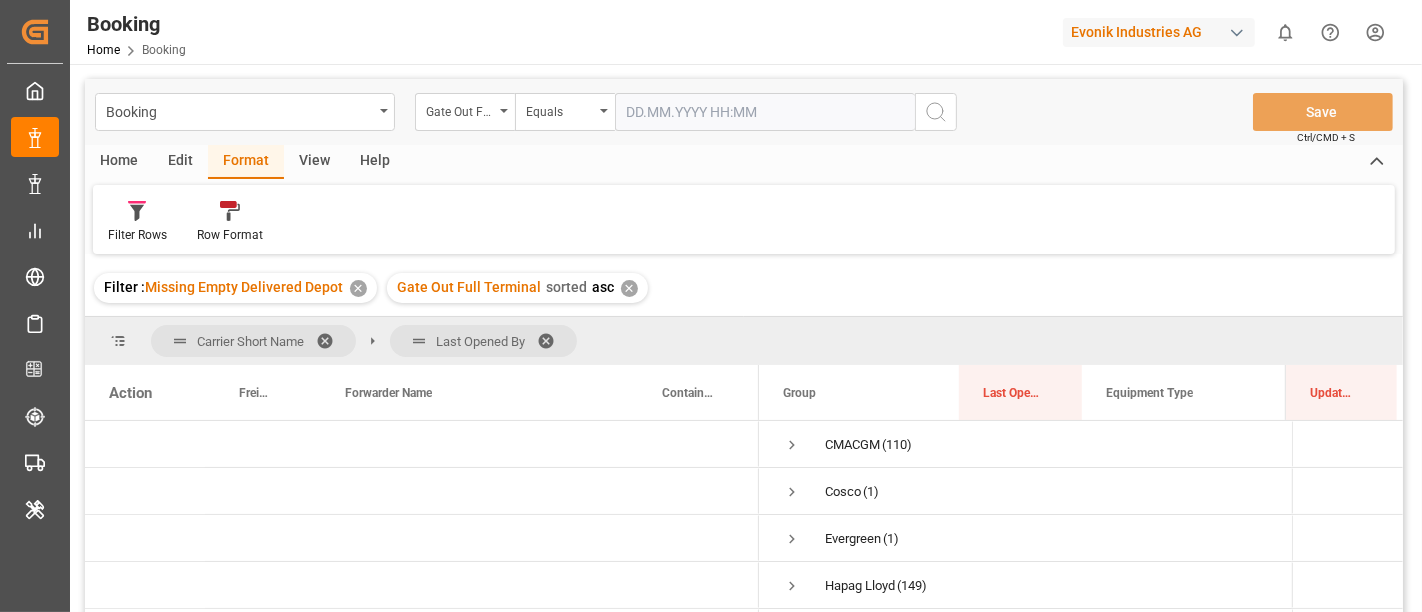 click at bounding box center (332, 341) 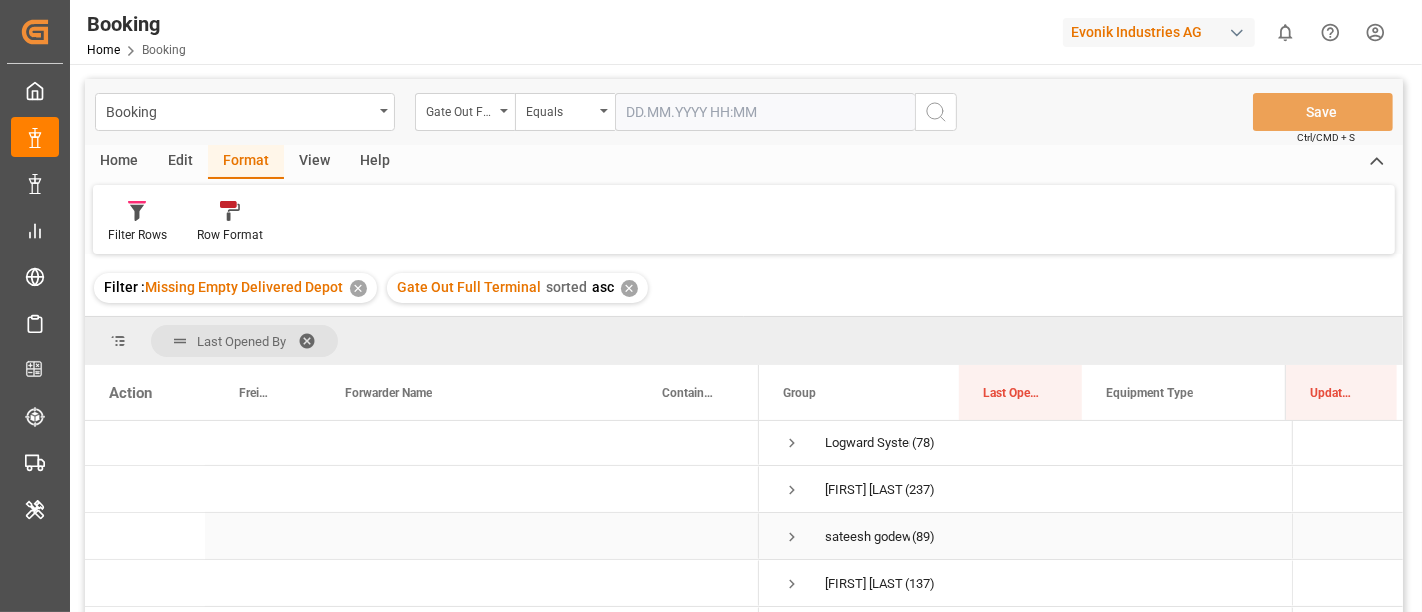 scroll, scrollTop: 91, scrollLeft: 0, axis: vertical 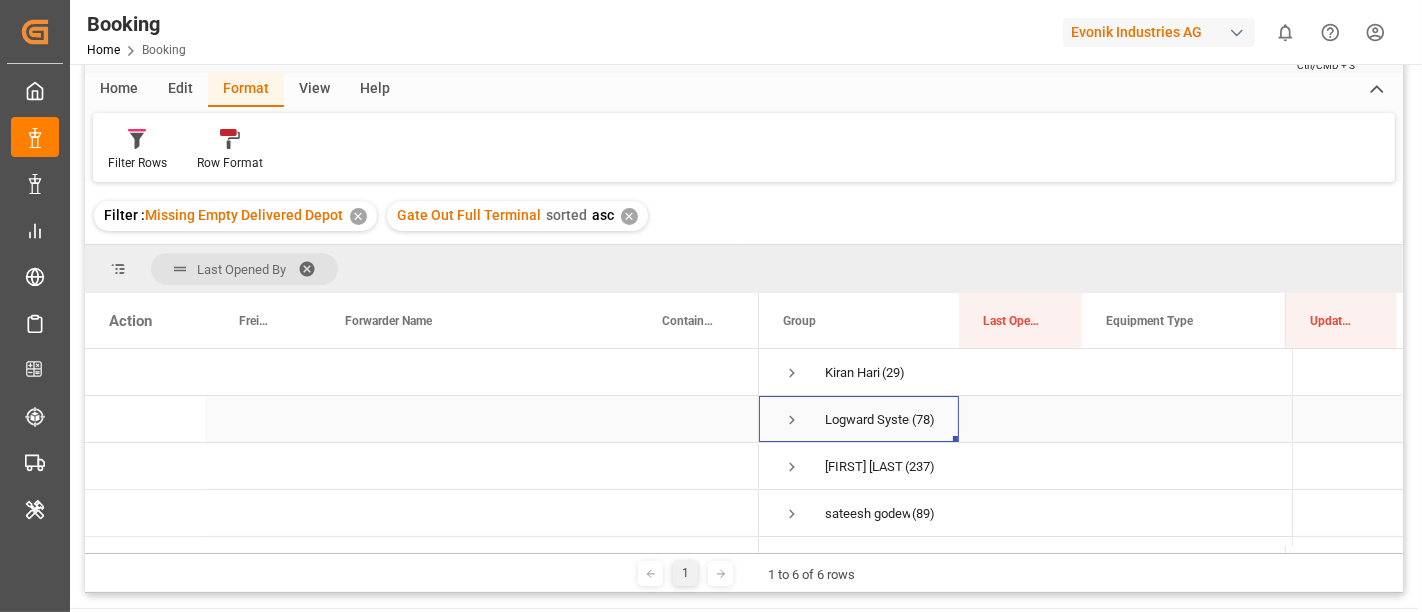 click at bounding box center [792, 420] 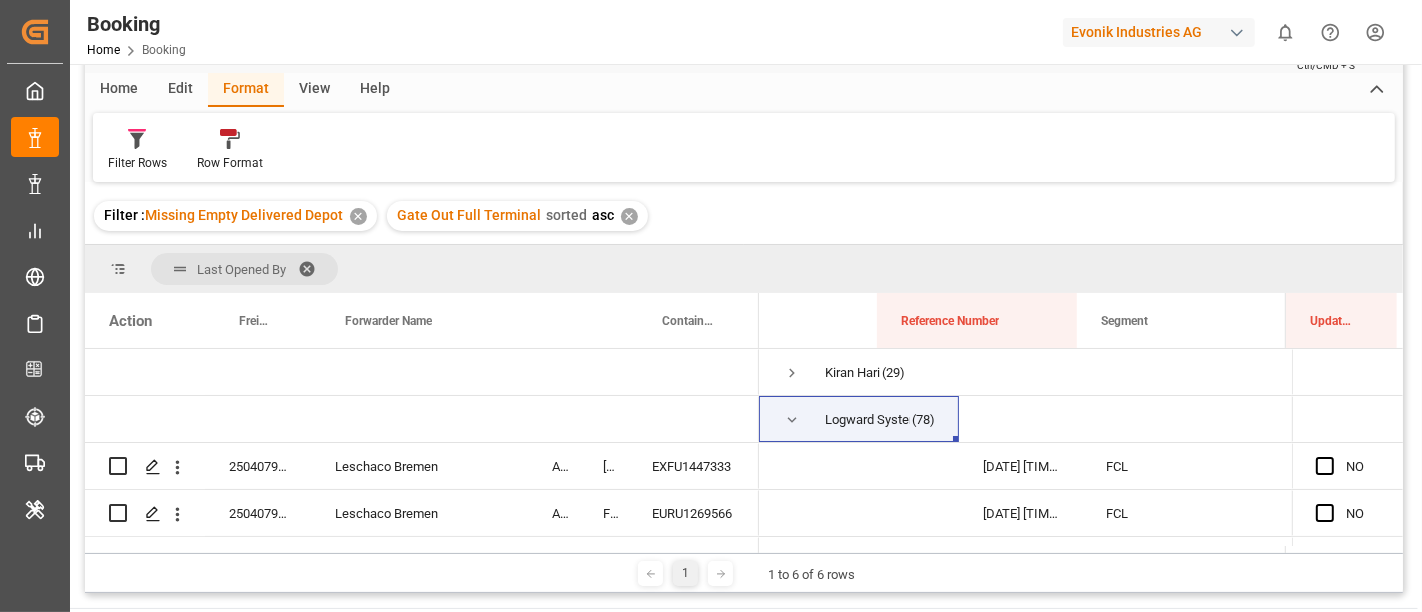 scroll, scrollTop: 0, scrollLeft: 3611, axis: horizontal 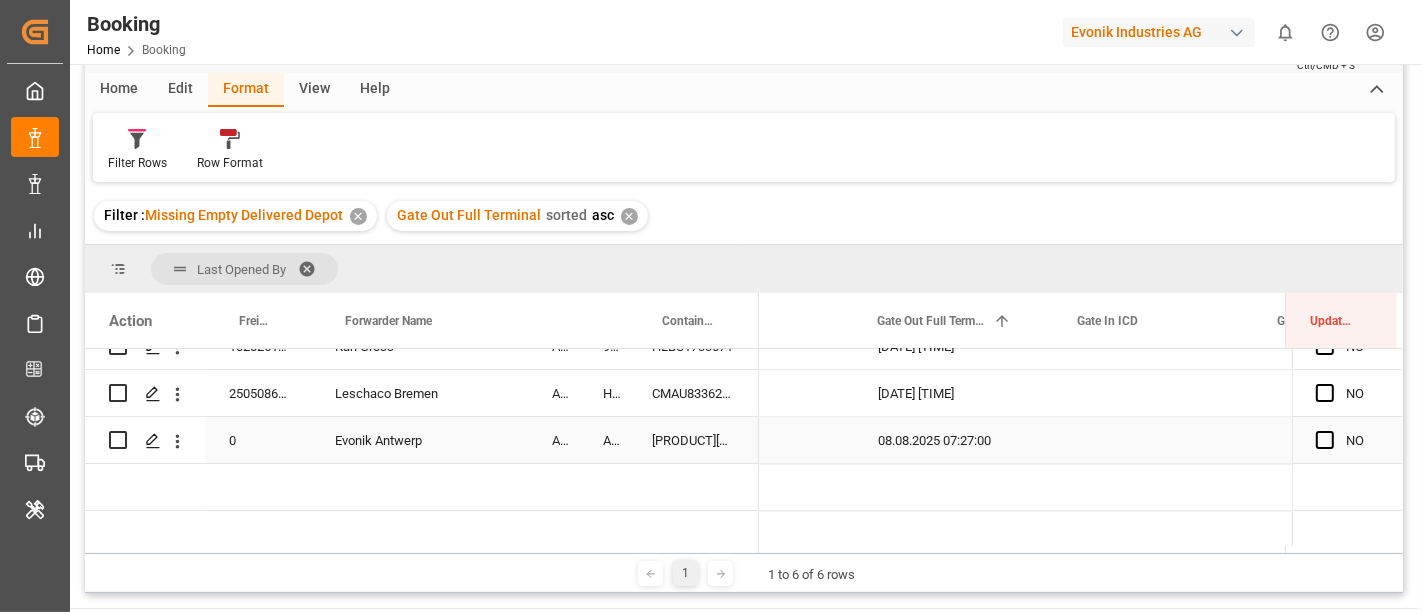 click at bounding box center [1325, 440] 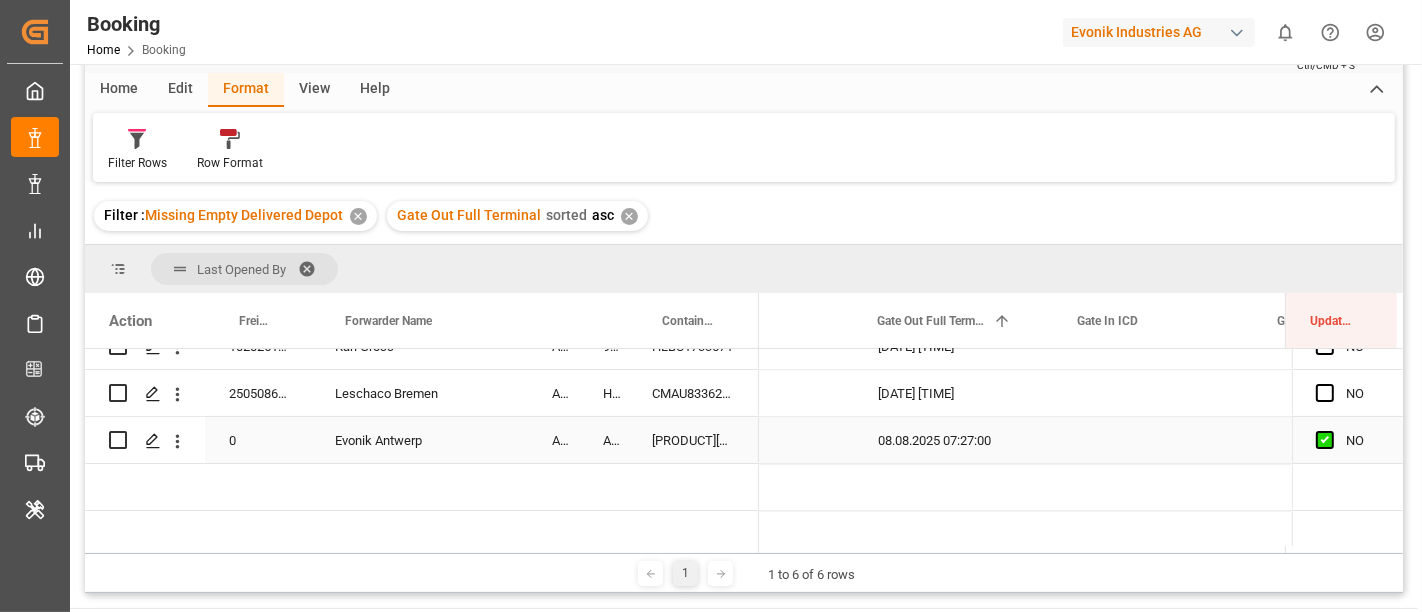 click at bounding box center [1325, 393] 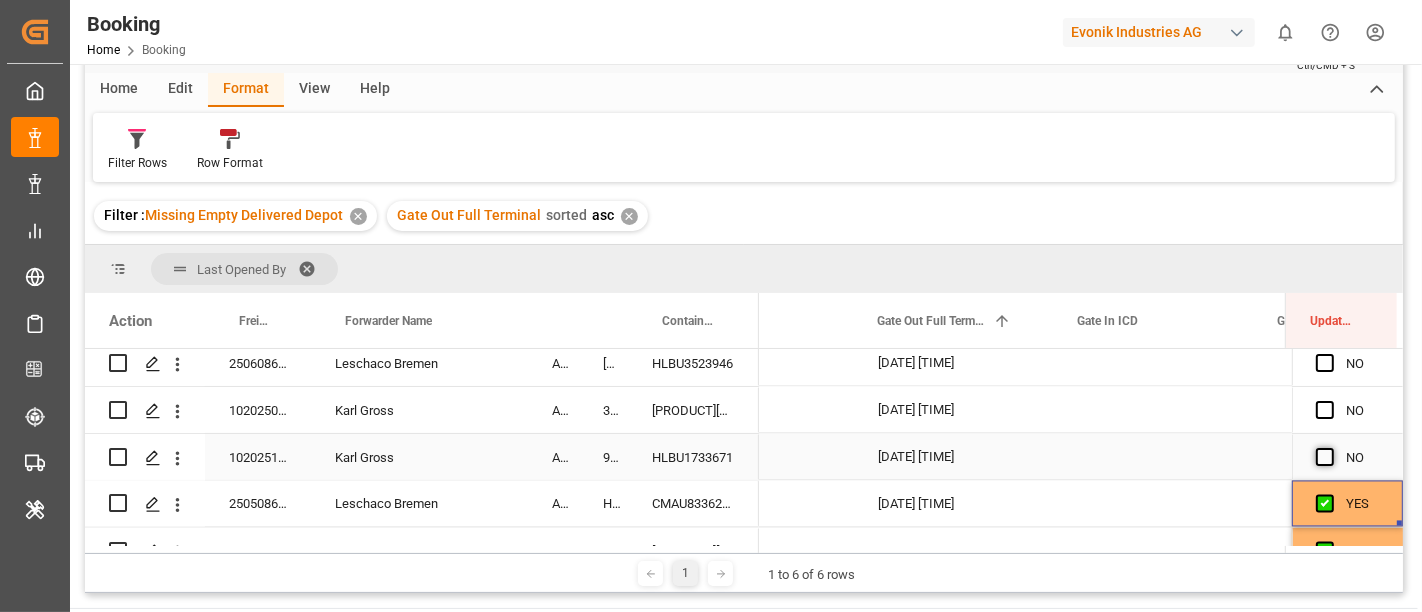 click at bounding box center (1325, 457) 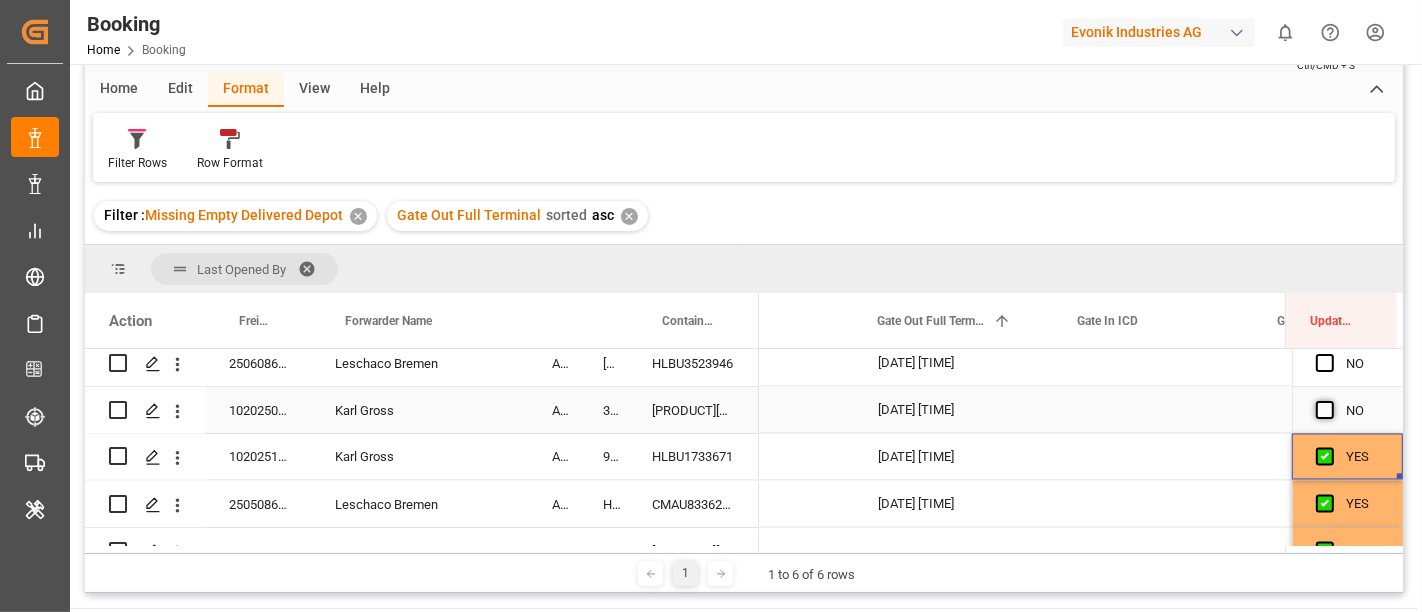 click at bounding box center (1325, 410) 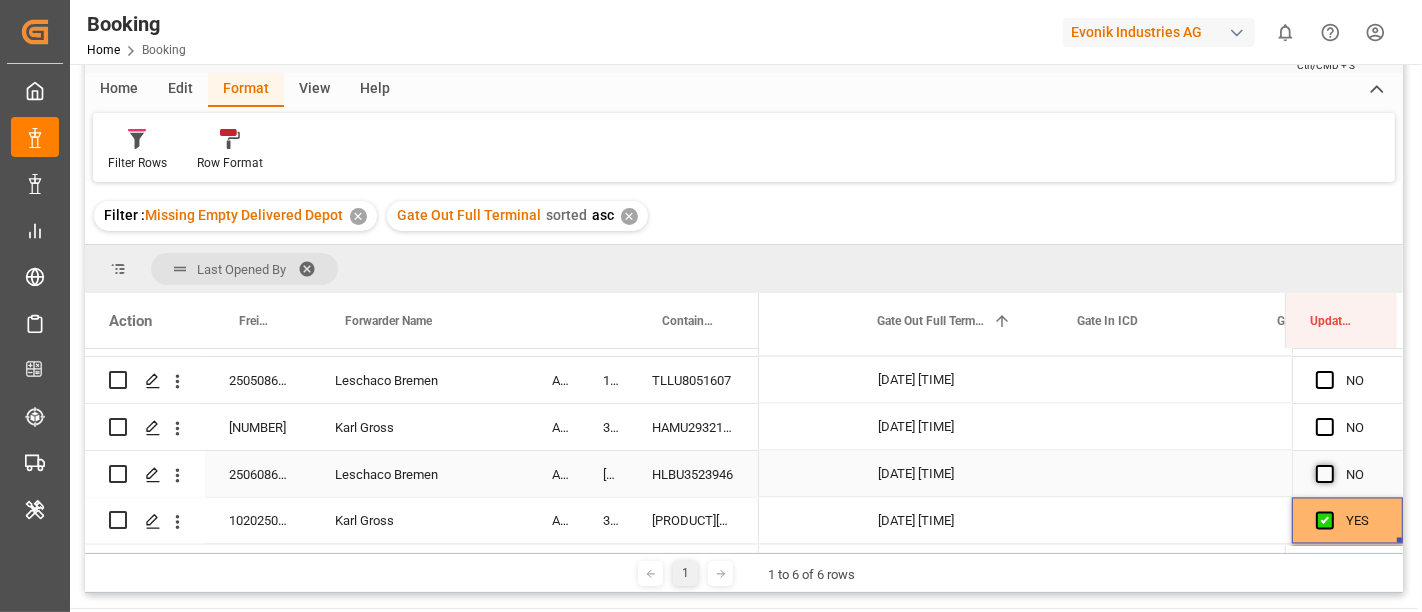 click at bounding box center (1325, 474) 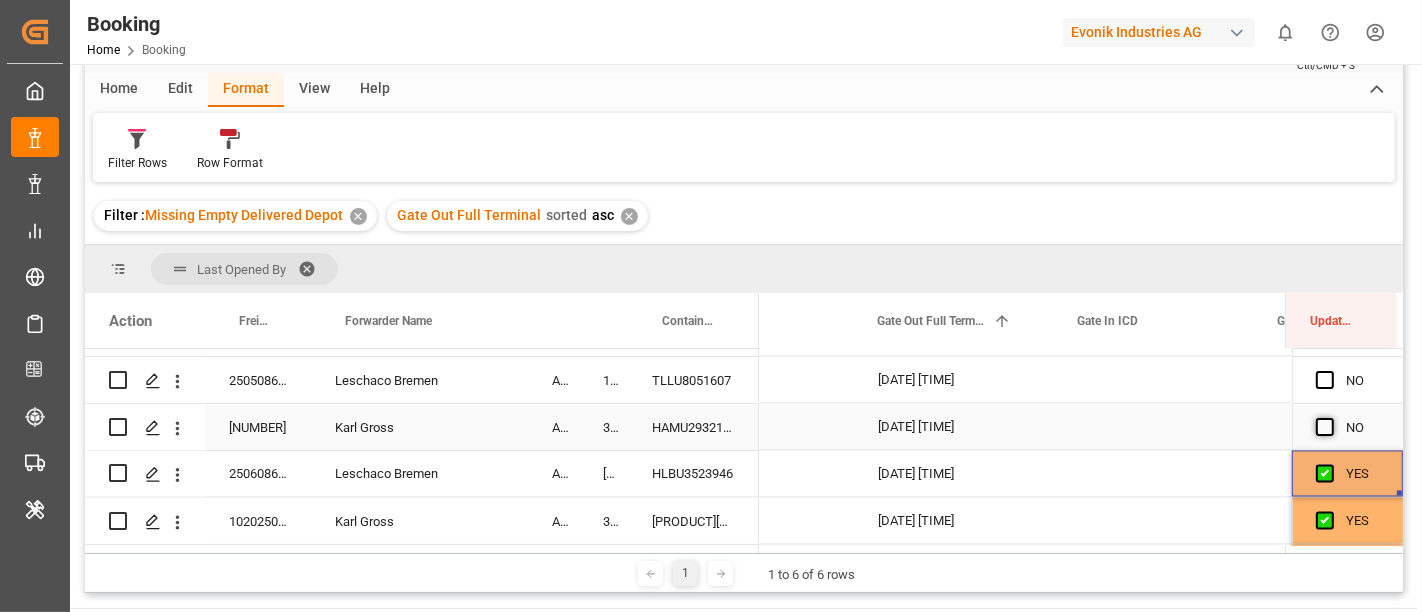 click at bounding box center (1325, 427) 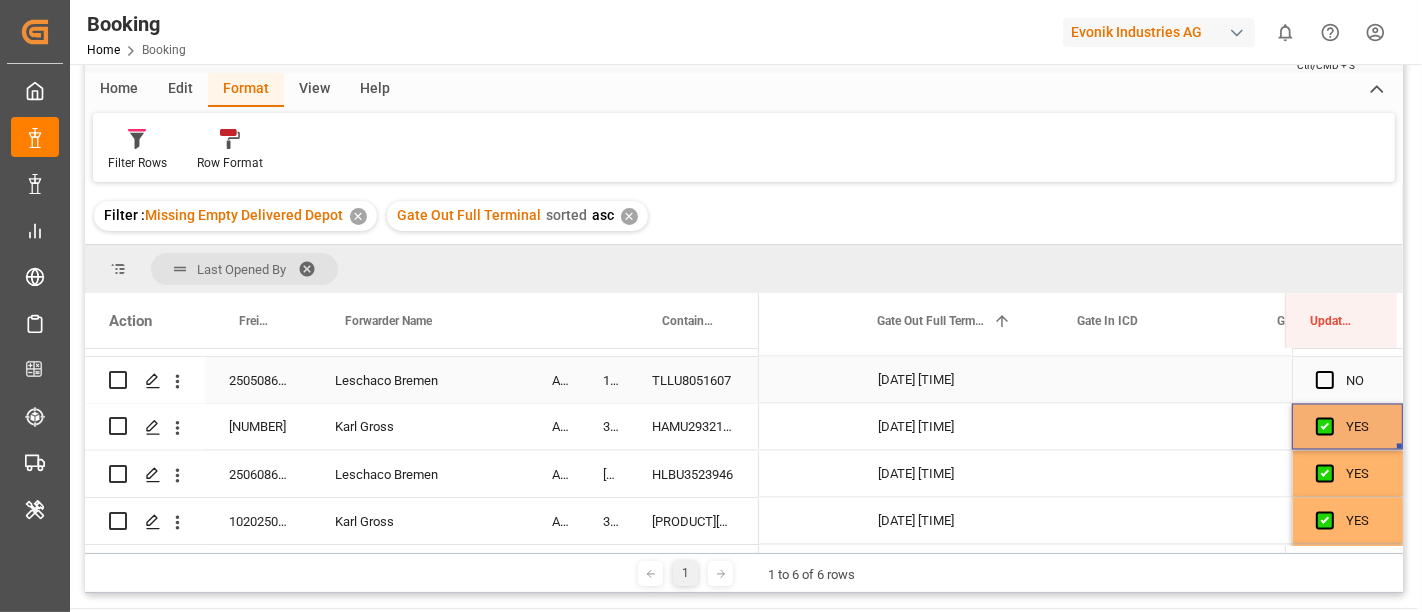 click at bounding box center [1325, 380] 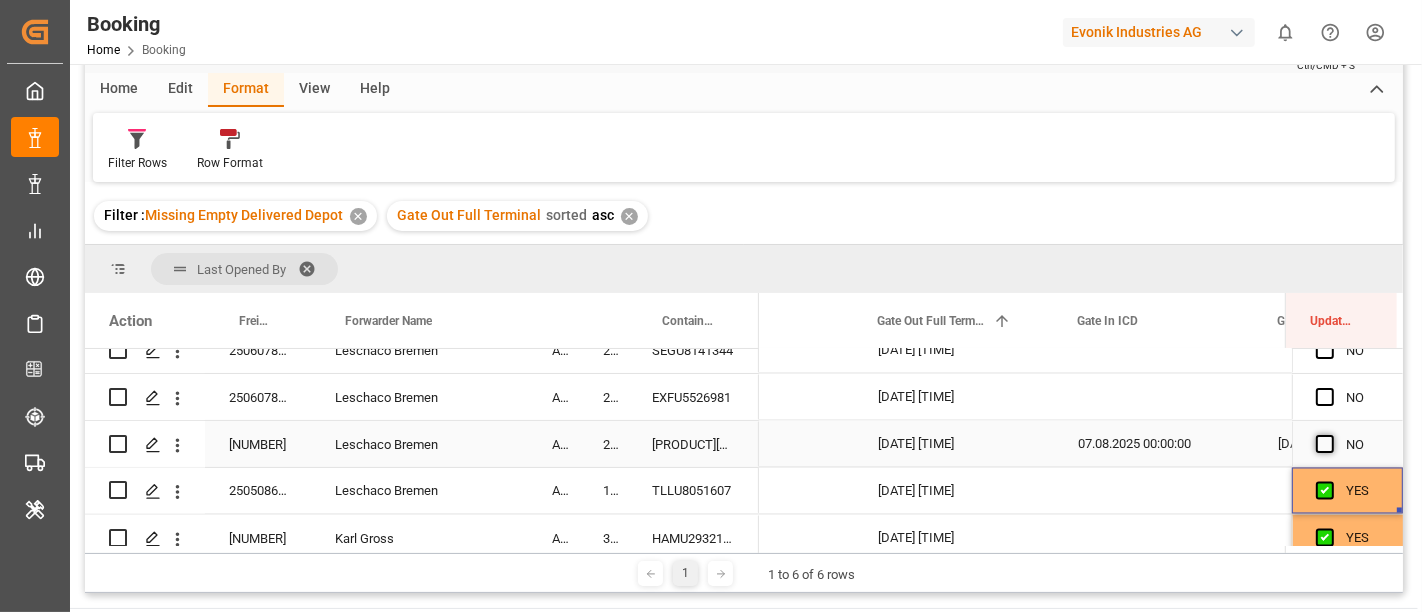 click at bounding box center [1325, 444] 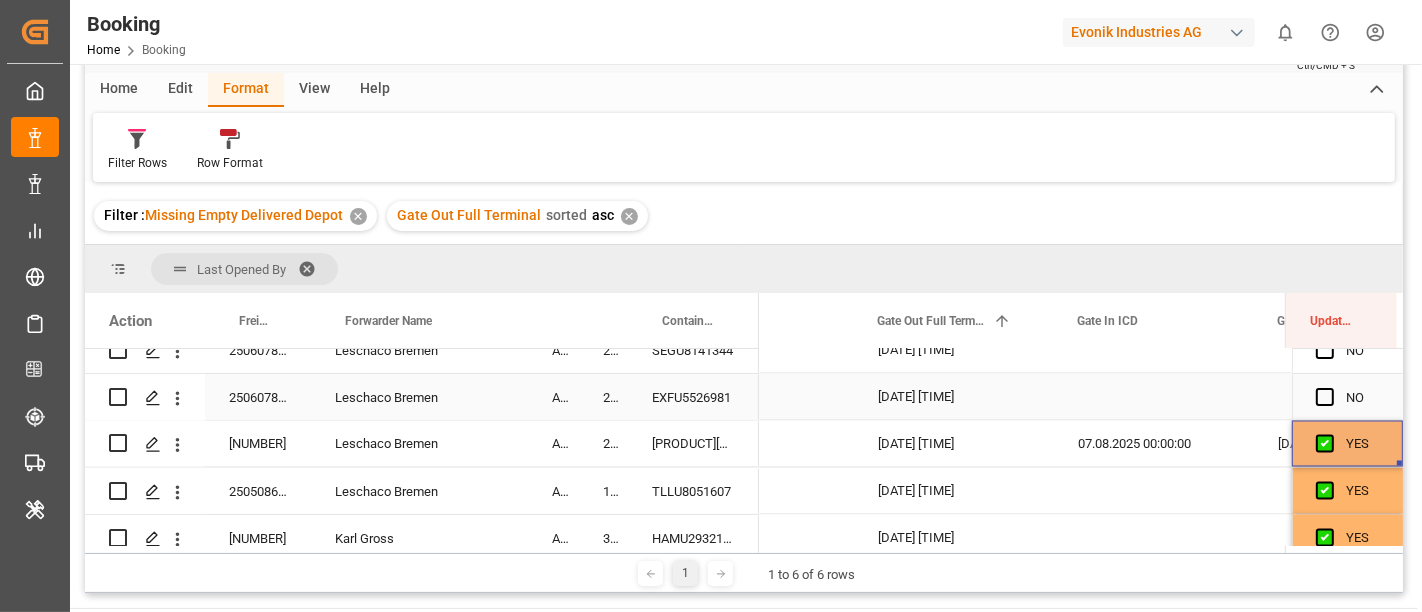 click at bounding box center (1325, 397) 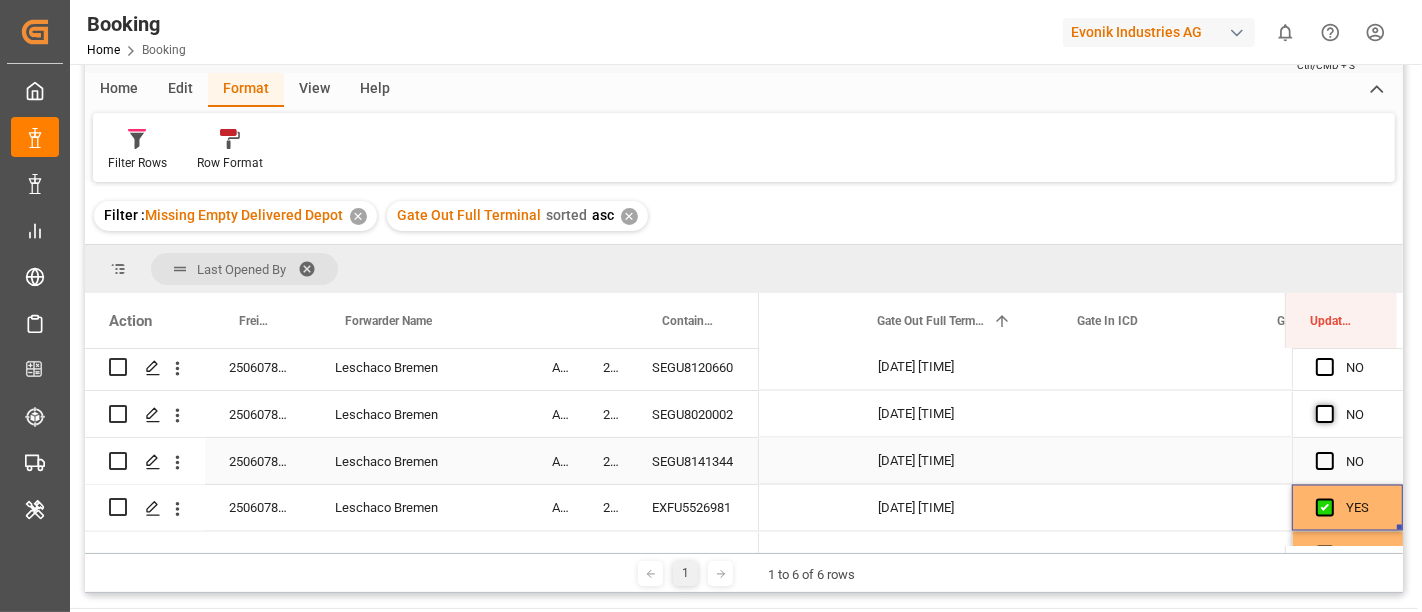 click at bounding box center [1325, 461] 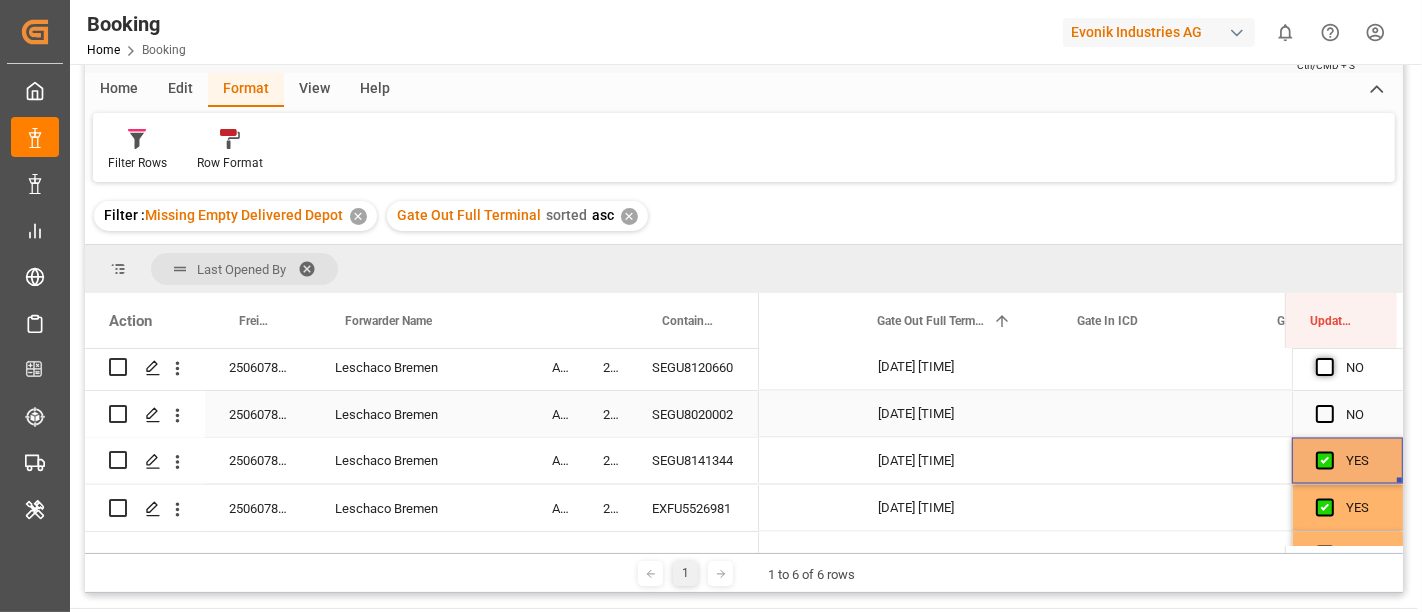 click at bounding box center (1325, 414) 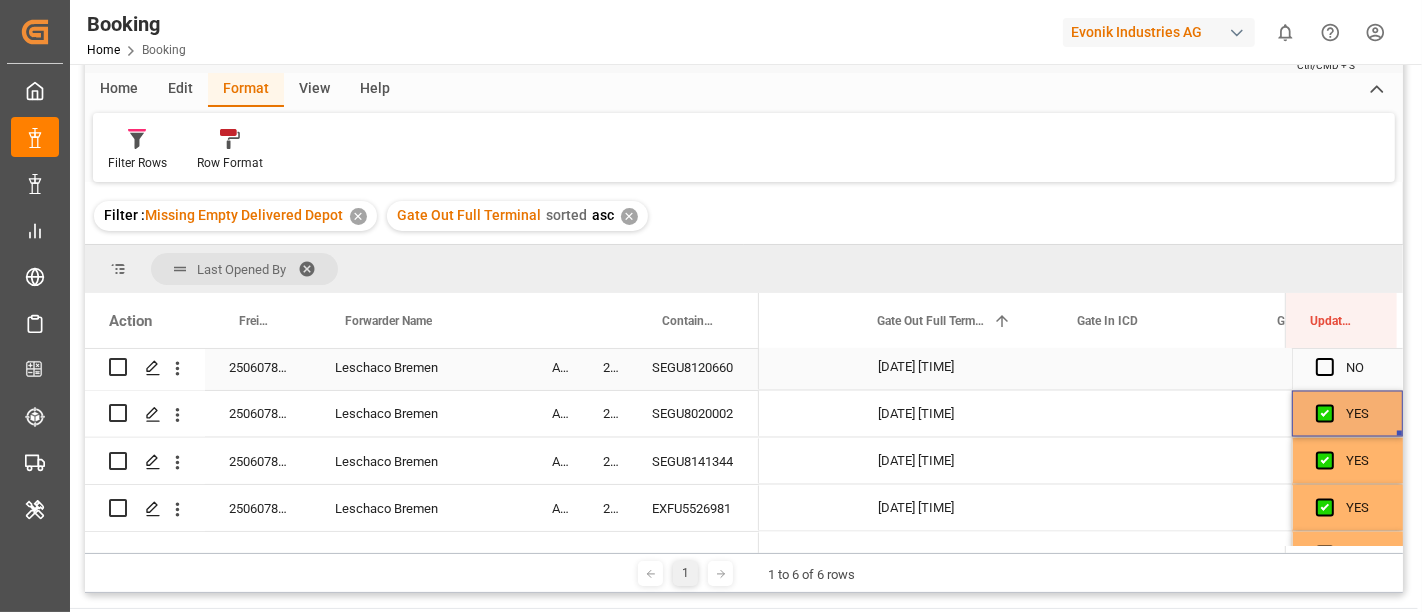 click at bounding box center (1325, 367) 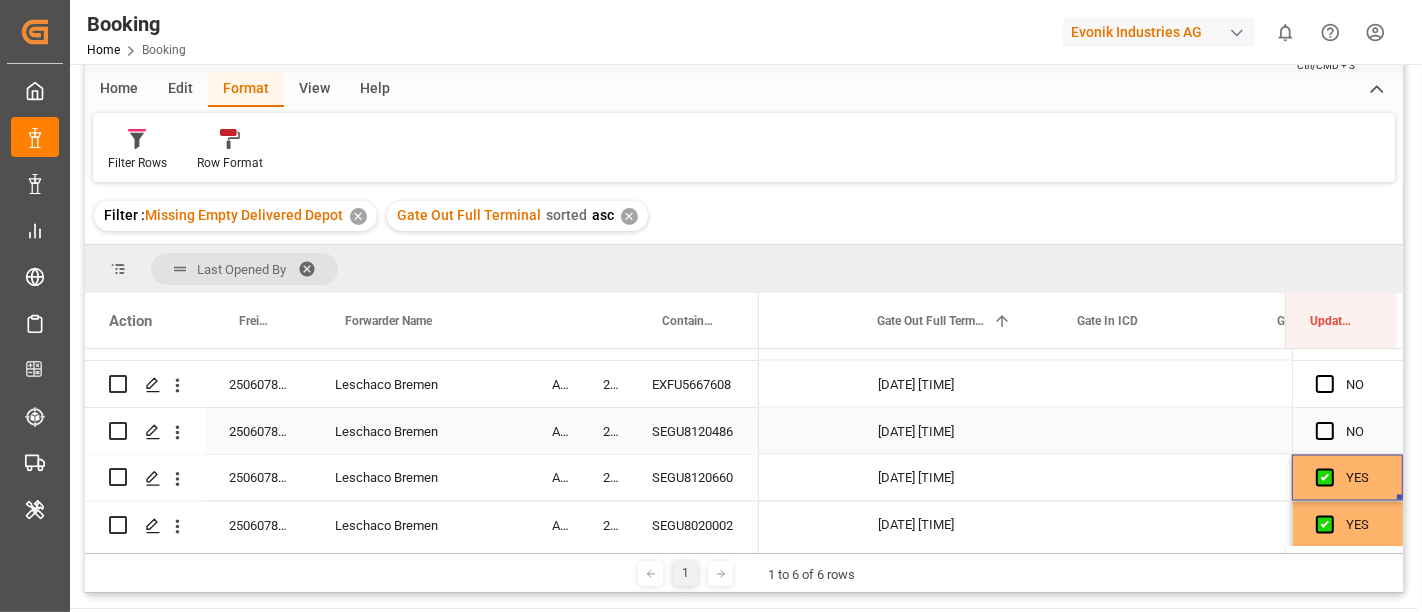 drag, startPoint x: 1331, startPoint y: 427, endPoint x: 1330, endPoint y: 415, distance: 12.0415945 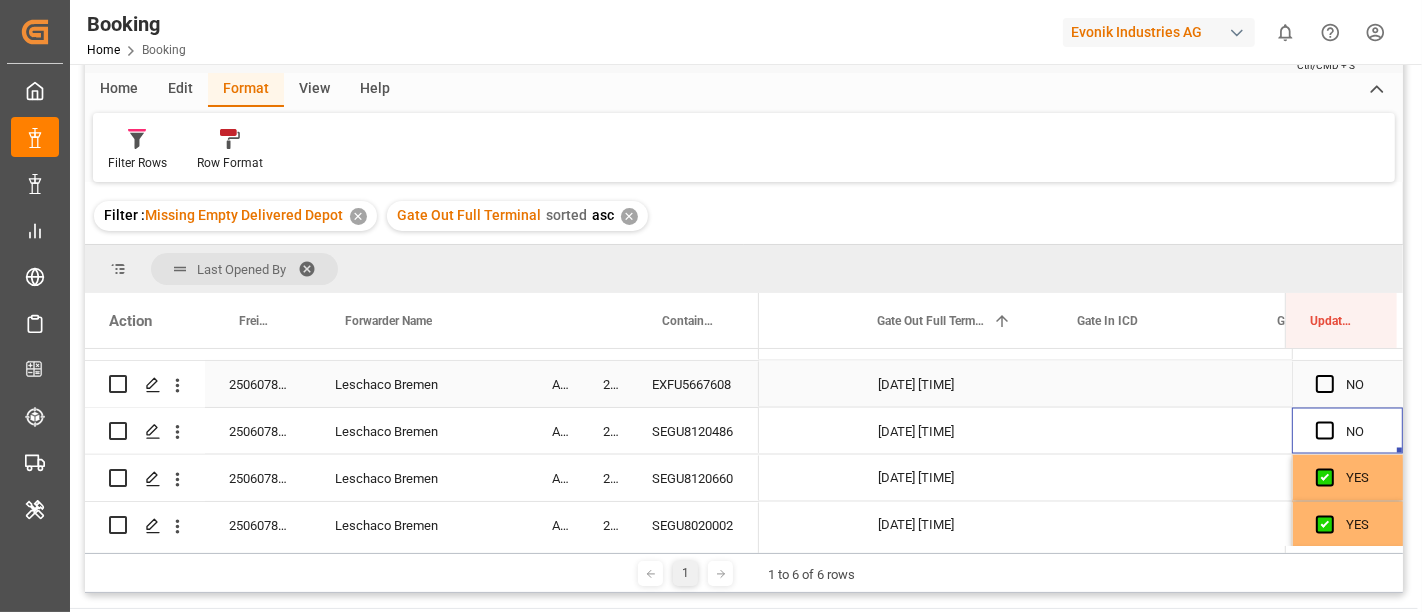 click at bounding box center [1331, 385] 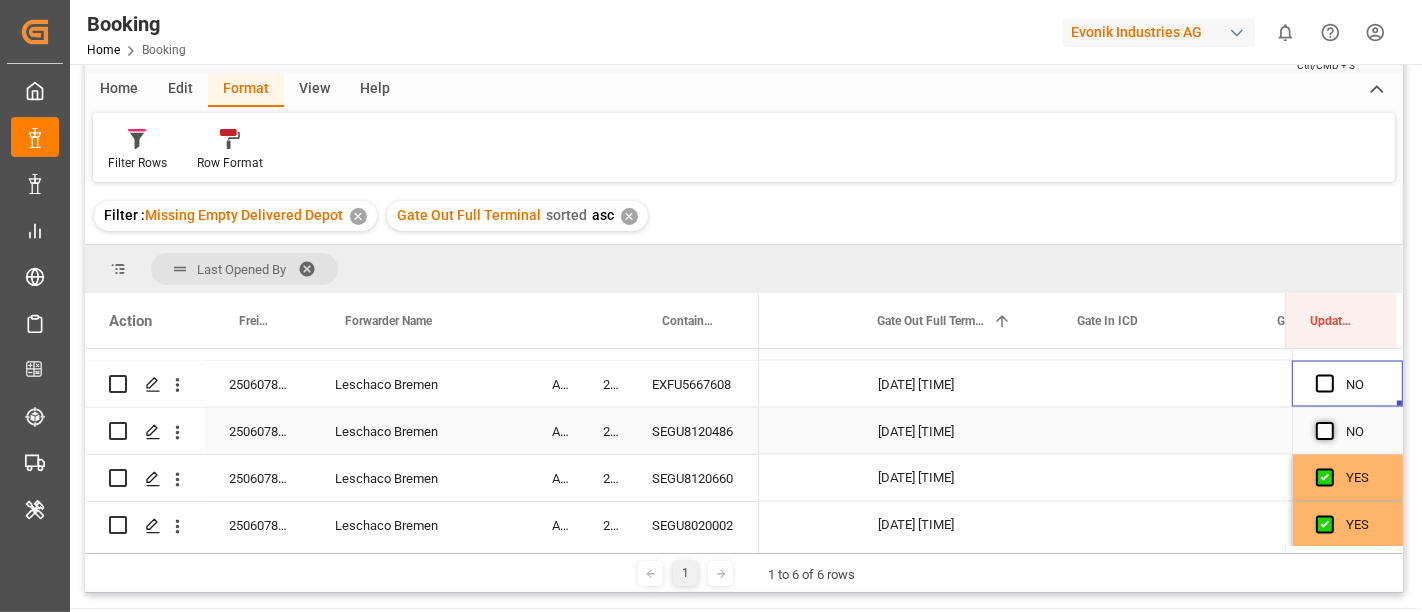 click at bounding box center [1325, 431] 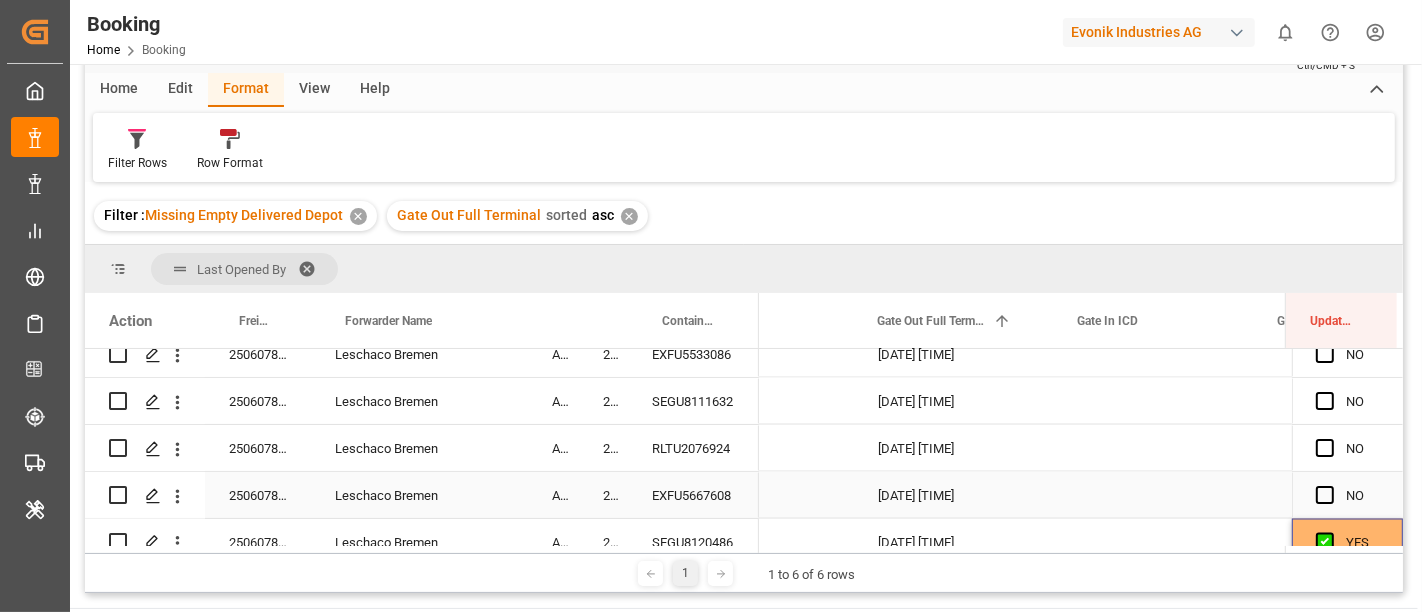 click at bounding box center [1325, 495] 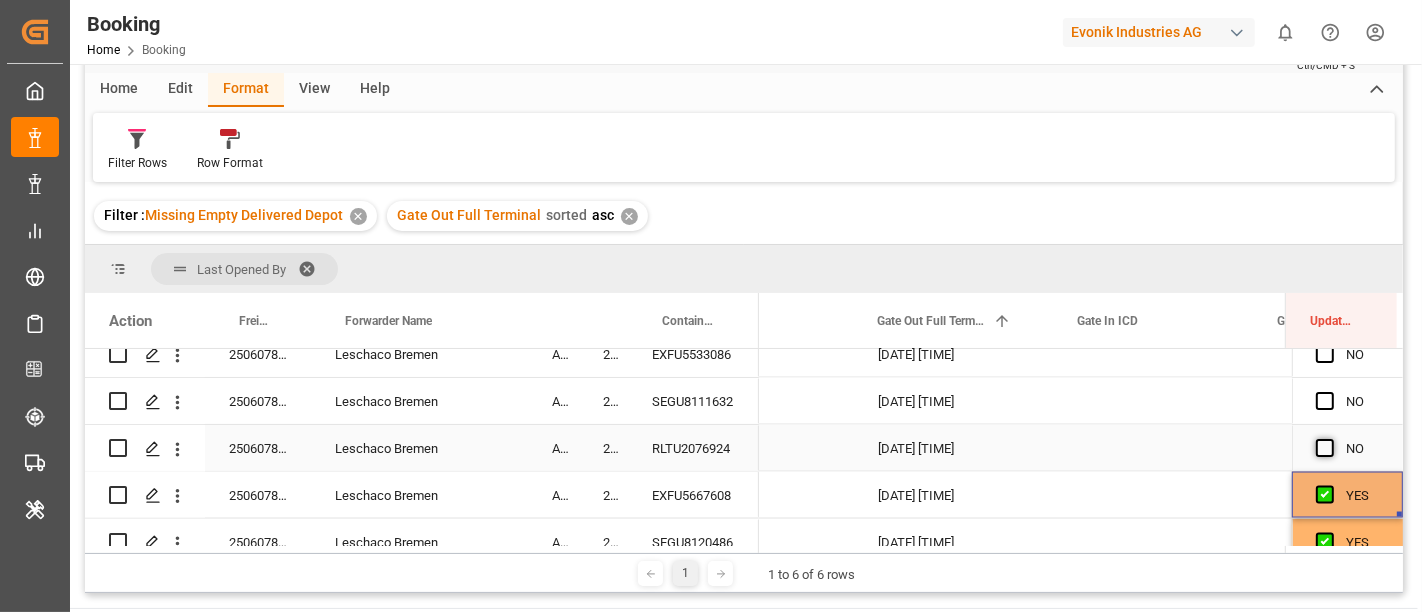 click at bounding box center (1325, 448) 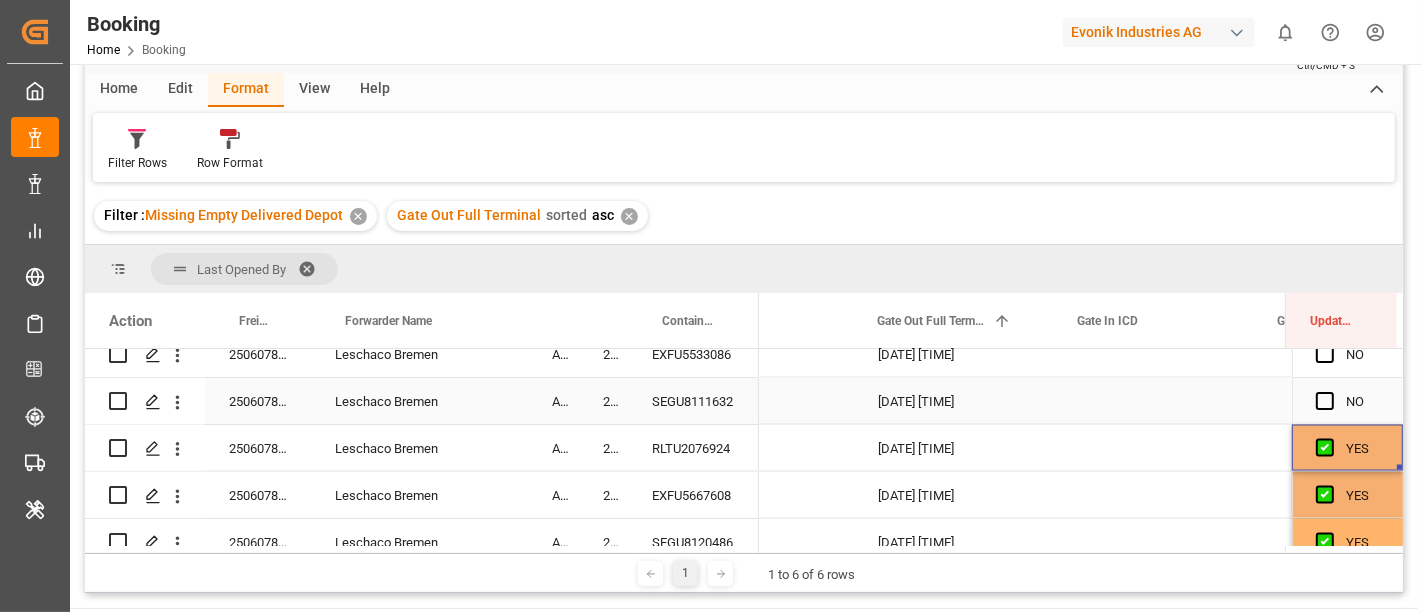 click at bounding box center [1331, 402] 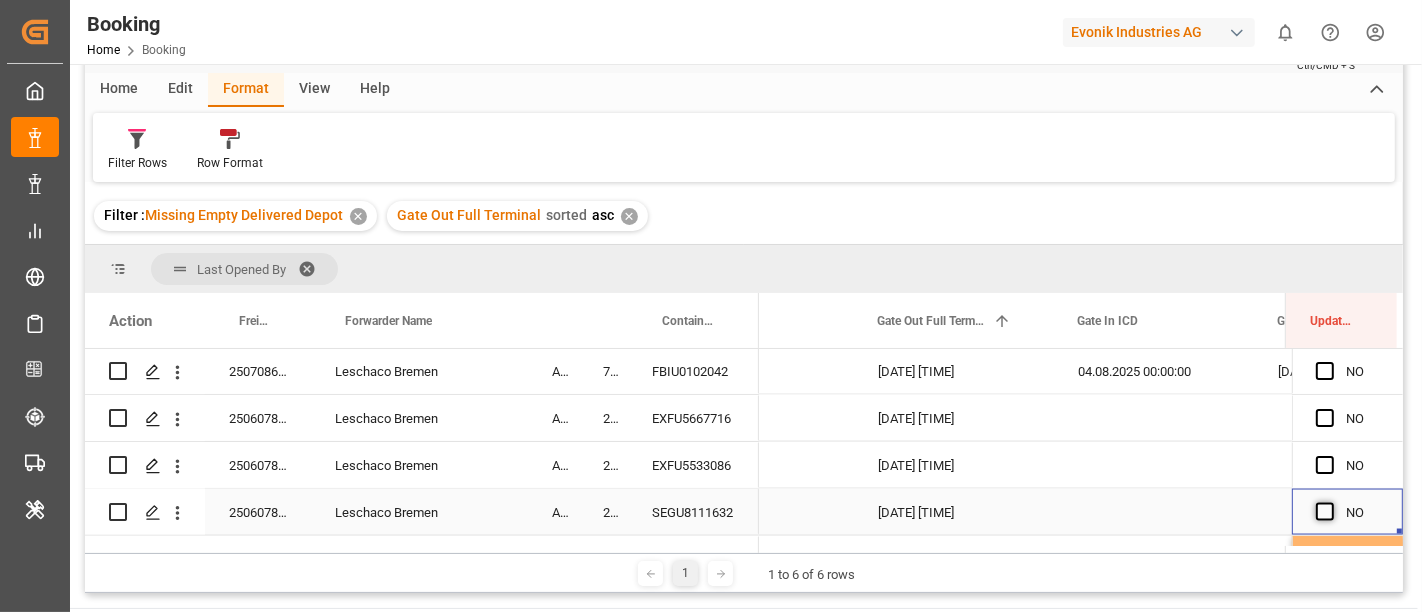 click at bounding box center [1325, 512] 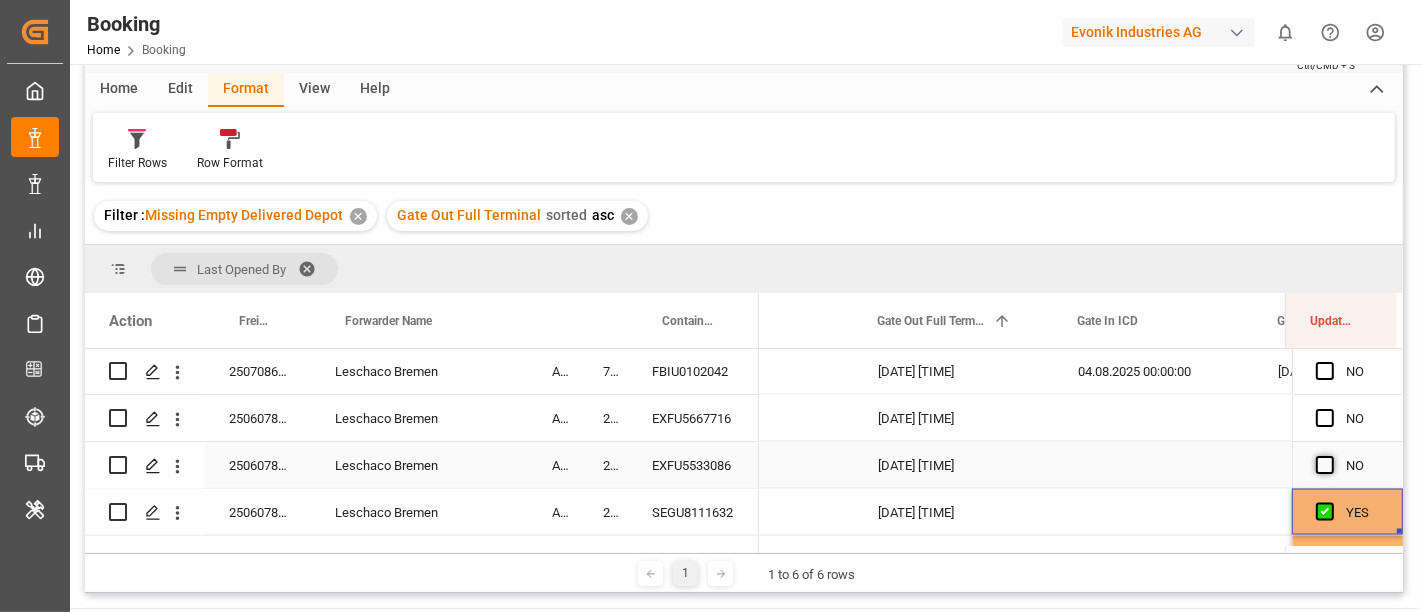 click at bounding box center (1325, 465) 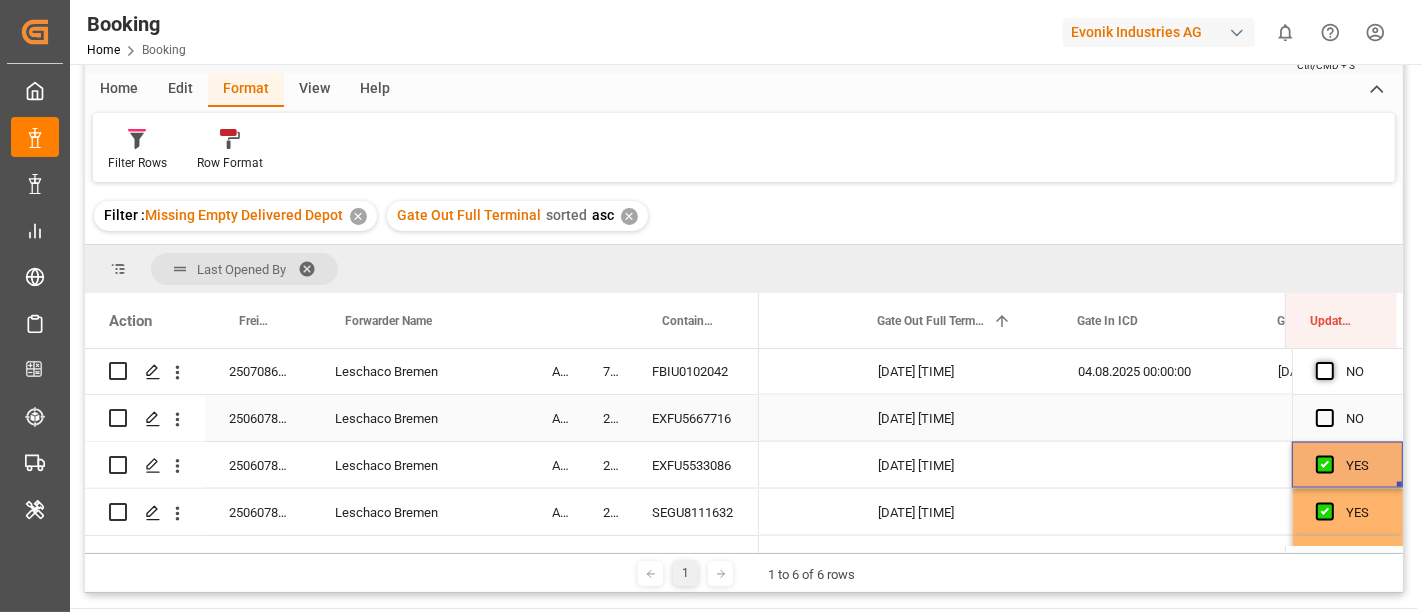 click at bounding box center (1325, 418) 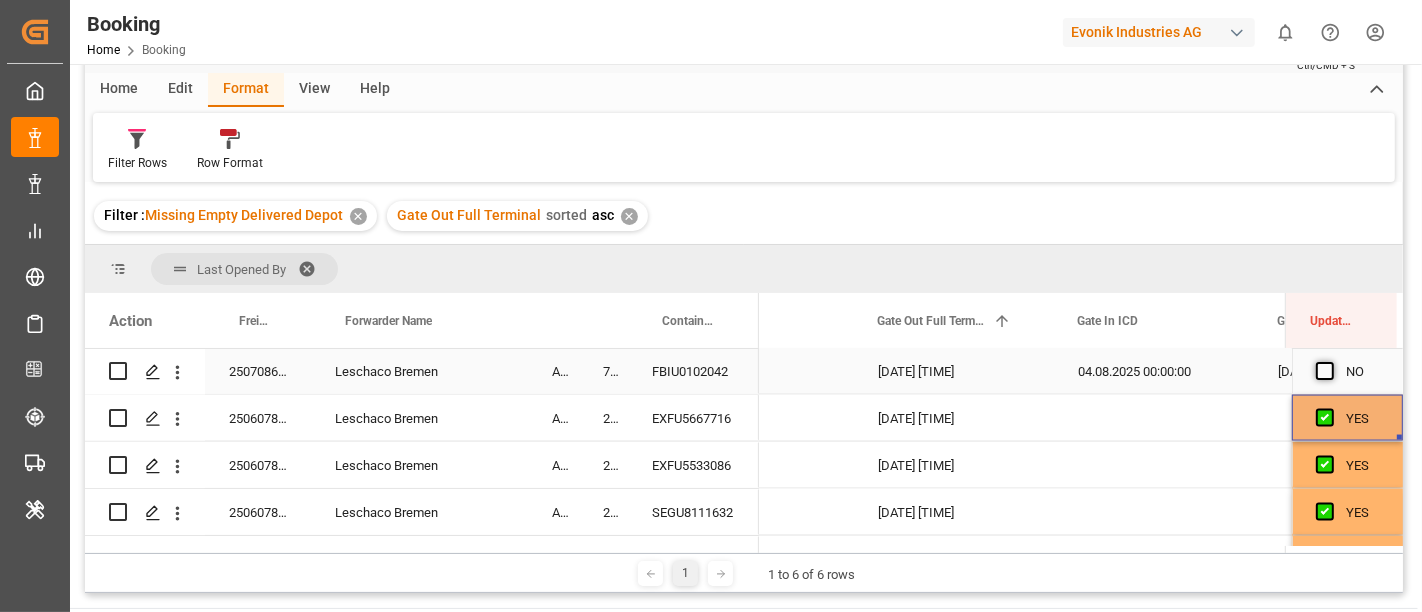 click at bounding box center [1325, 371] 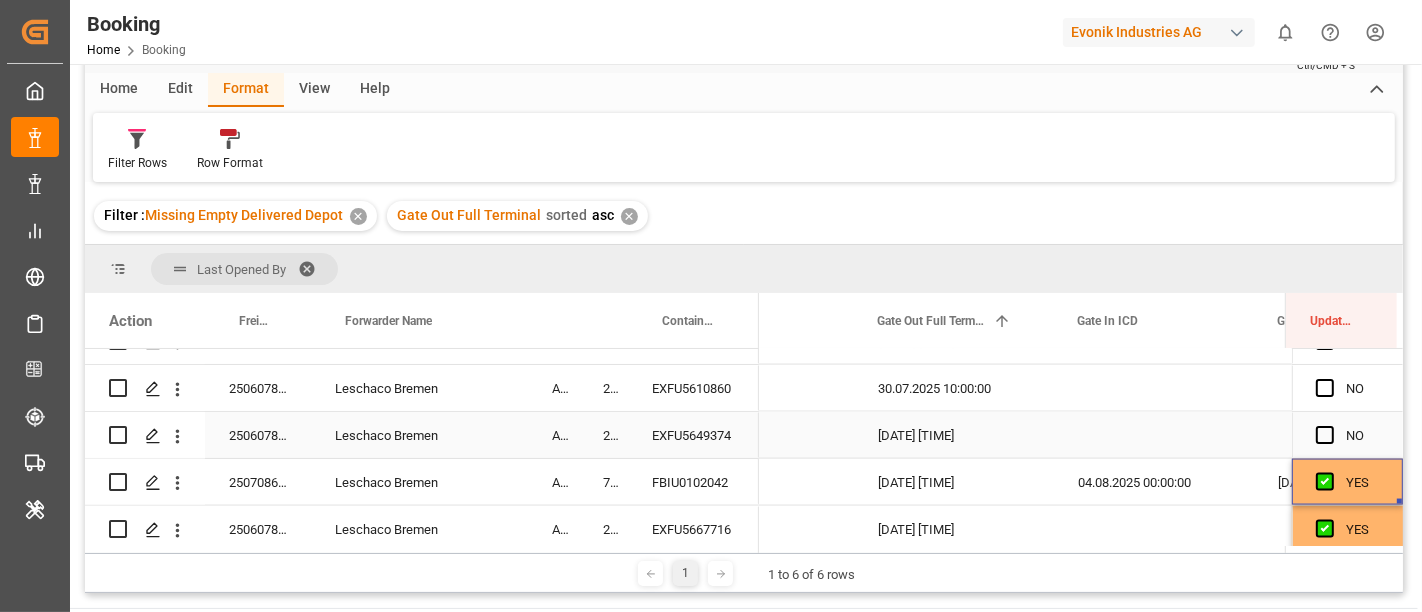 click at bounding box center [1331, 436] 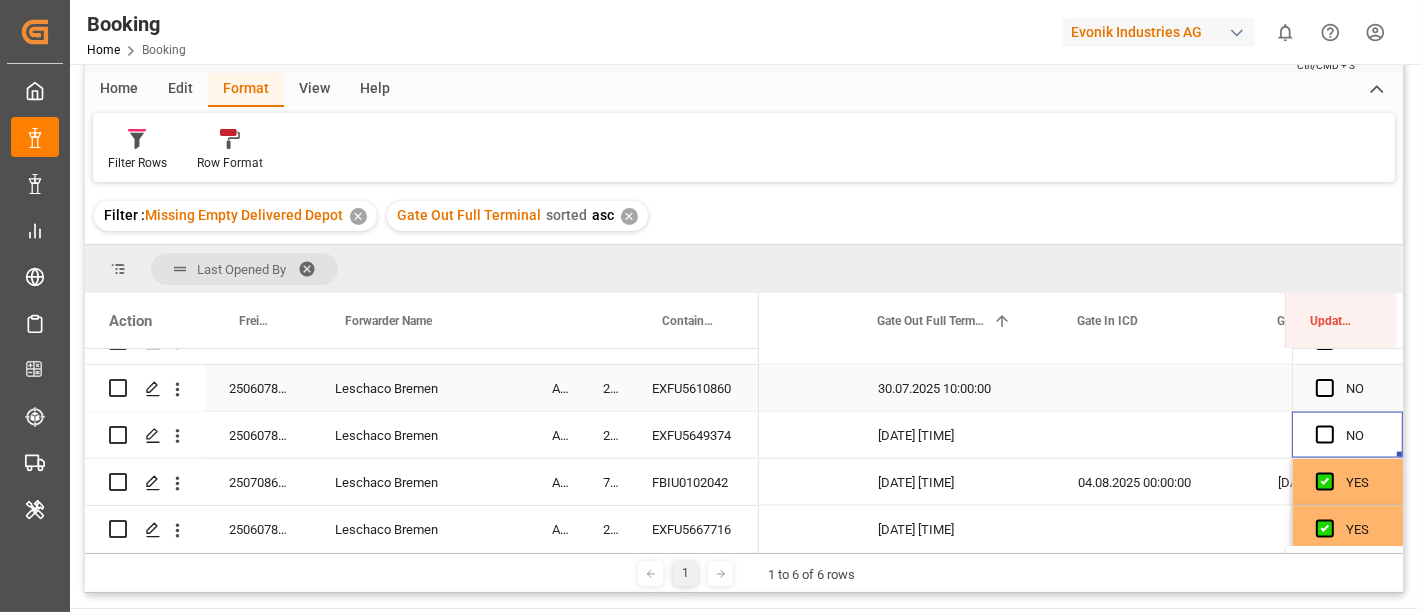 click at bounding box center [1325, 388] 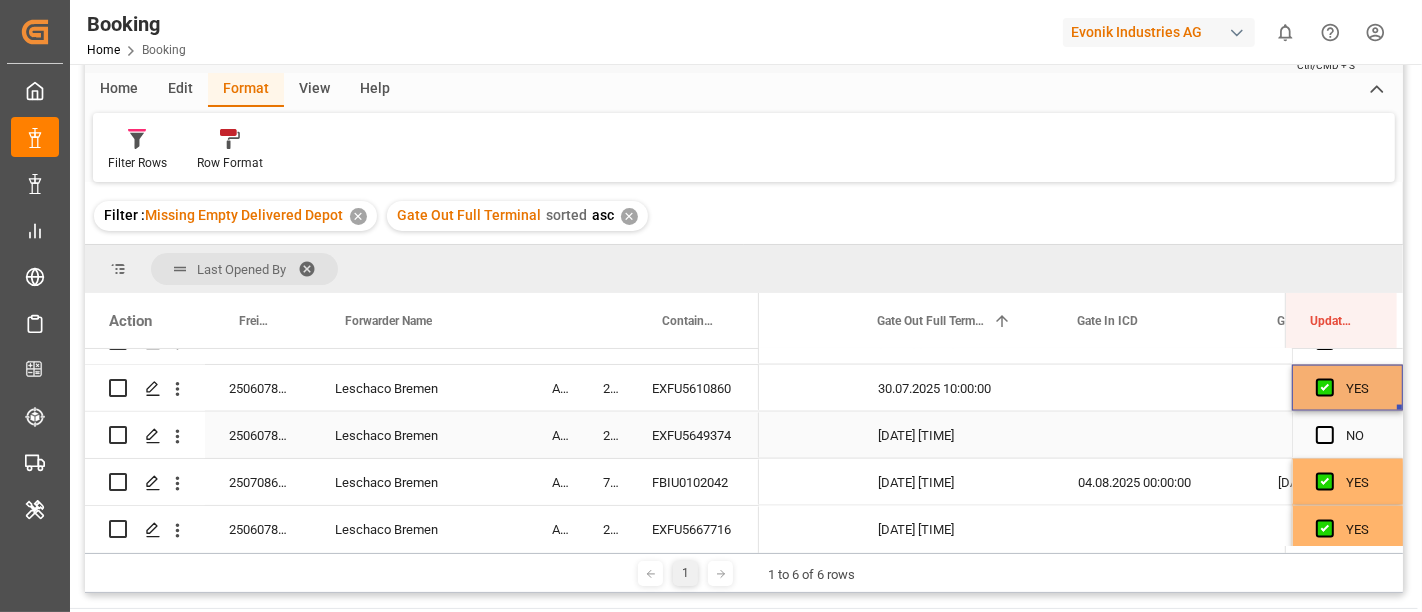click at bounding box center [1325, 435] 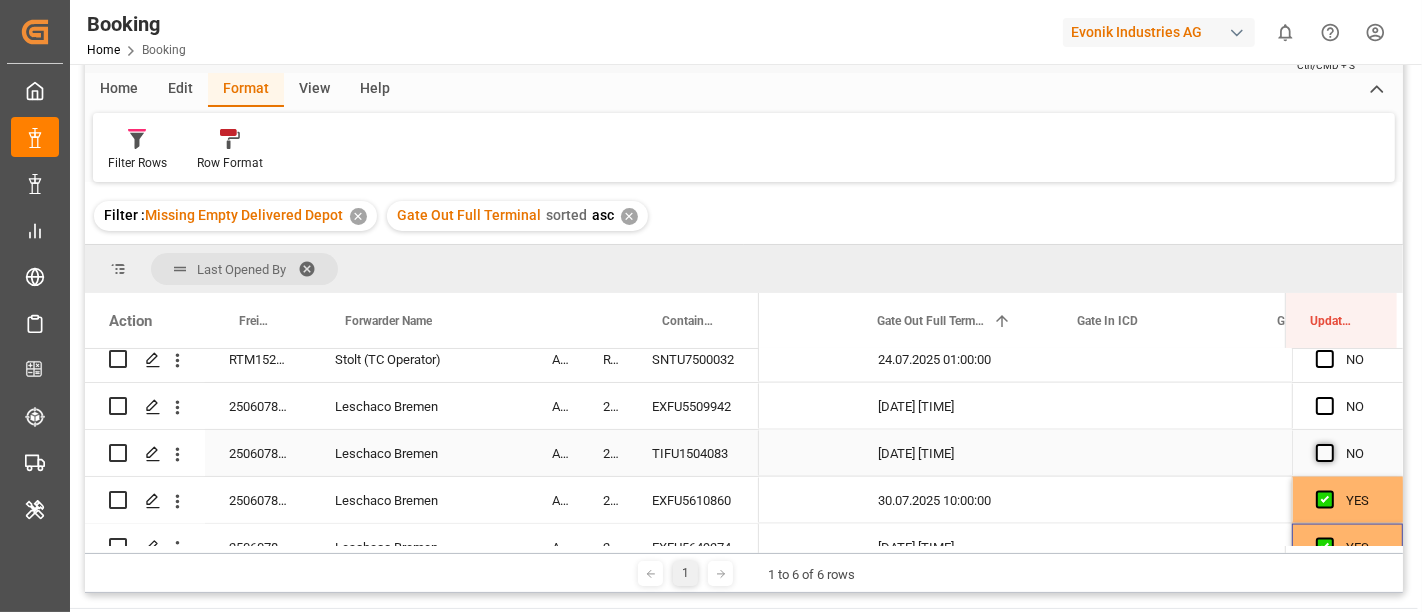 click at bounding box center (1325, 453) 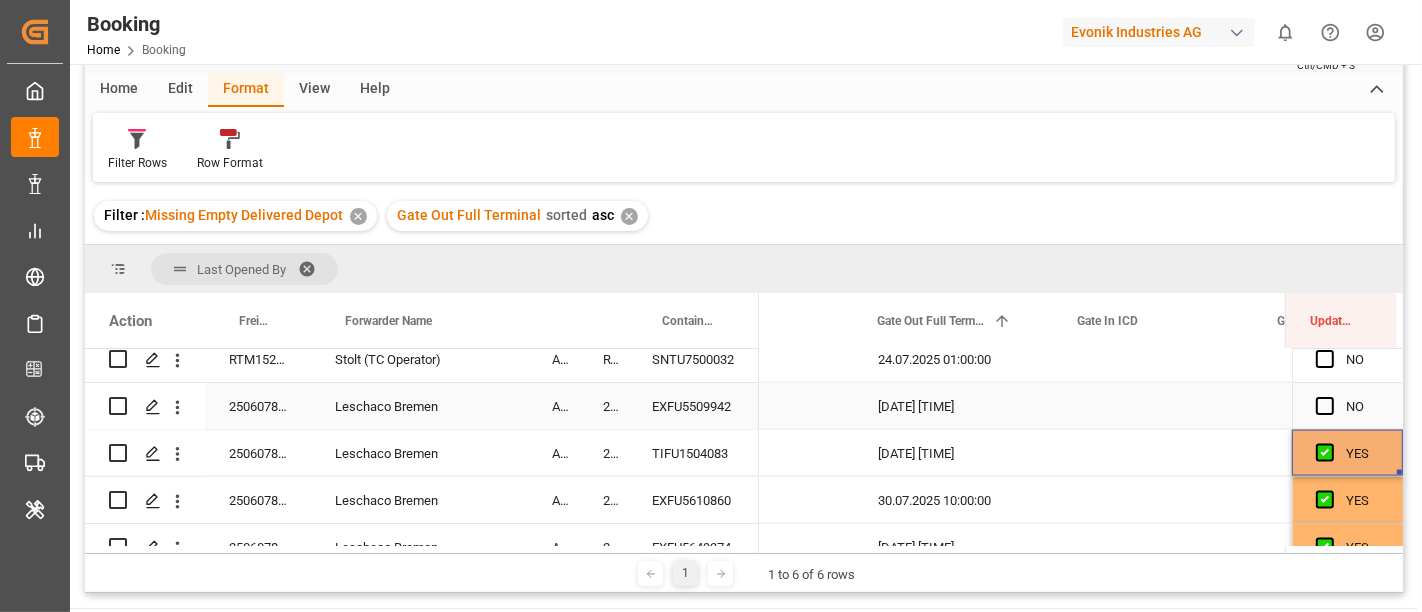 click at bounding box center (1325, 406) 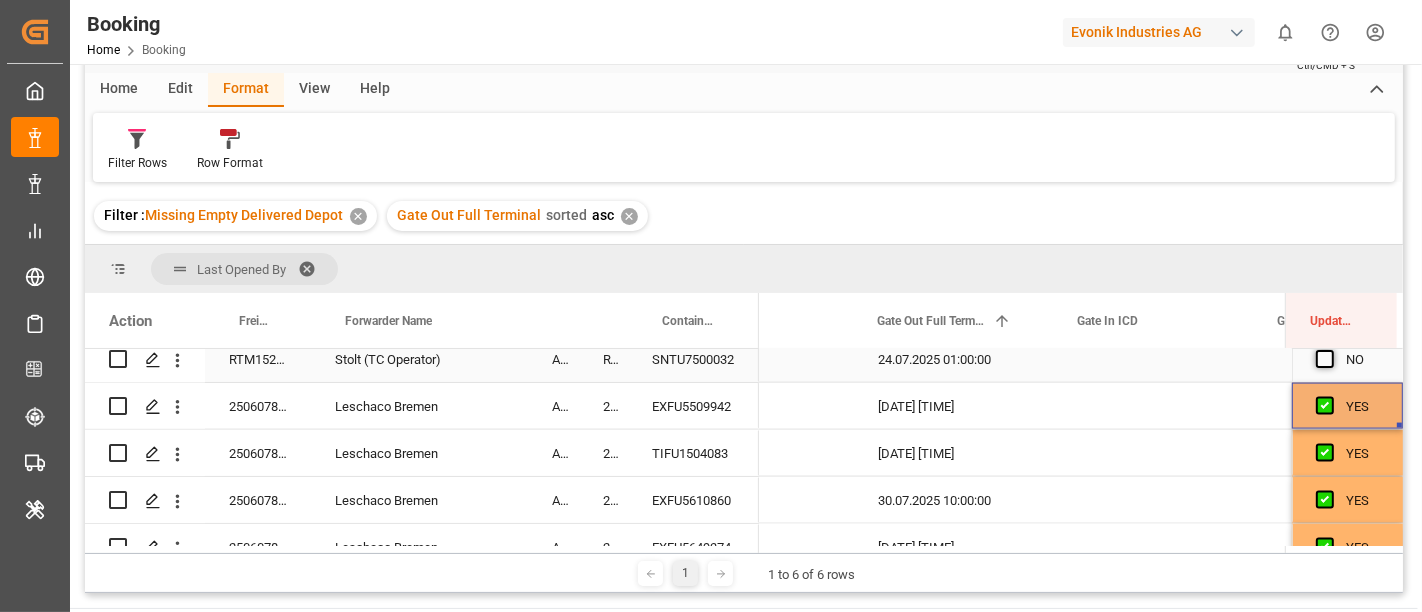 click at bounding box center [1325, 359] 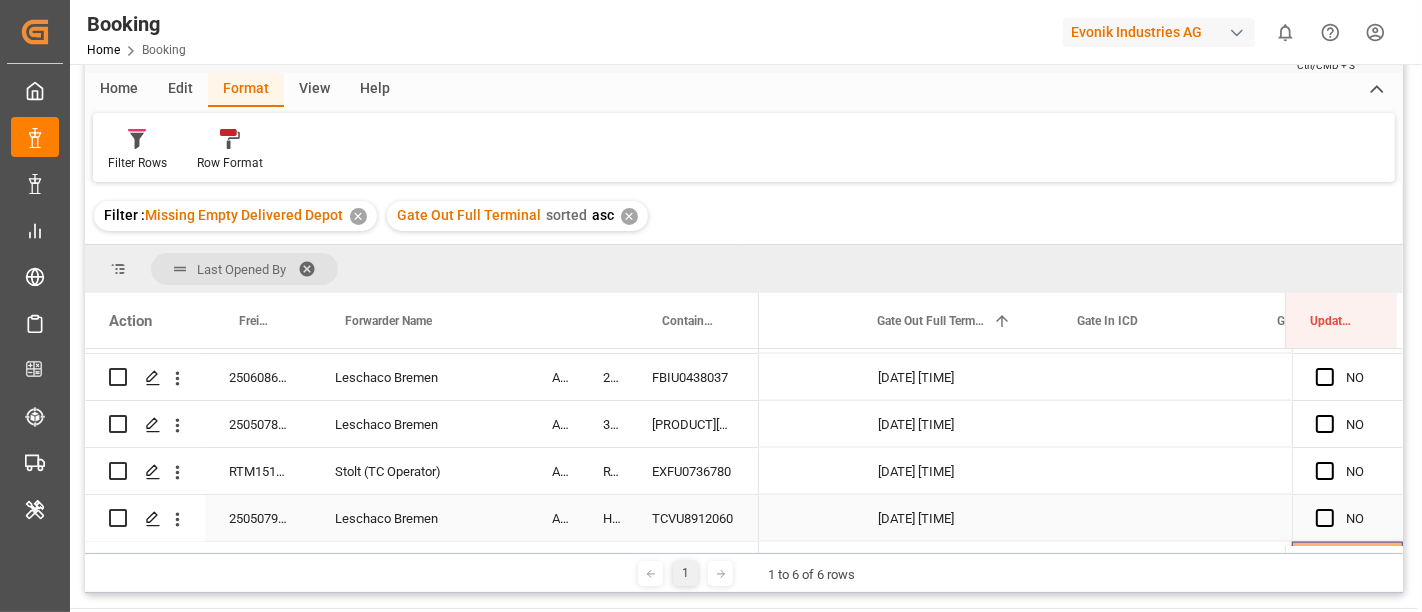 click at bounding box center [1331, 519] 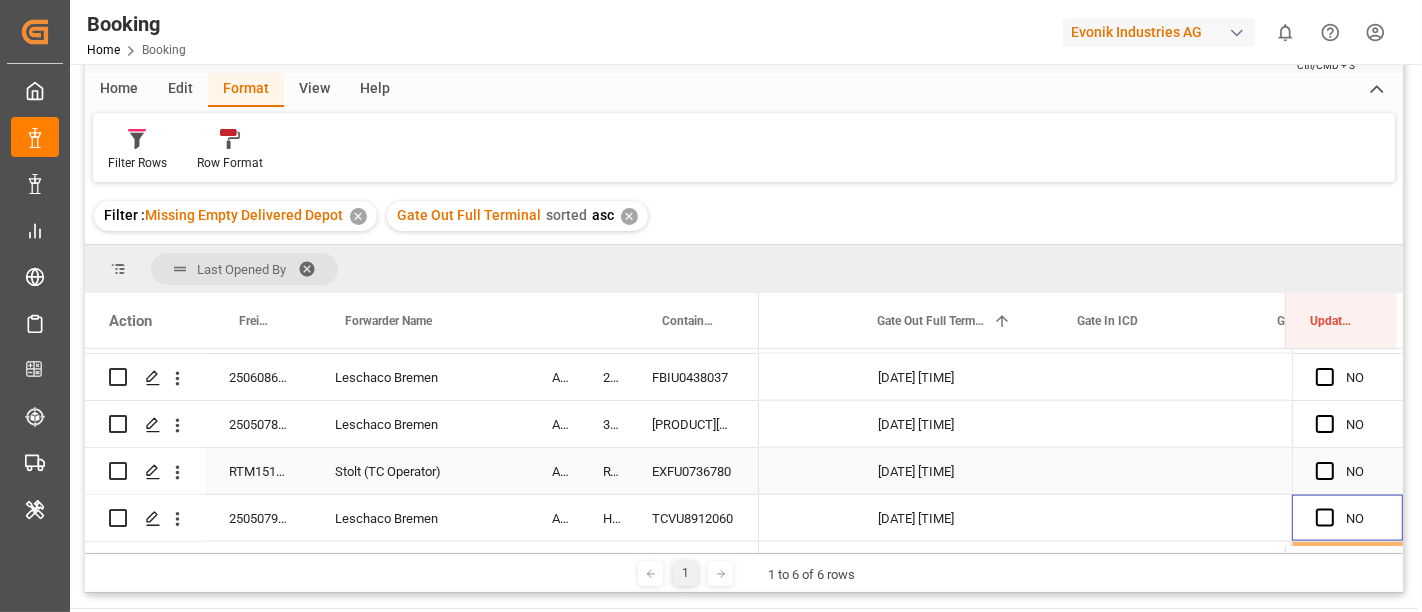 click at bounding box center (1331, 472) 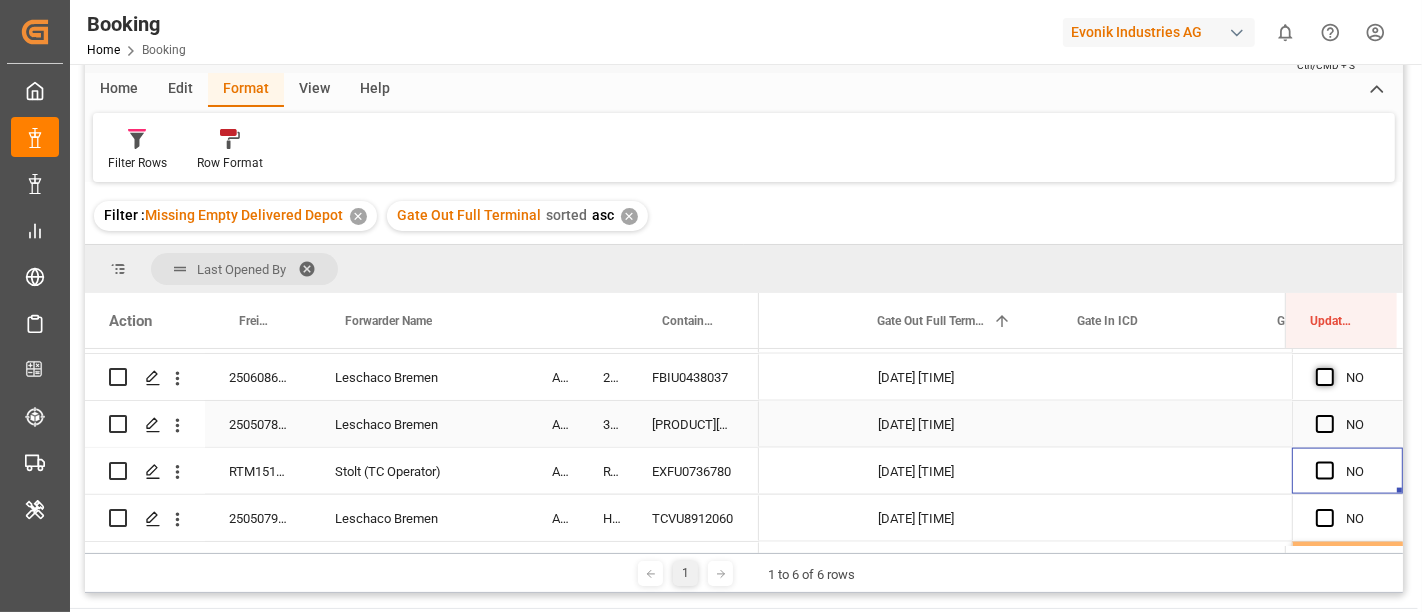 click at bounding box center [1325, 424] 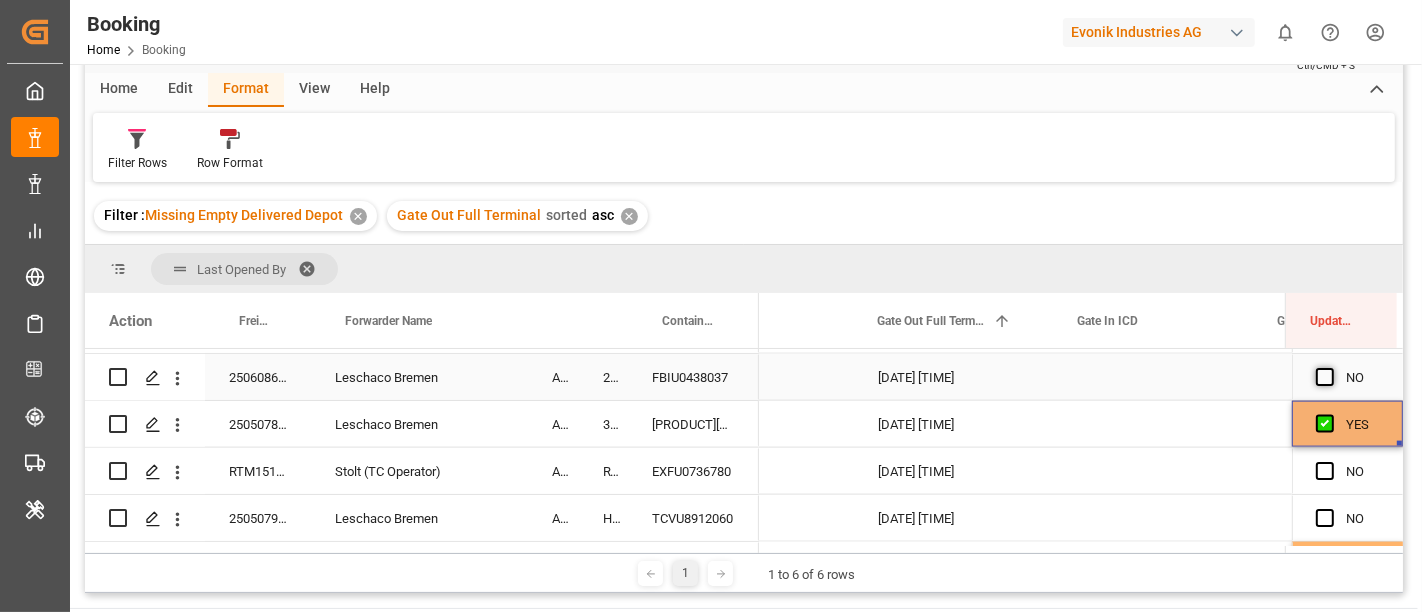 click at bounding box center [1325, 377] 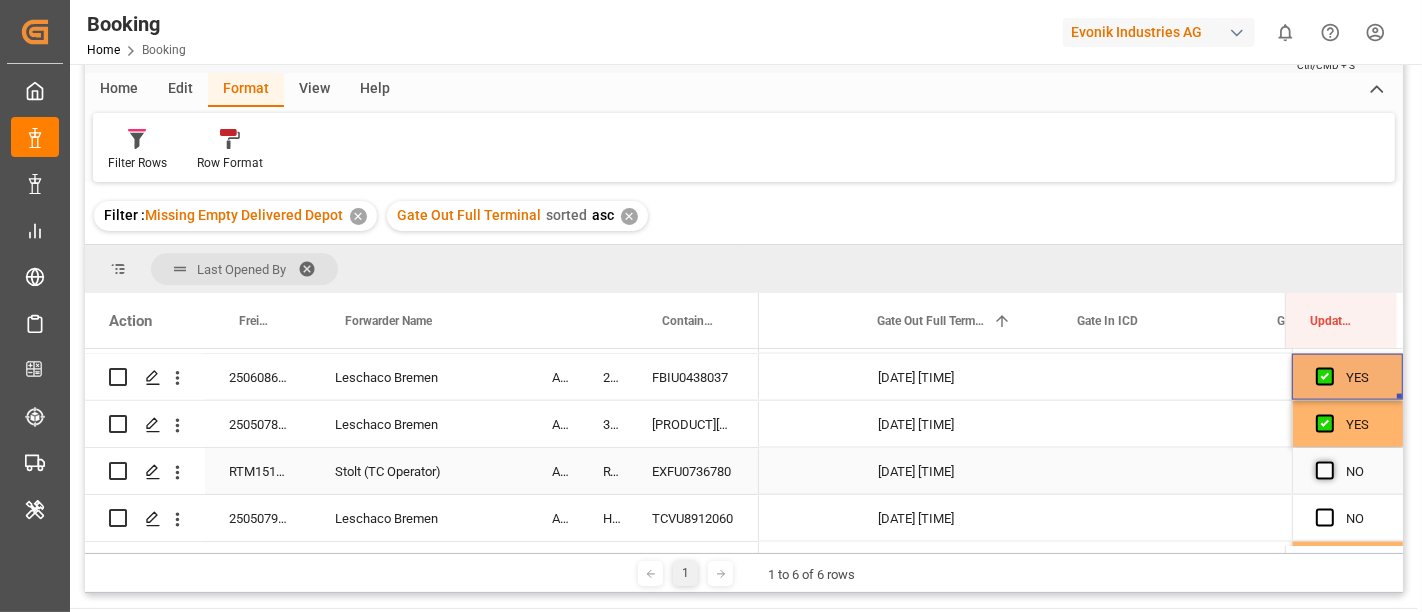 click at bounding box center (1325, 471) 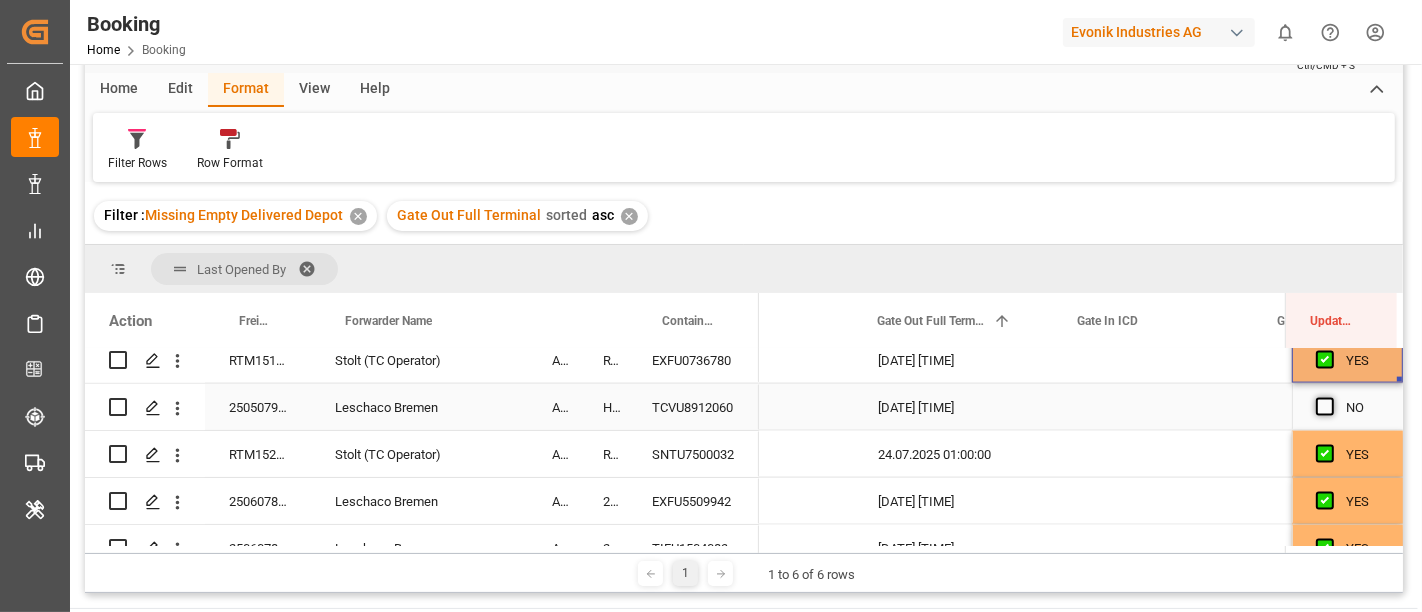 click at bounding box center (1325, 407) 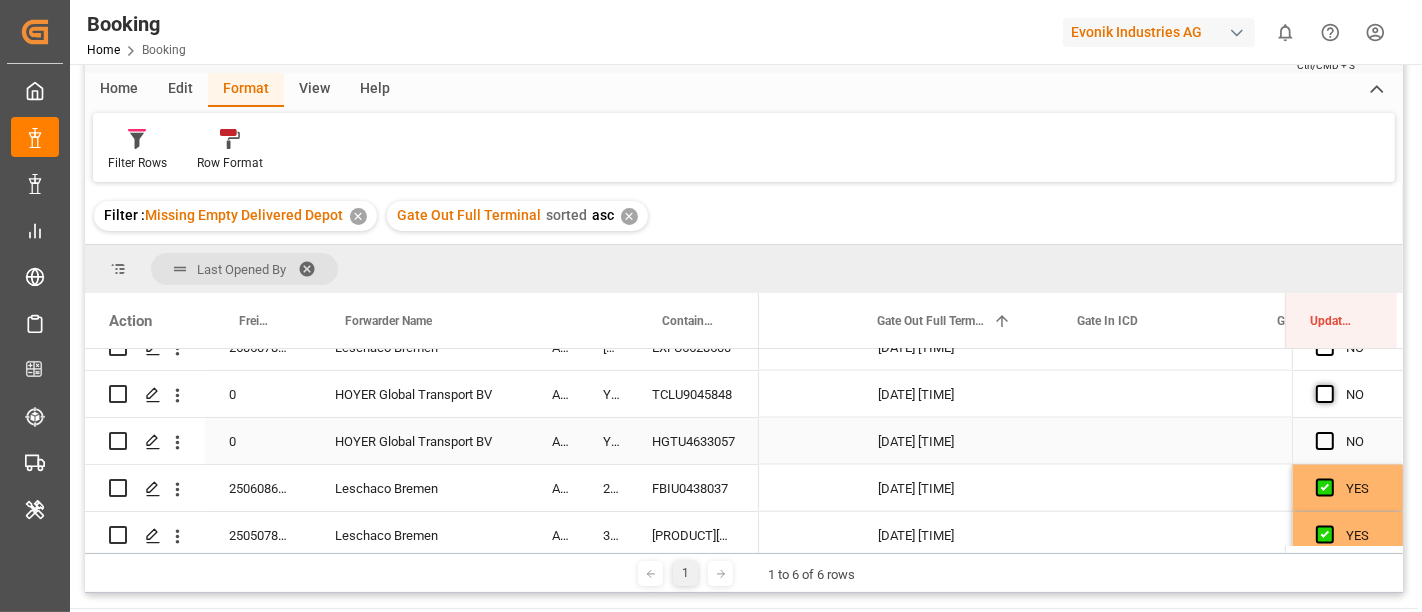 click at bounding box center [1325, 441] 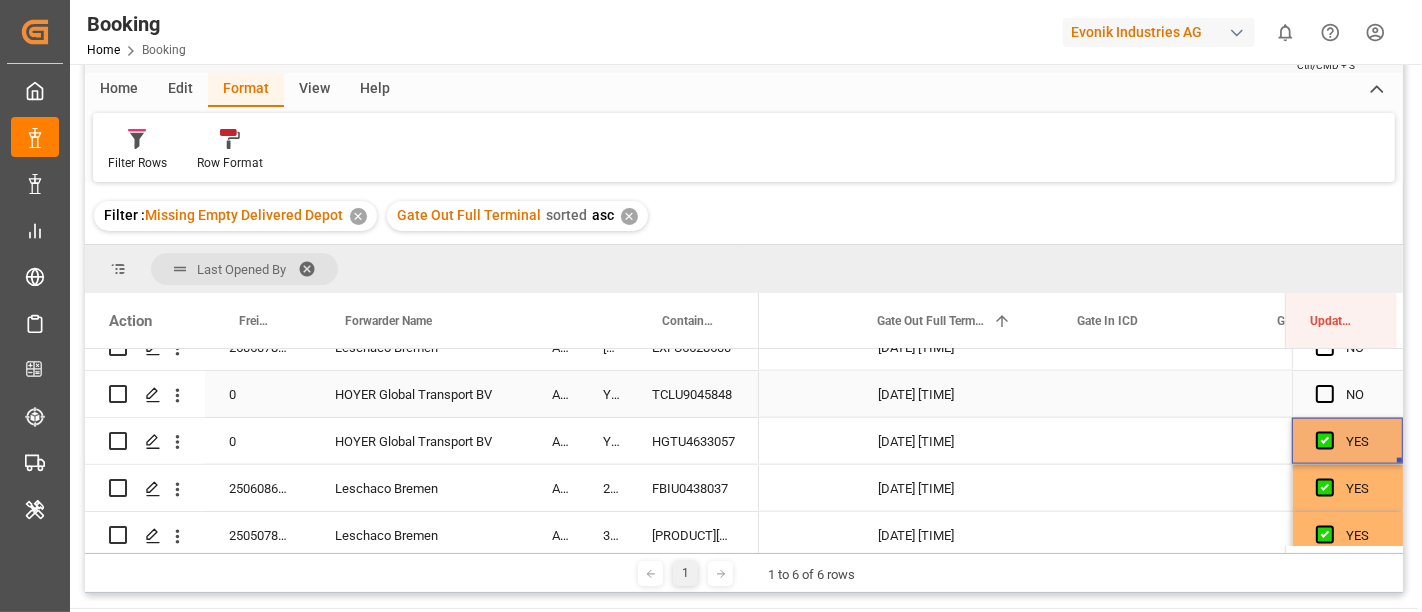 click at bounding box center (1325, 394) 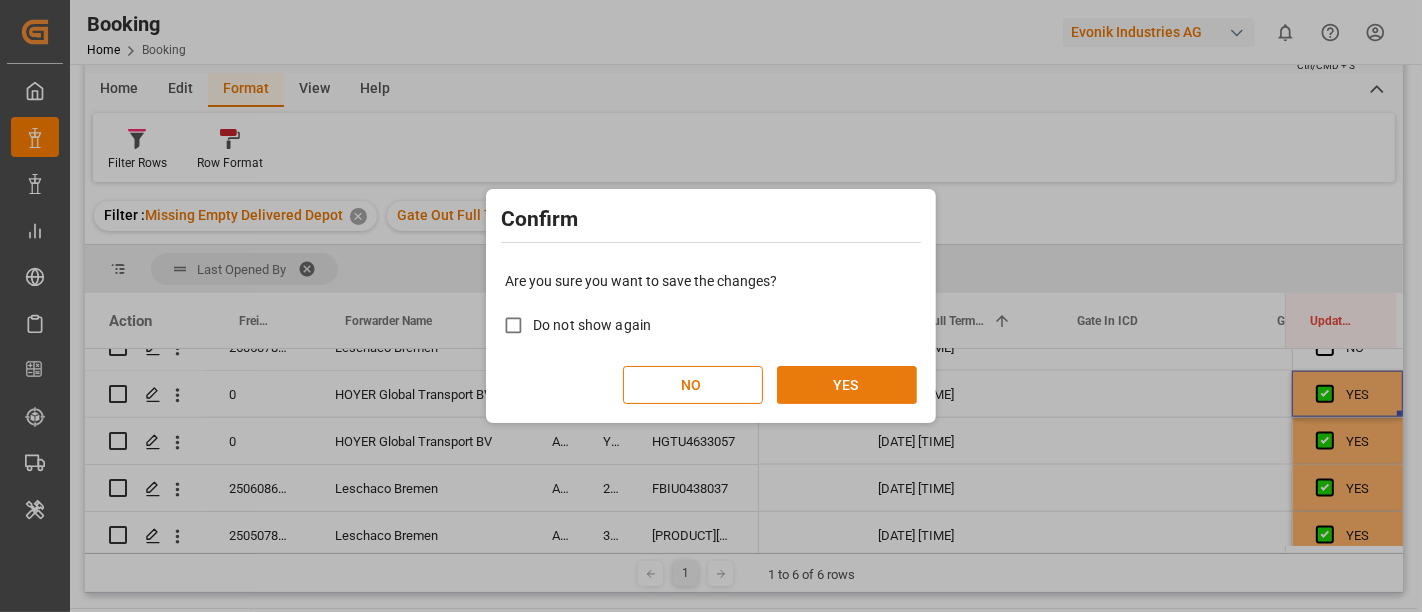 click on "YES" at bounding box center [847, 385] 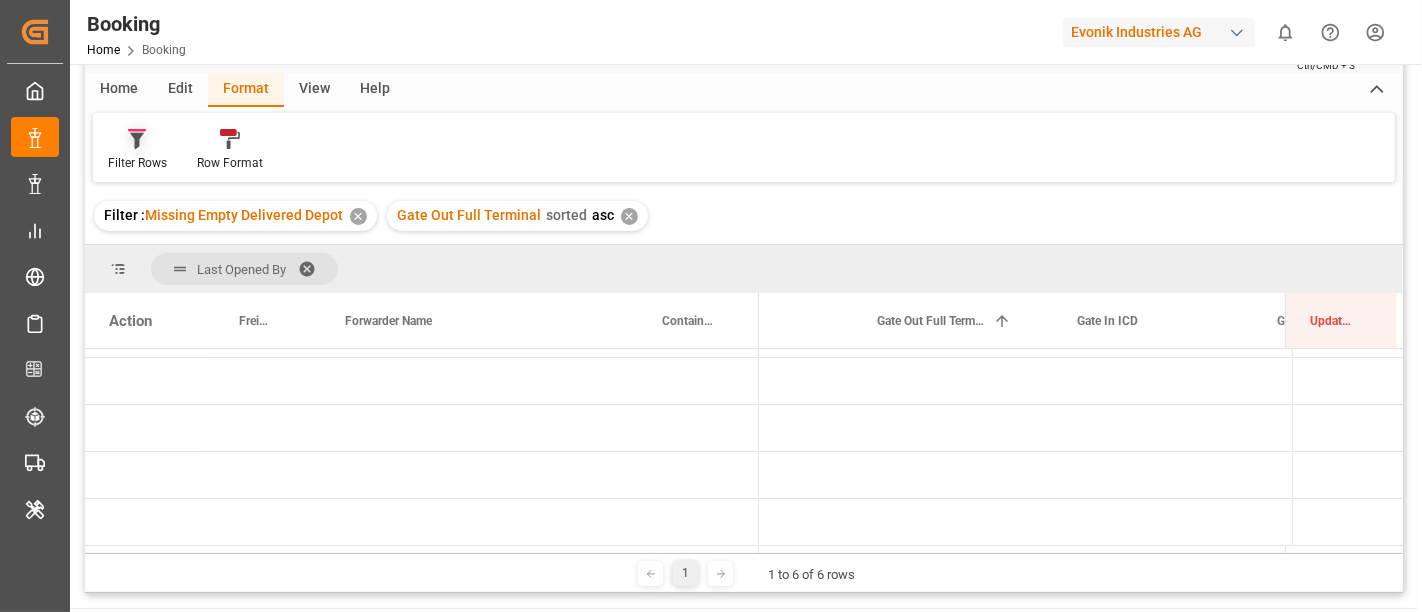 click on "Filter Rows" at bounding box center (137, 163) 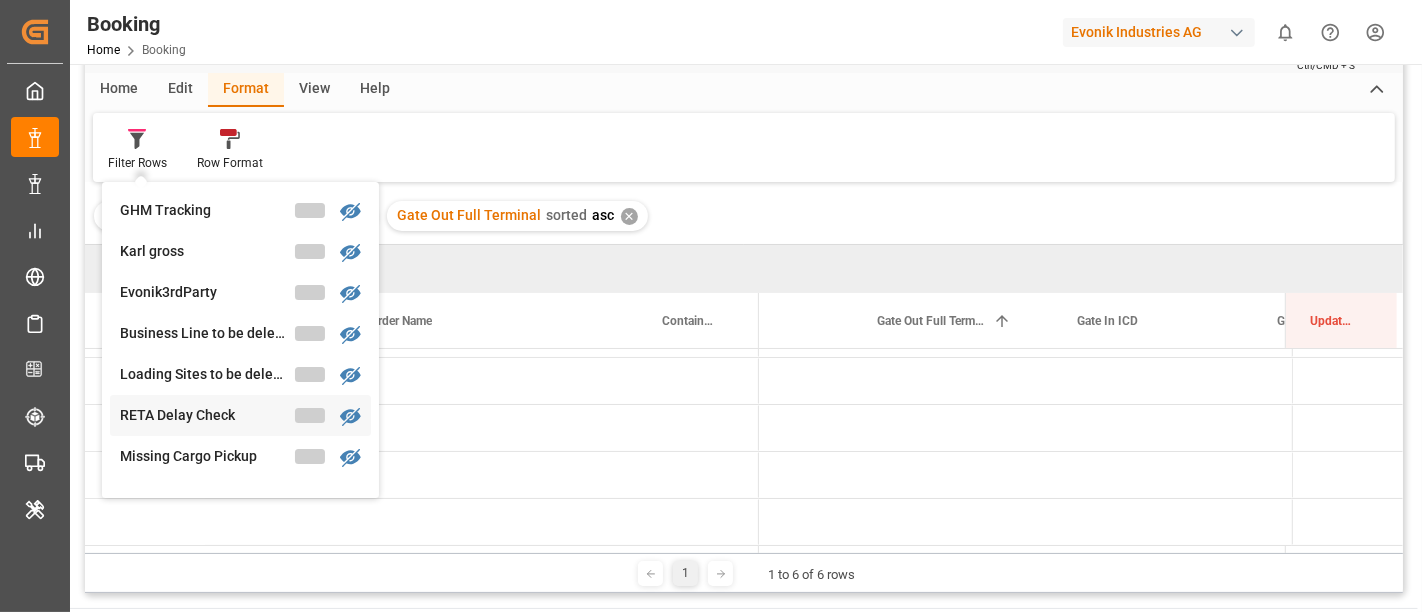 scroll, scrollTop: 91, scrollLeft: 0, axis: vertical 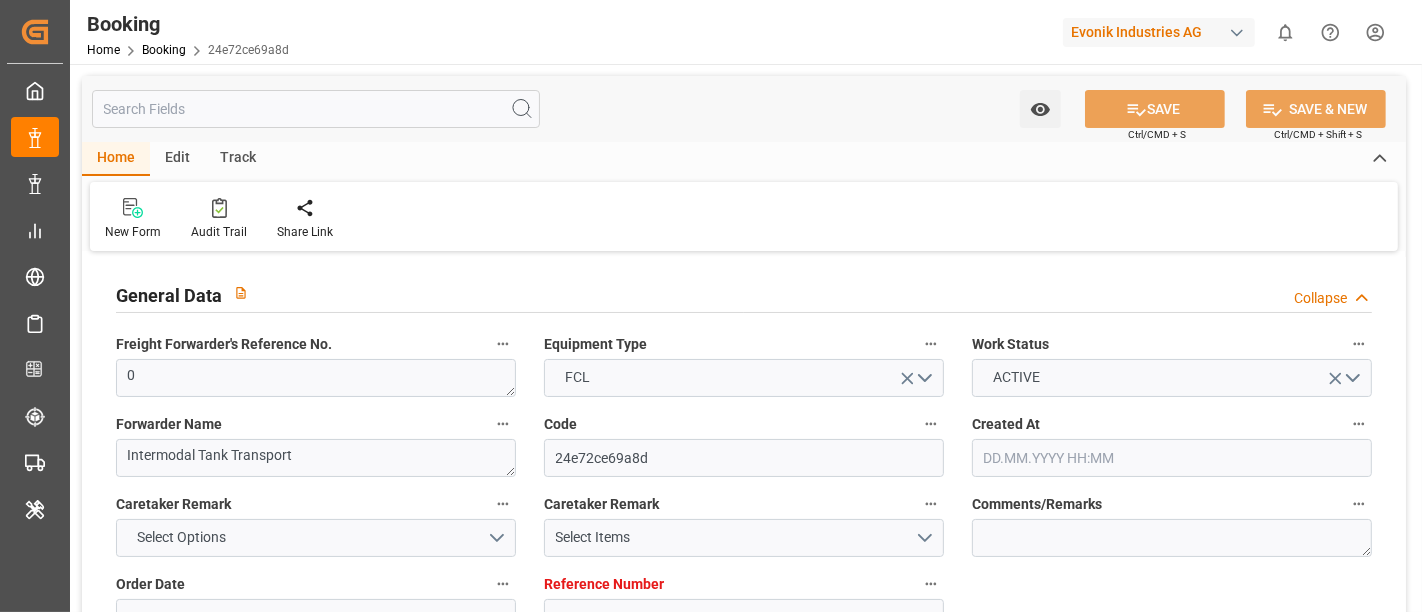 type on "0" 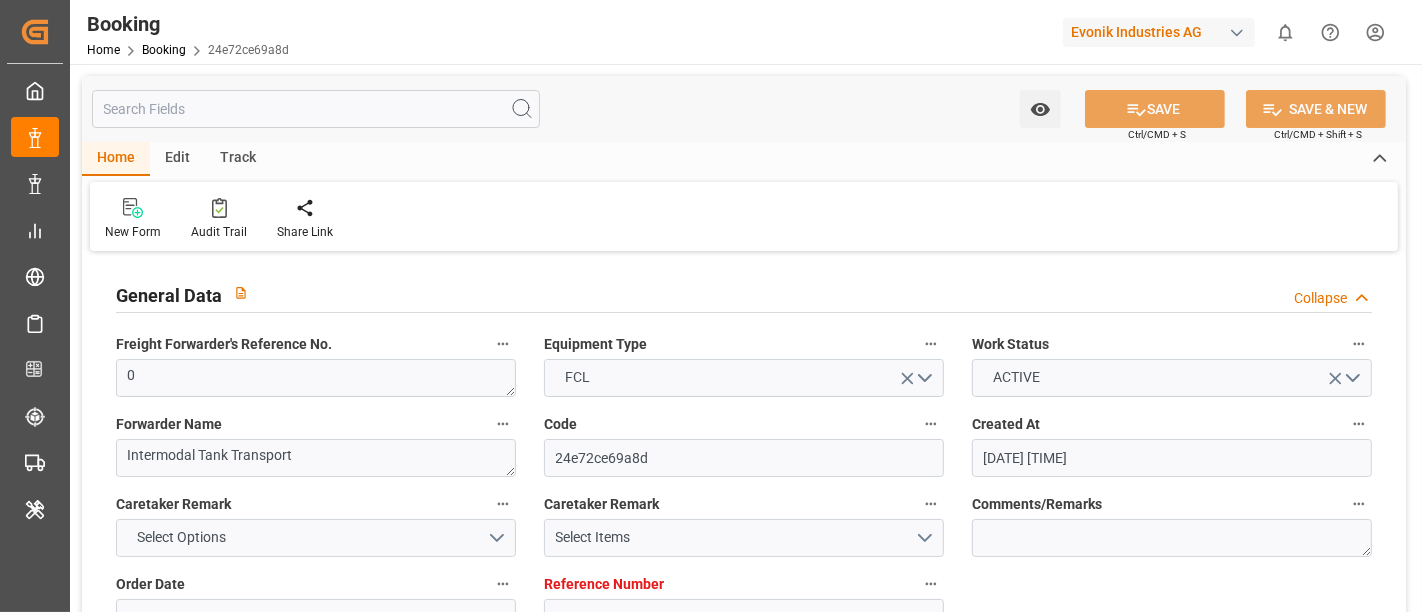 type on "21.02.2025 10:37" 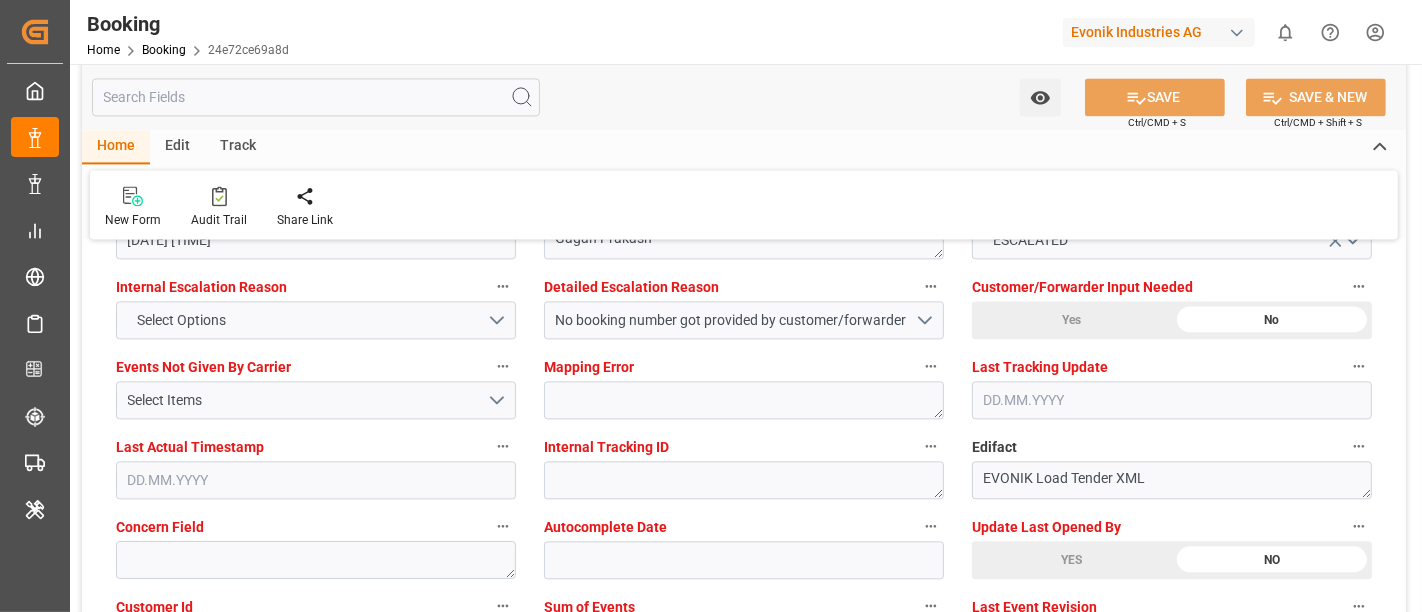 click on "0" at bounding box center [744, 640] 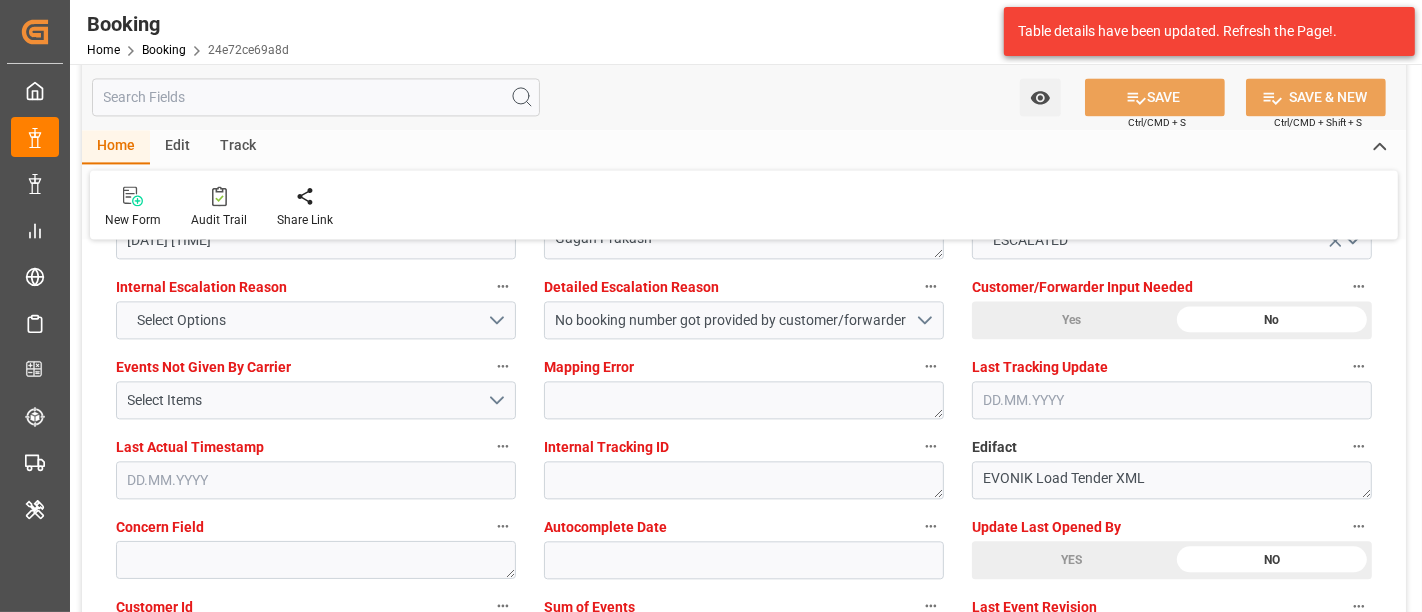 click on "0" at bounding box center [744, 640] 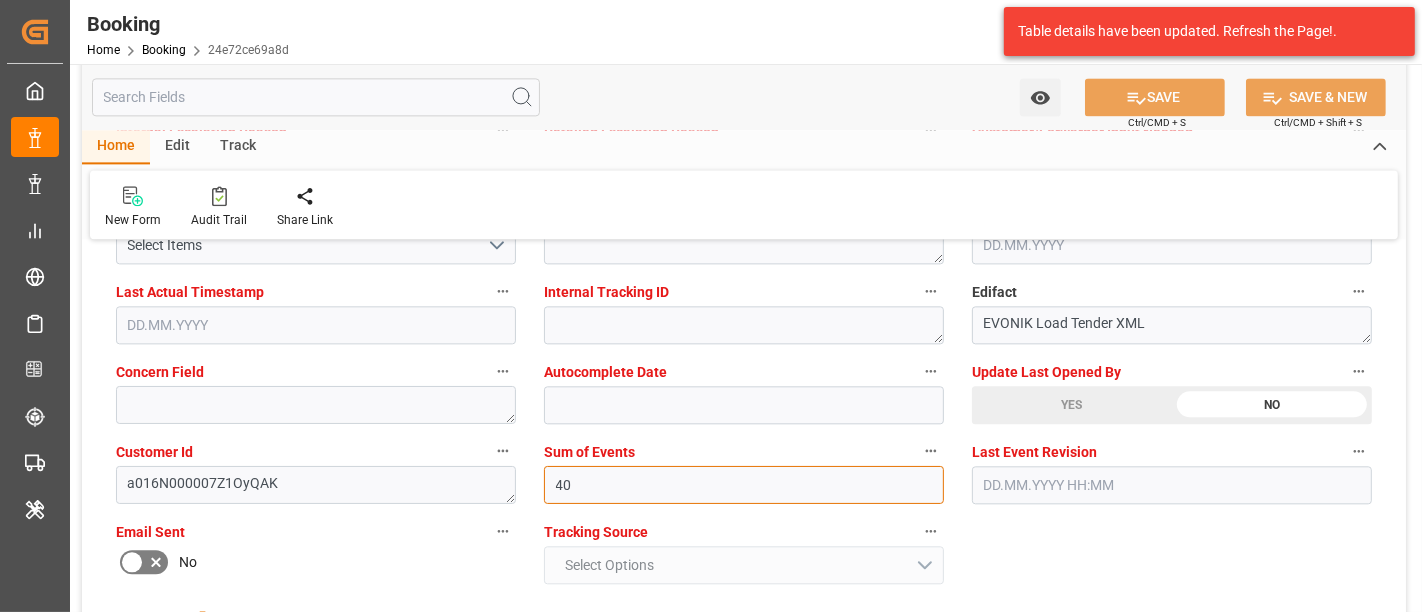 click on "40" at bounding box center [744, 485] 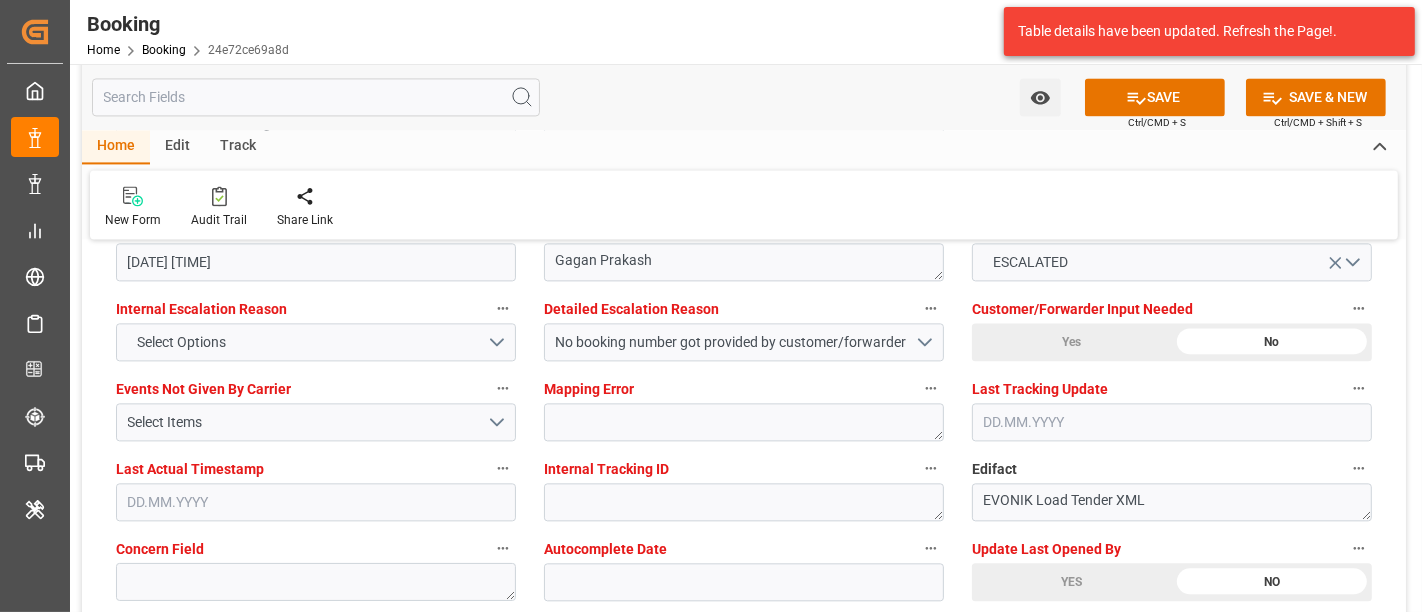 scroll, scrollTop: 3666, scrollLeft: 0, axis: vertical 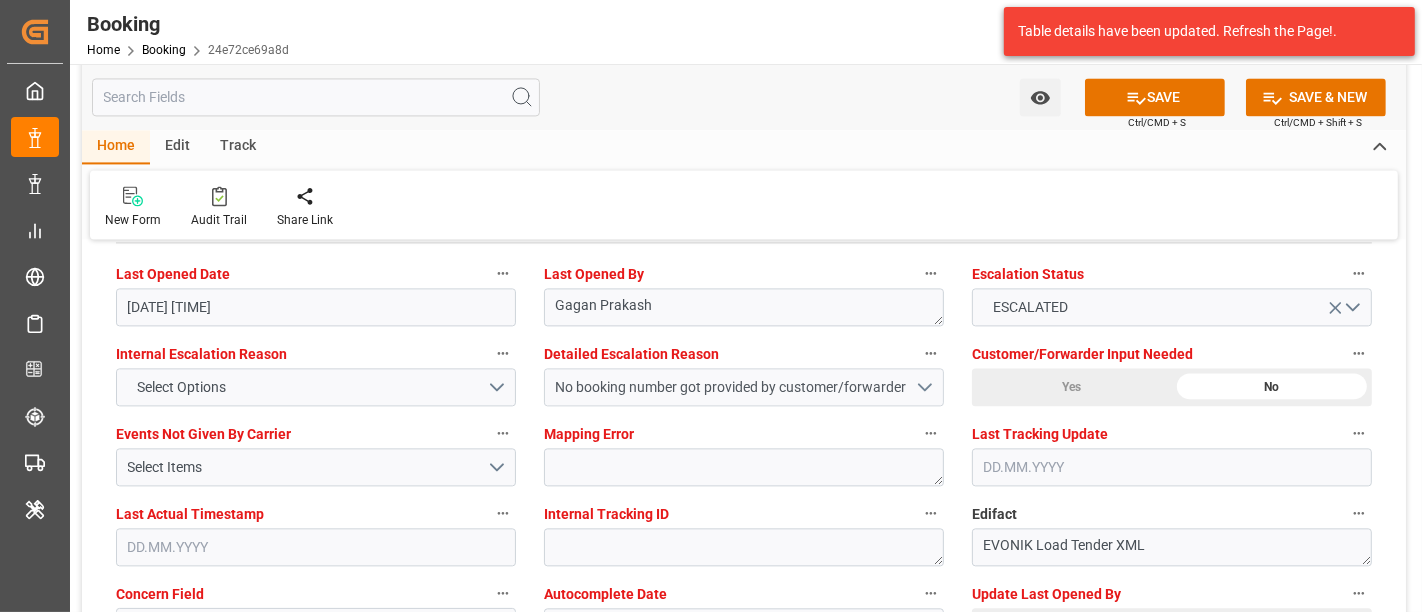 type on "4096" 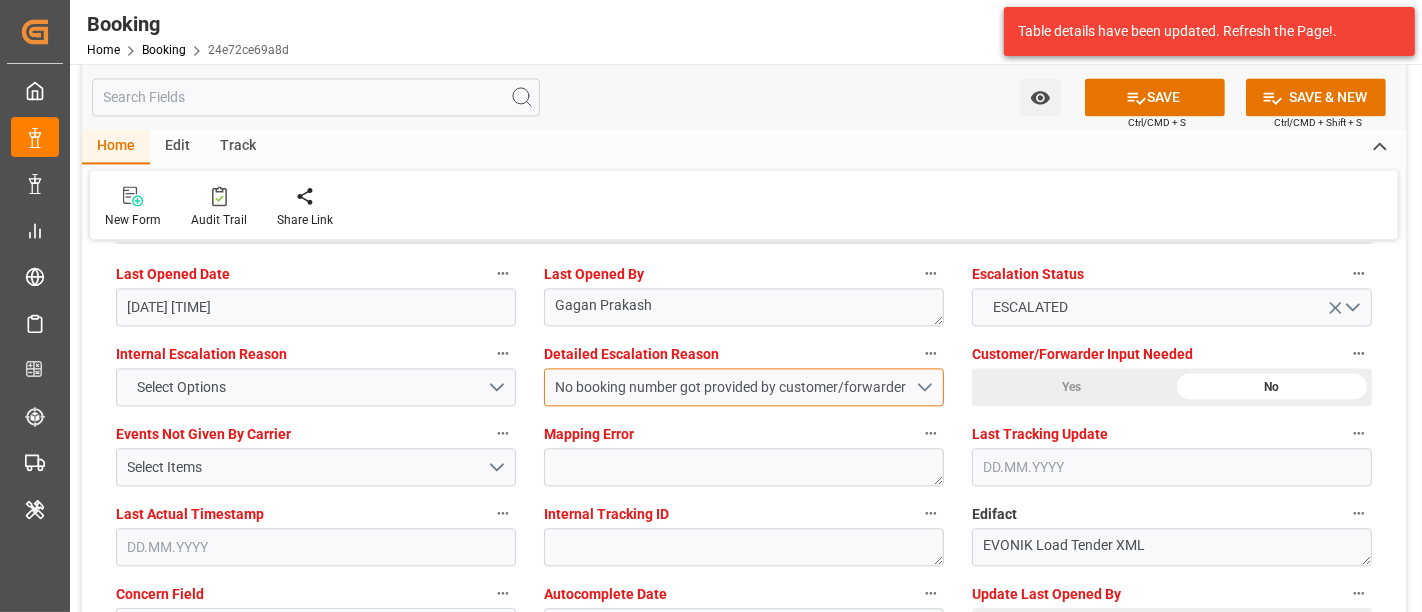 click on "No booking number got provided by customer/forwarder" at bounding box center [736, 387] 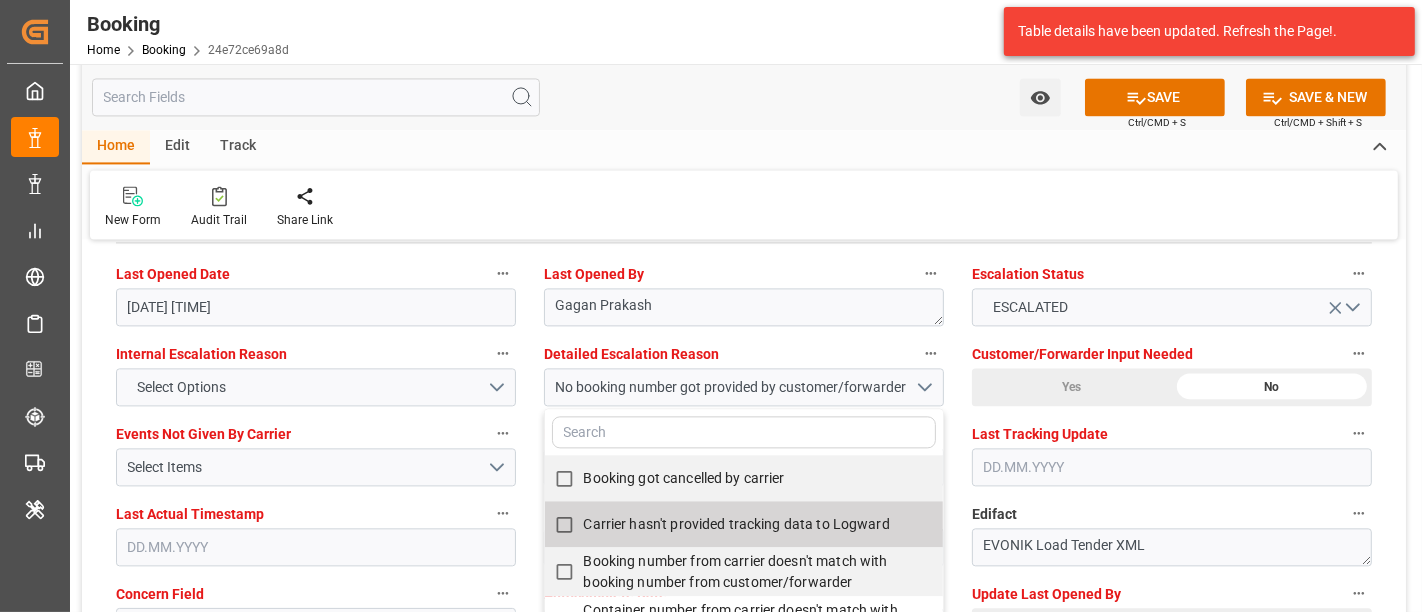 click on "Carrier hasn't provided tracking data to Logward" at bounding box center [564, 524] 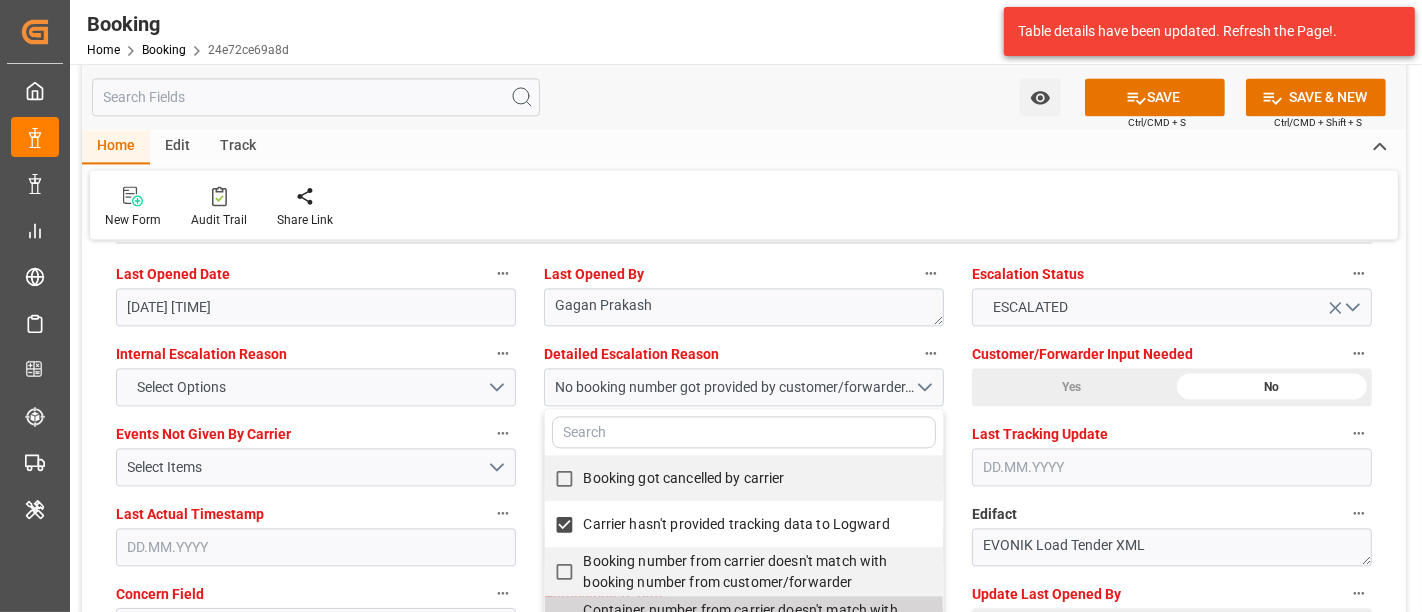 checkbox on "true" 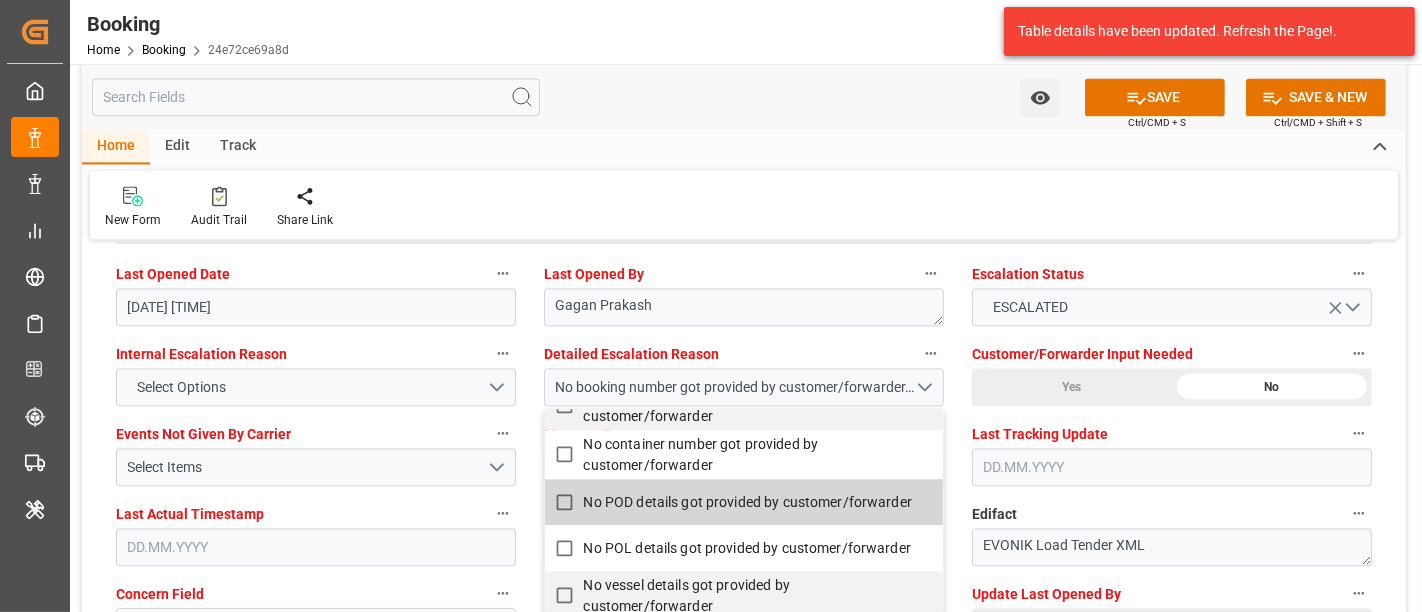 scroll, scrollTop: 620, scrollLeft: 0, axis: vertical 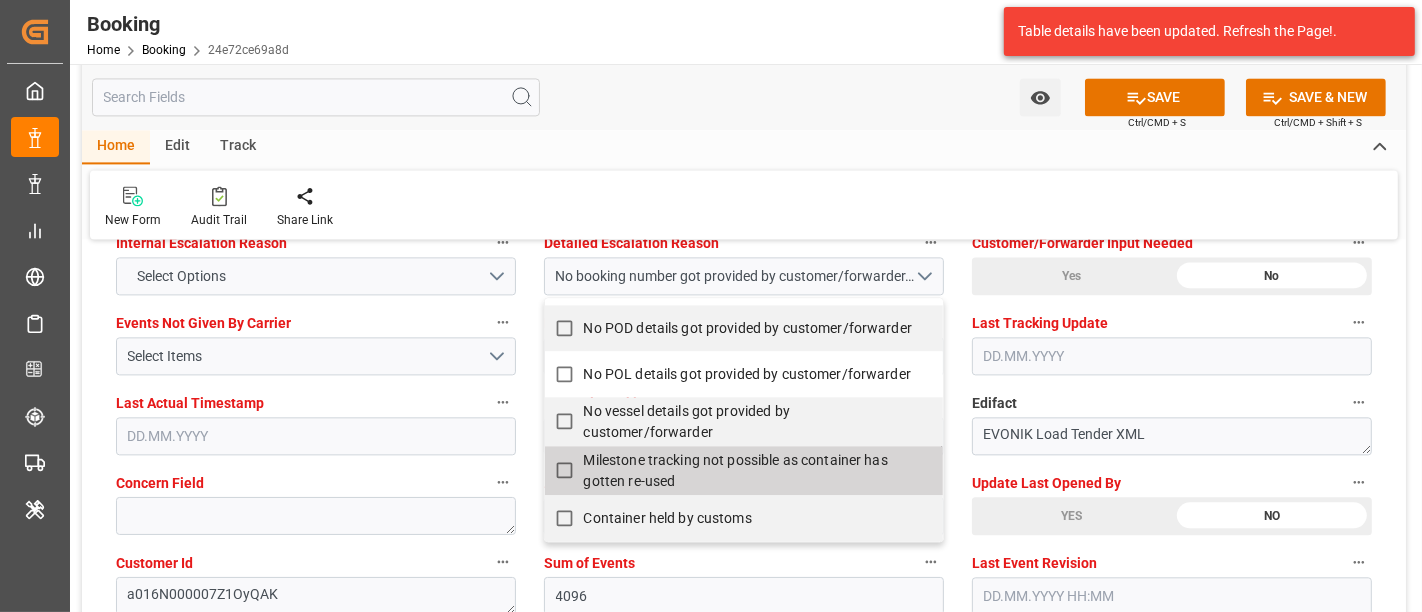 click on "Milestone tracking not possible as container has gotten re-used" at bounding box center [737, 470] 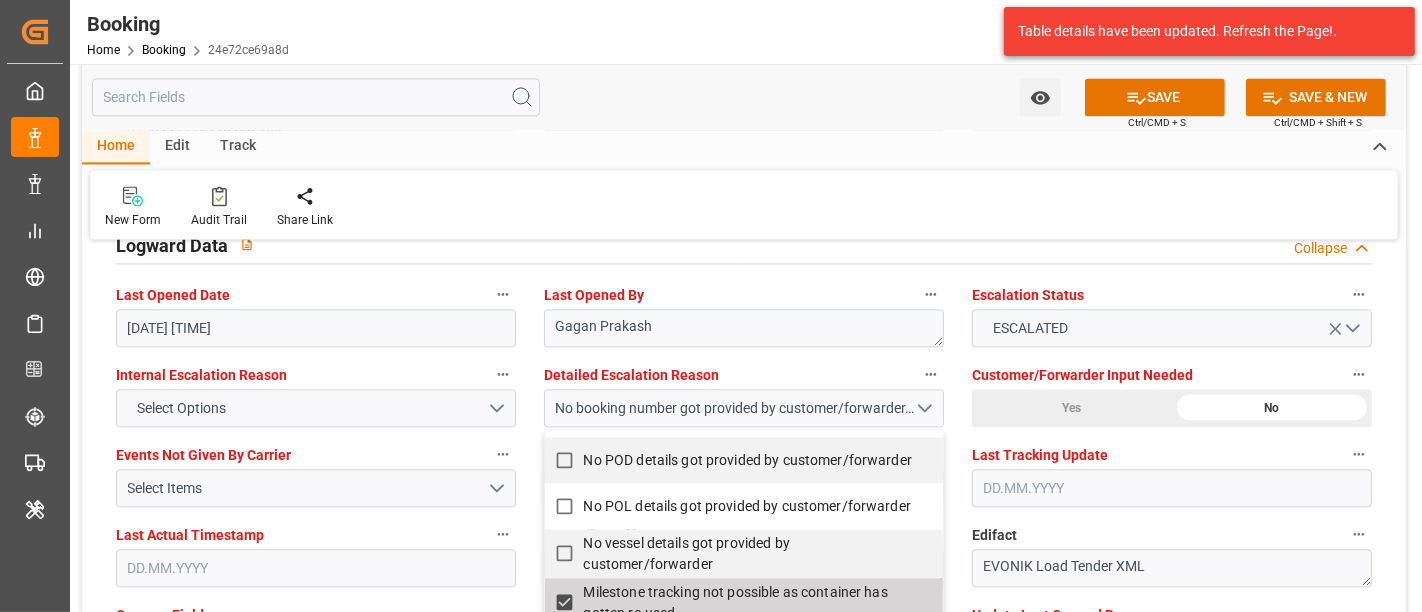 scroll, scrollTop: 3666, scrollLeft: 0, axis: vertical 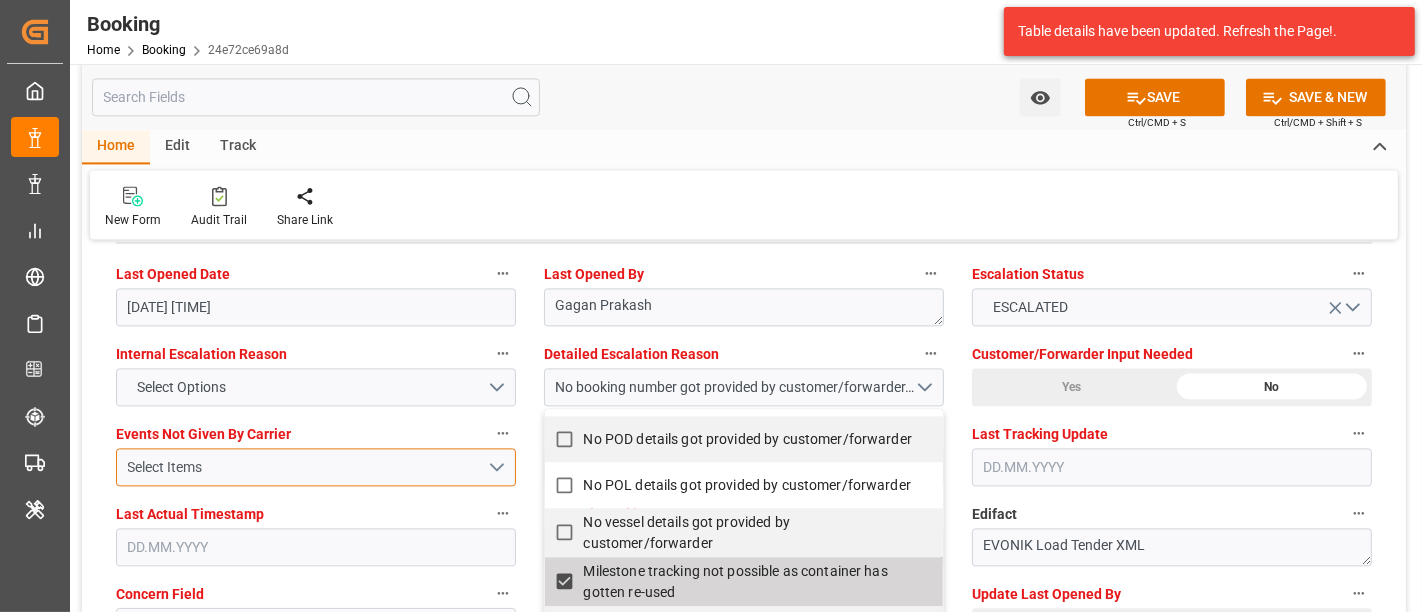 click on "Select Items" at bounding box center [308, 467] 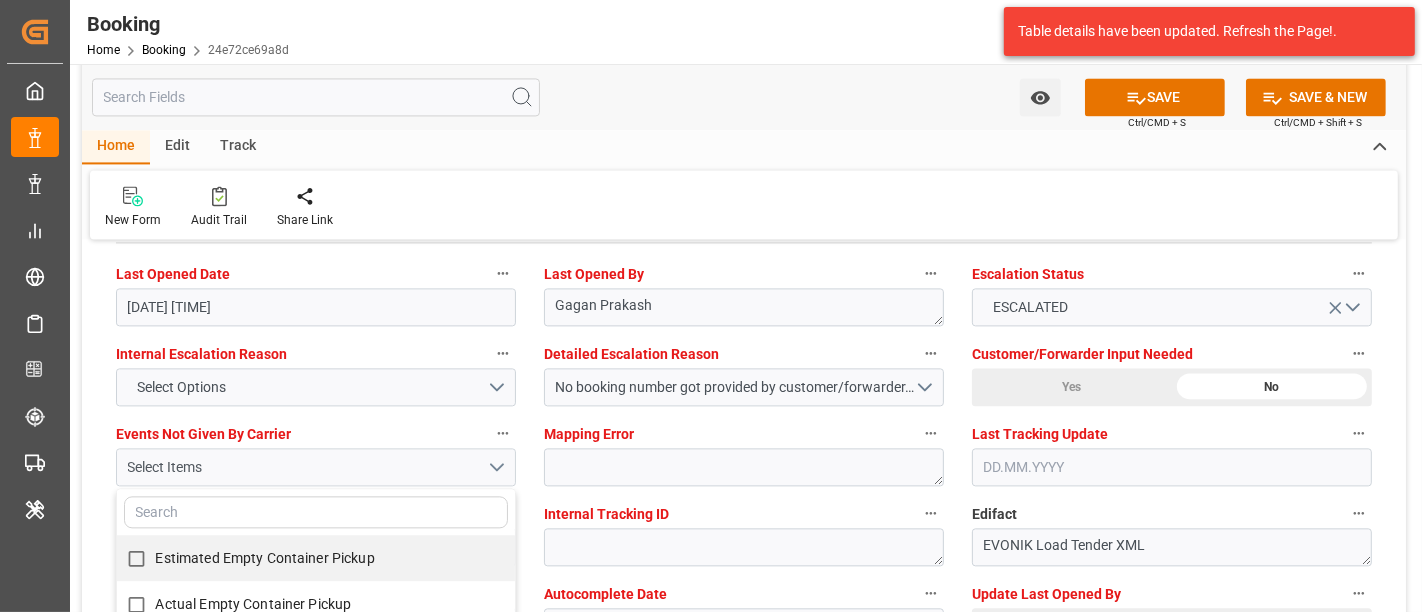 scroll, scrollTop: 3888, scrollLeft: 0, axis: vertical 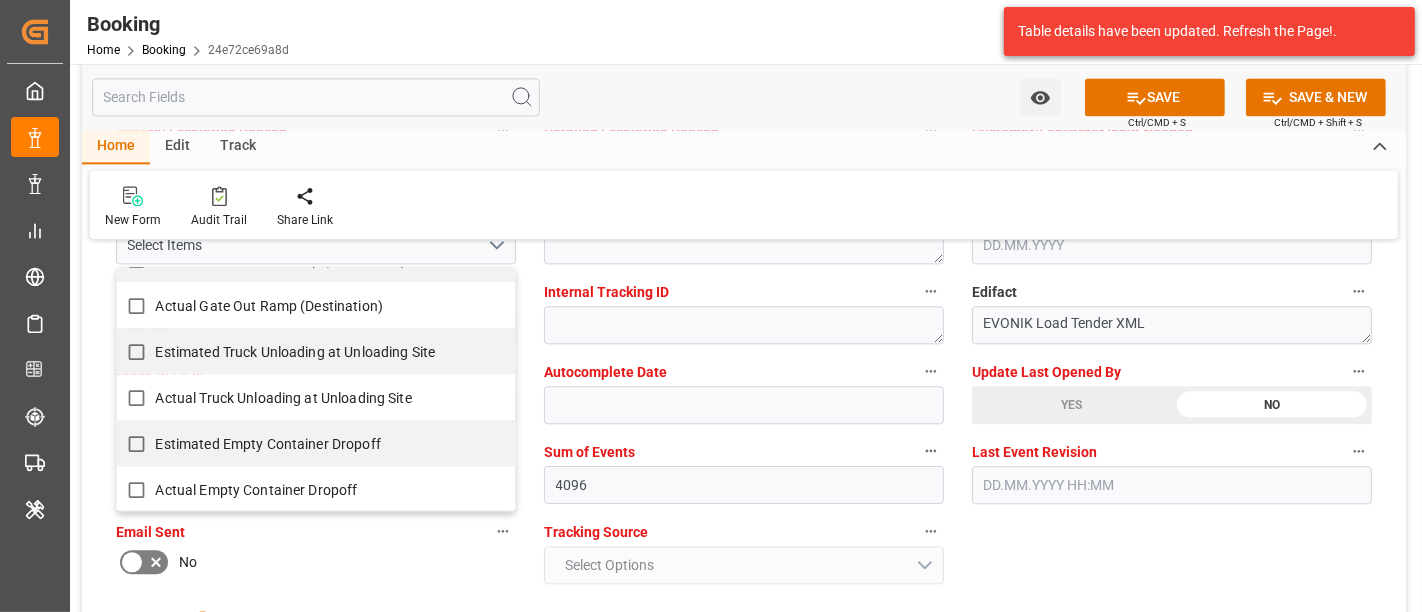 click on "Actual Empty Container Dropoff" at bounding box center (257, 489) 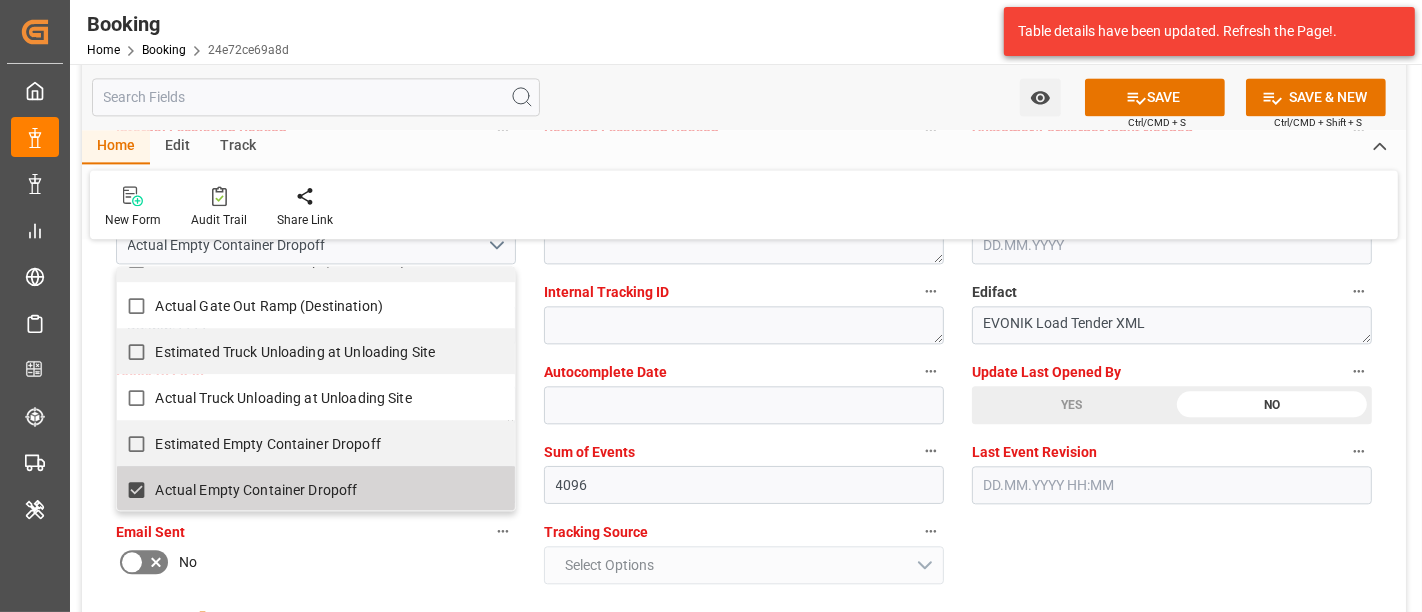 click on "No" at bounding box center (316, 562) 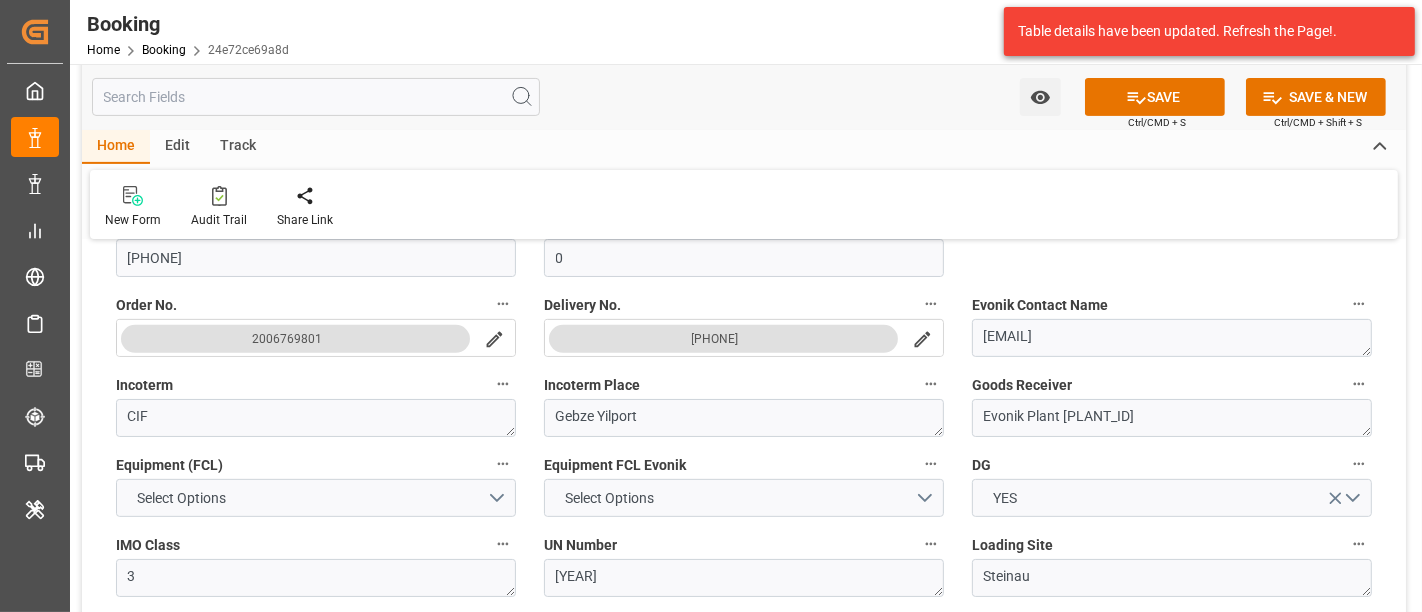 scroll, scrollTop: 666, scrollLeft: 0, axis: vertical 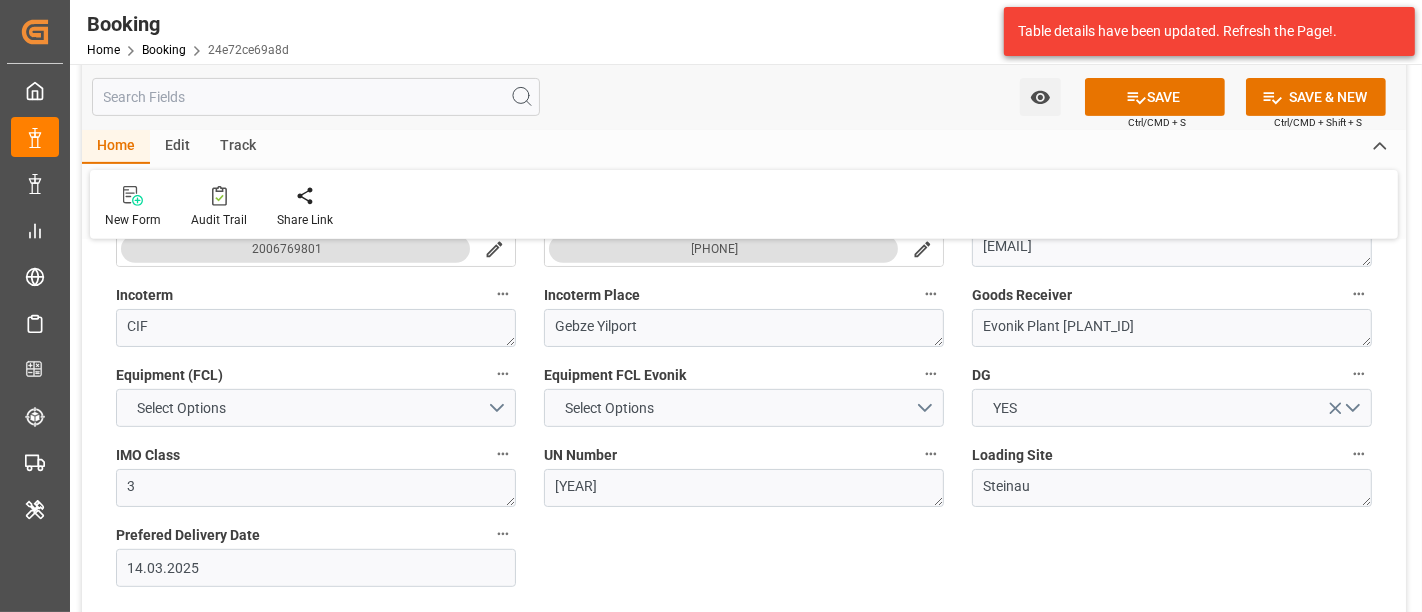 click on "SAVE" at bounding box center [1155, 97] 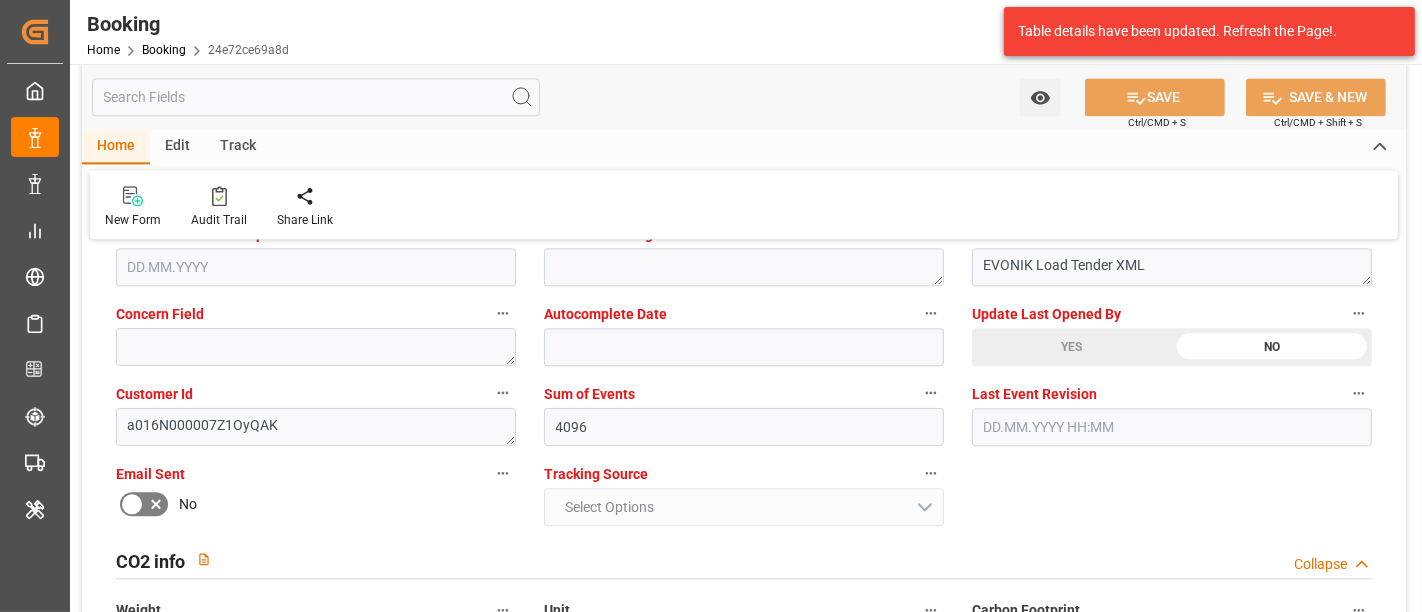 scroll, scrollTop: 4555, scrollLeft: 0, axis: vertical 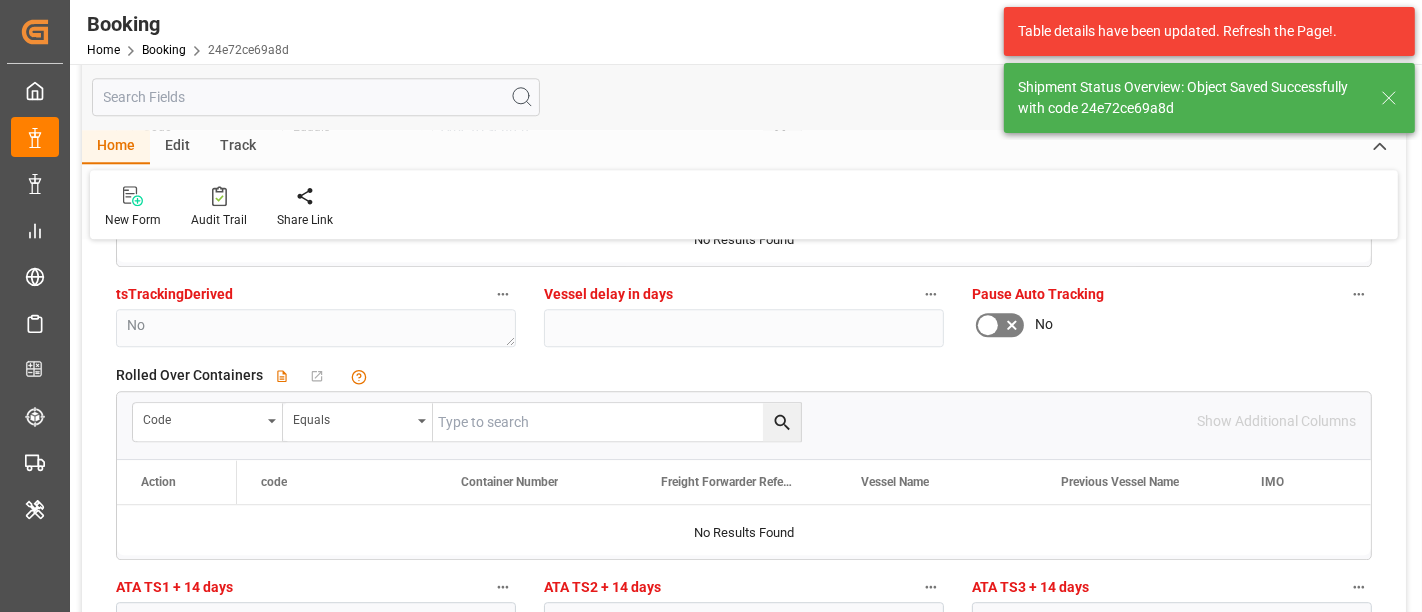type on "[FIRST] [LAST]" 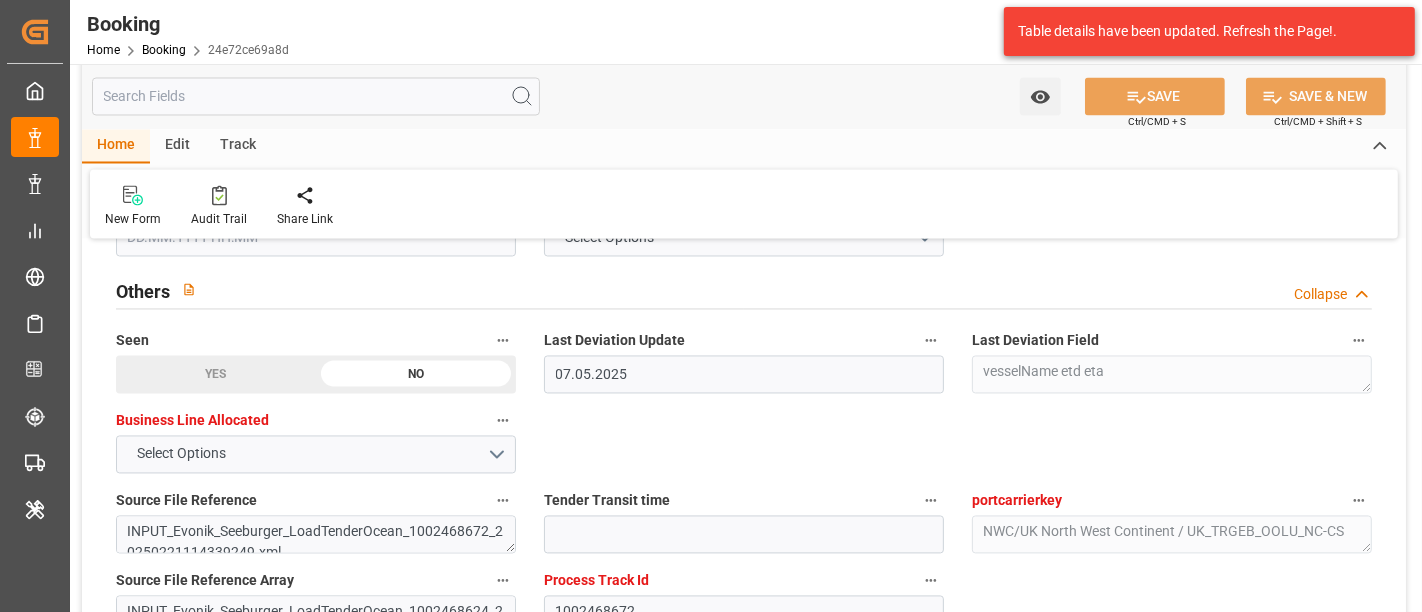 scroll, scrollTop: 3000, scrollLeft: 0, axis: vertical 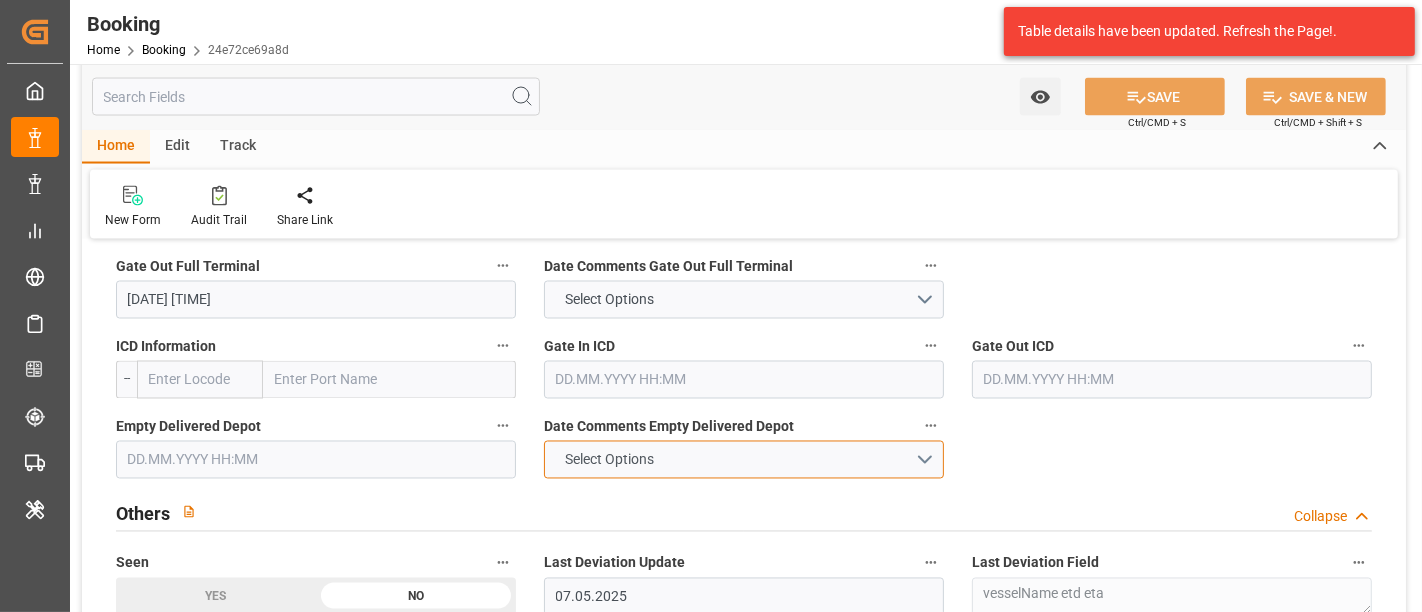 click on "Select Options" at bounding box center [744, 460] 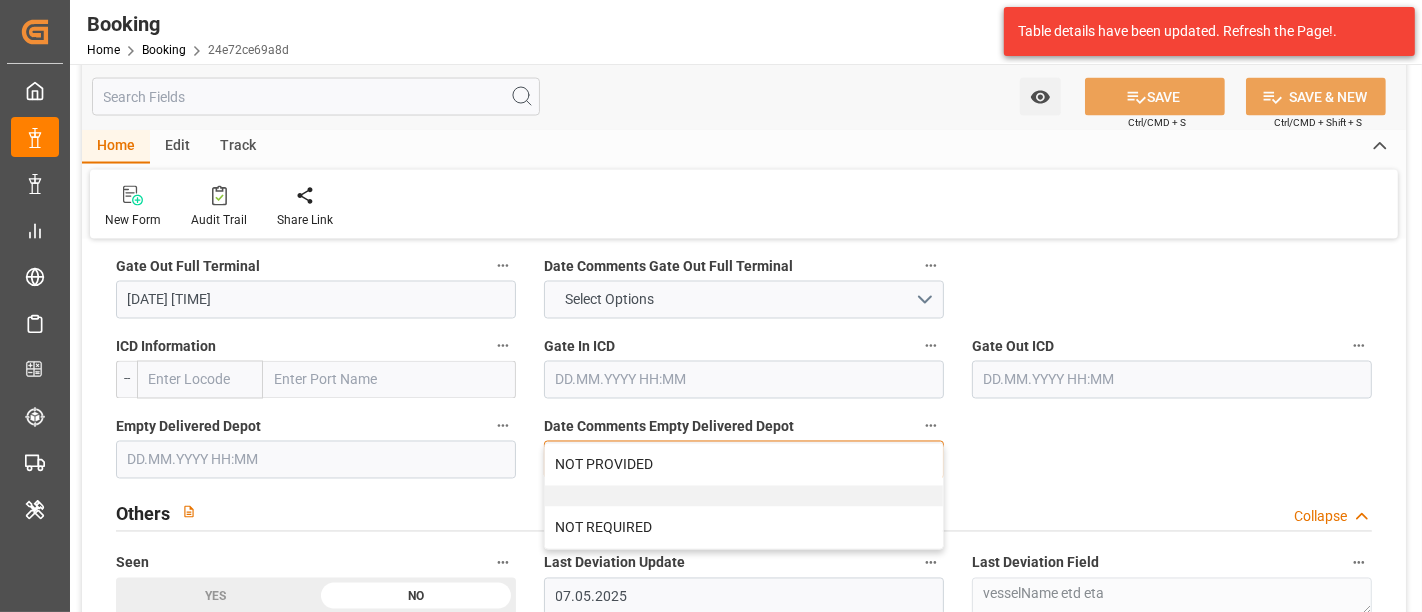 click on "NOT PROVIDED" at bounding box center [744, 465] 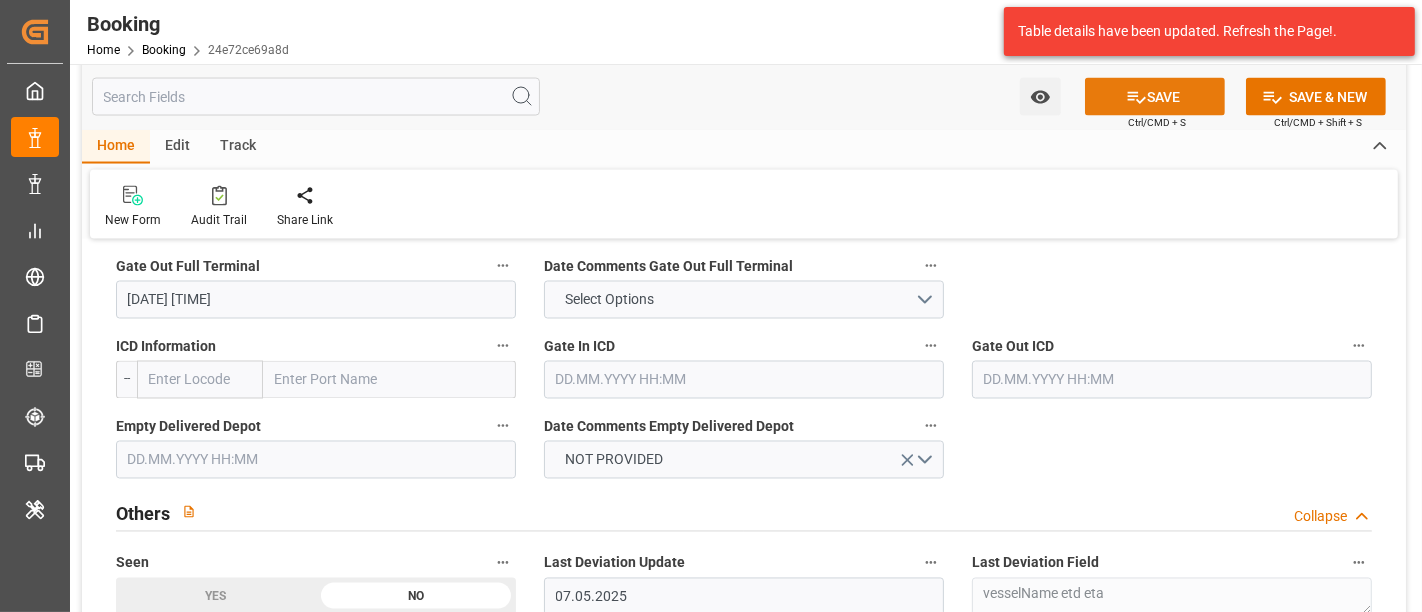 click on "SAVE" at bounding box center [1155, 97] 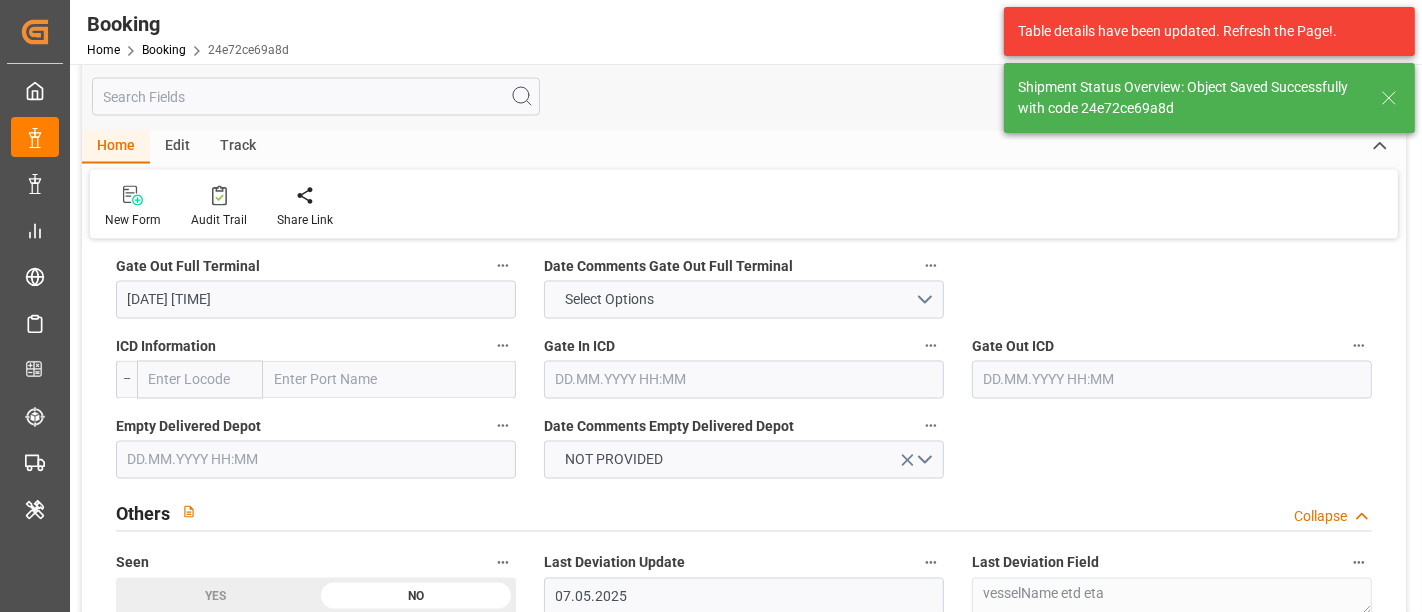 type on "08.08.2025 10:02" 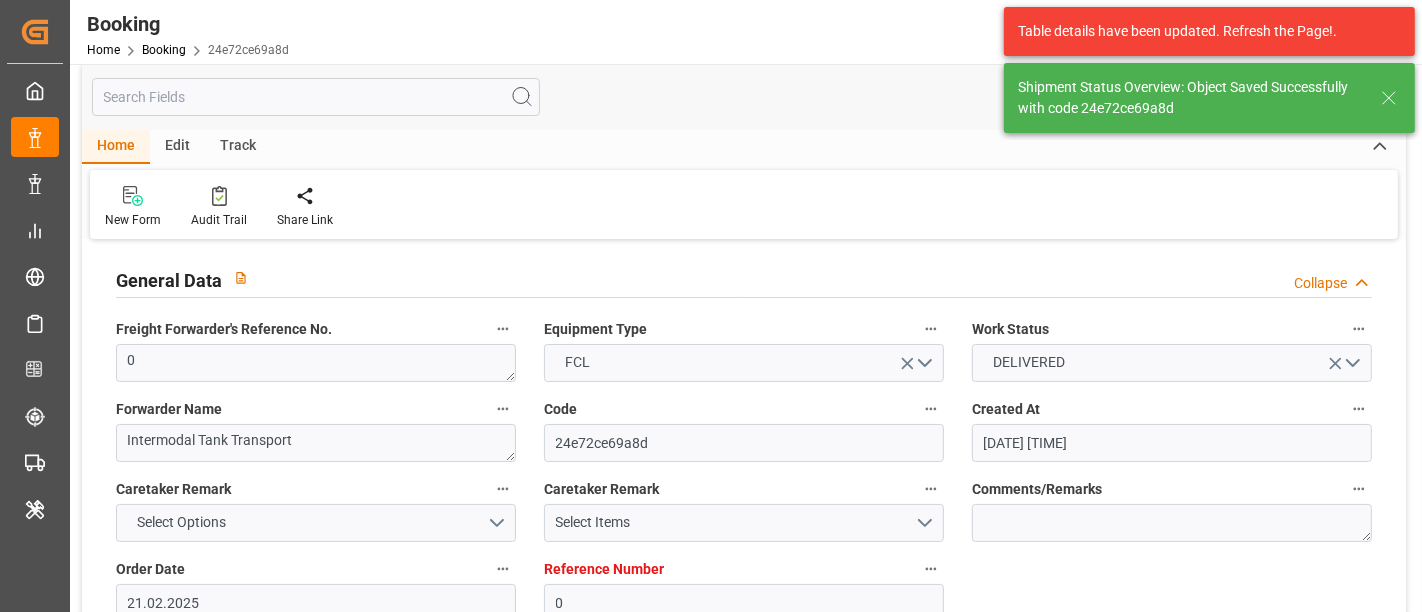 scroll, scrollTop: 0, scrollLeft: 0, axis: both 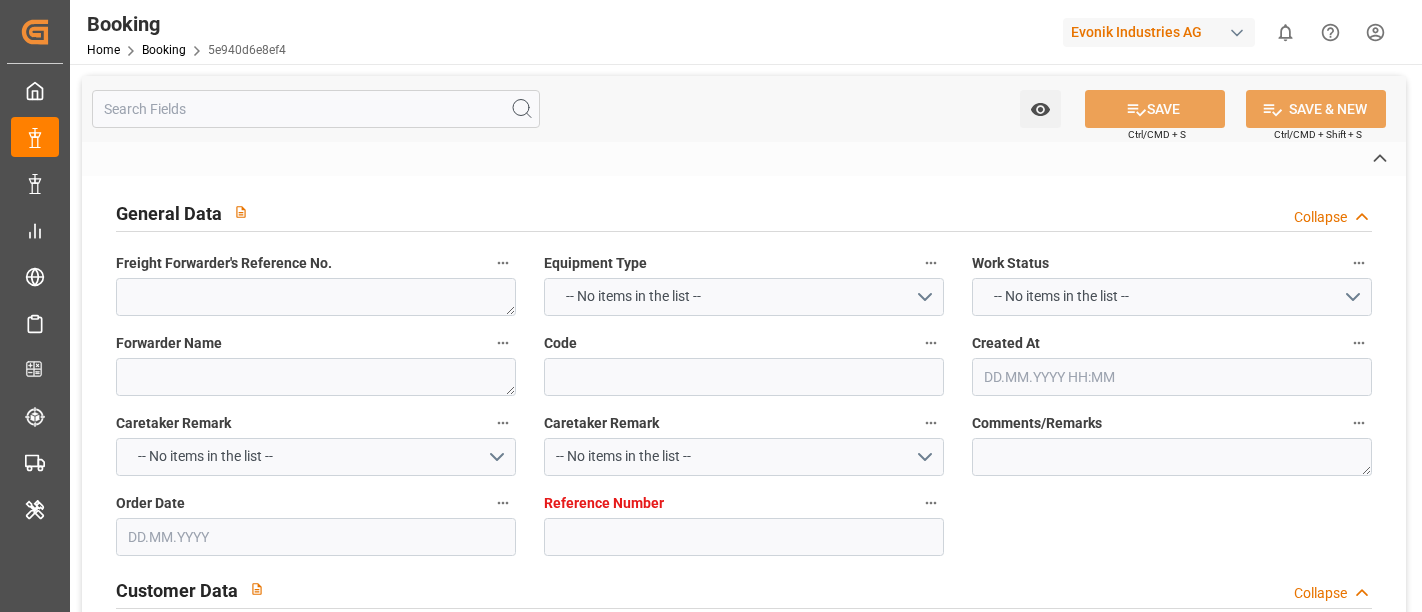 type on "0" 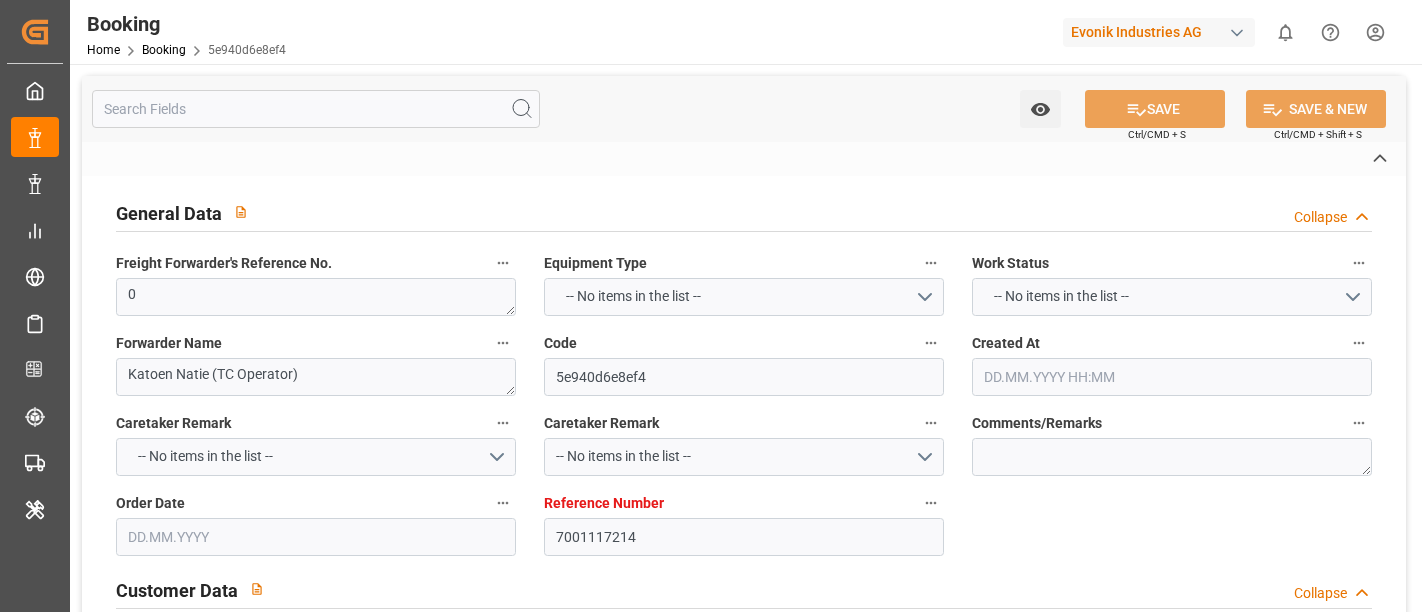 type on "SP-OI" 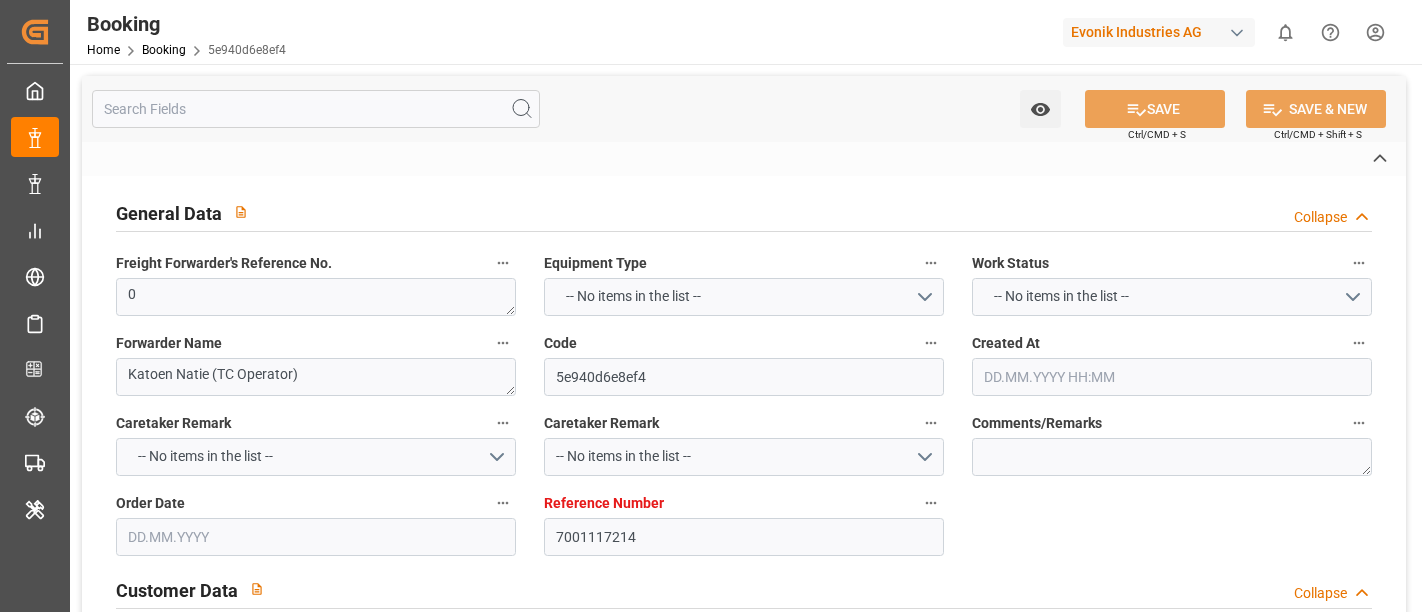 type on "7001117213" 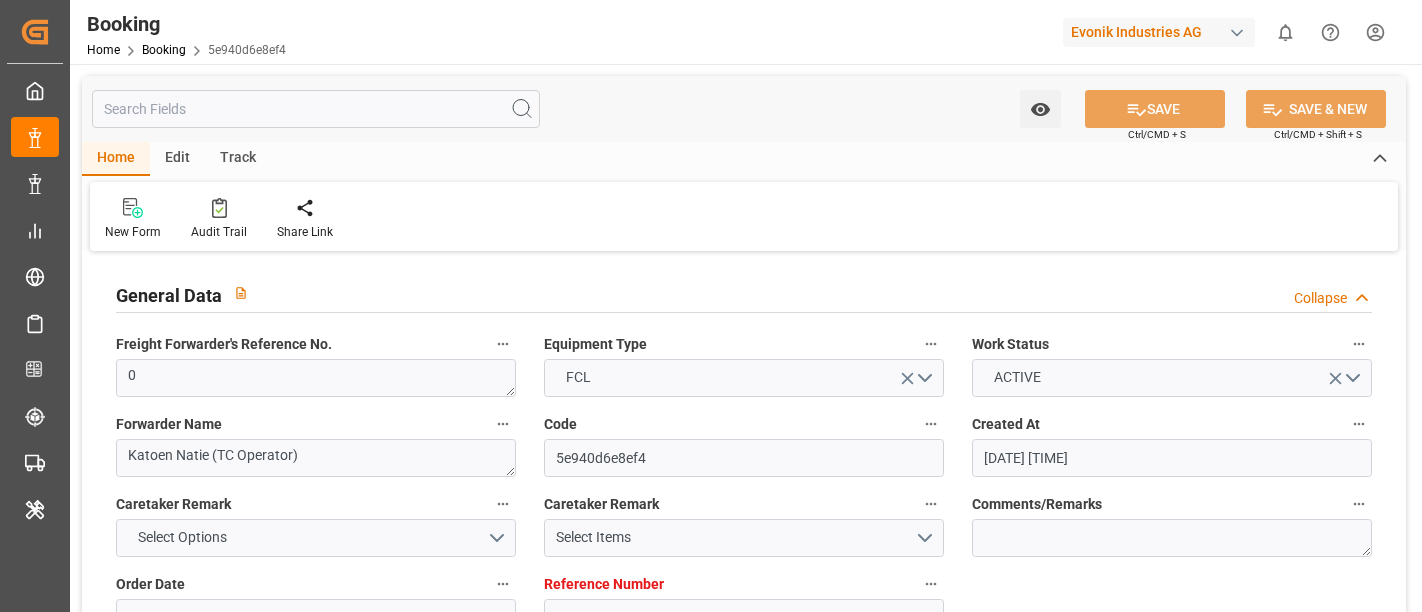 scroll, scrollTop: 0, scrollLeft: 0, axis: both 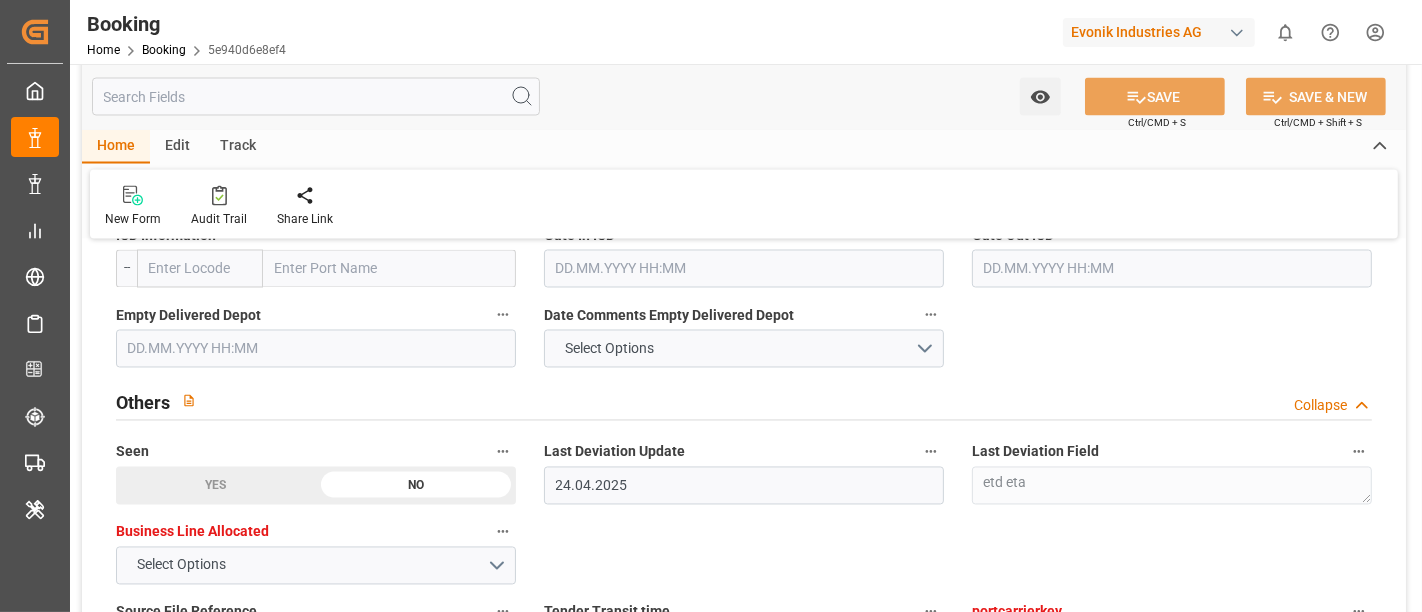 click on "Date Comments Empty Delivered Depot     Select Options" at bounding box center [744, 335] 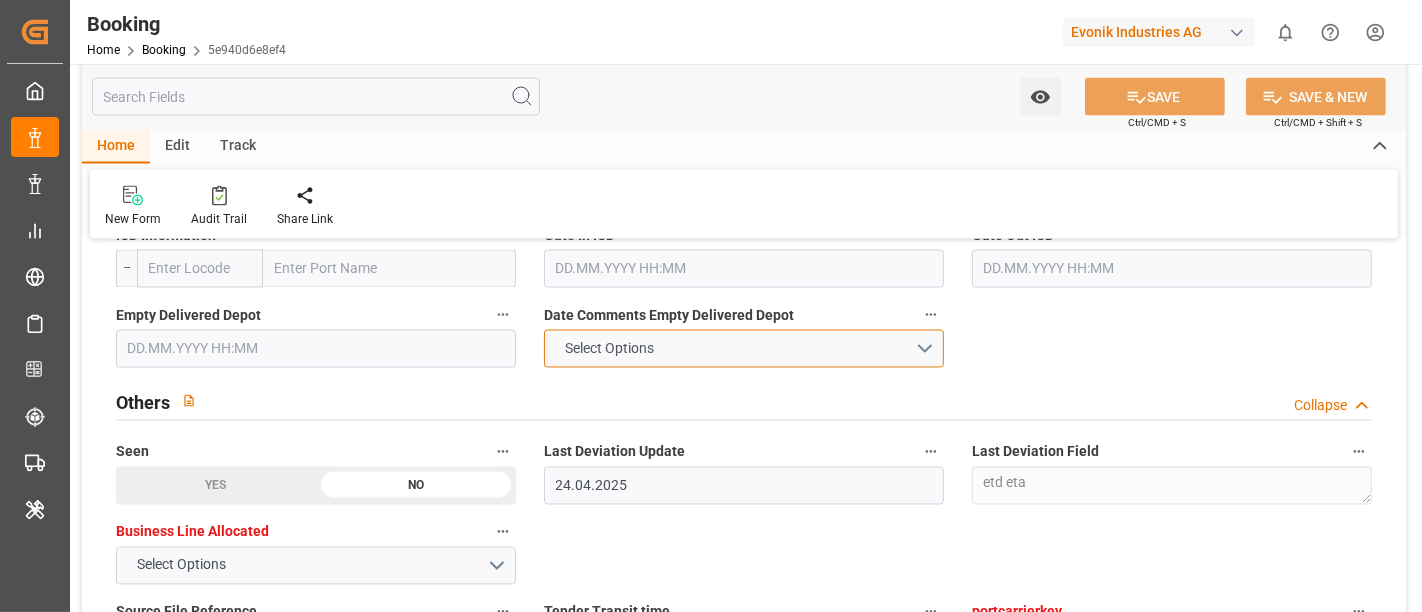 click on "Select Options" at bounding box center [744, 349] 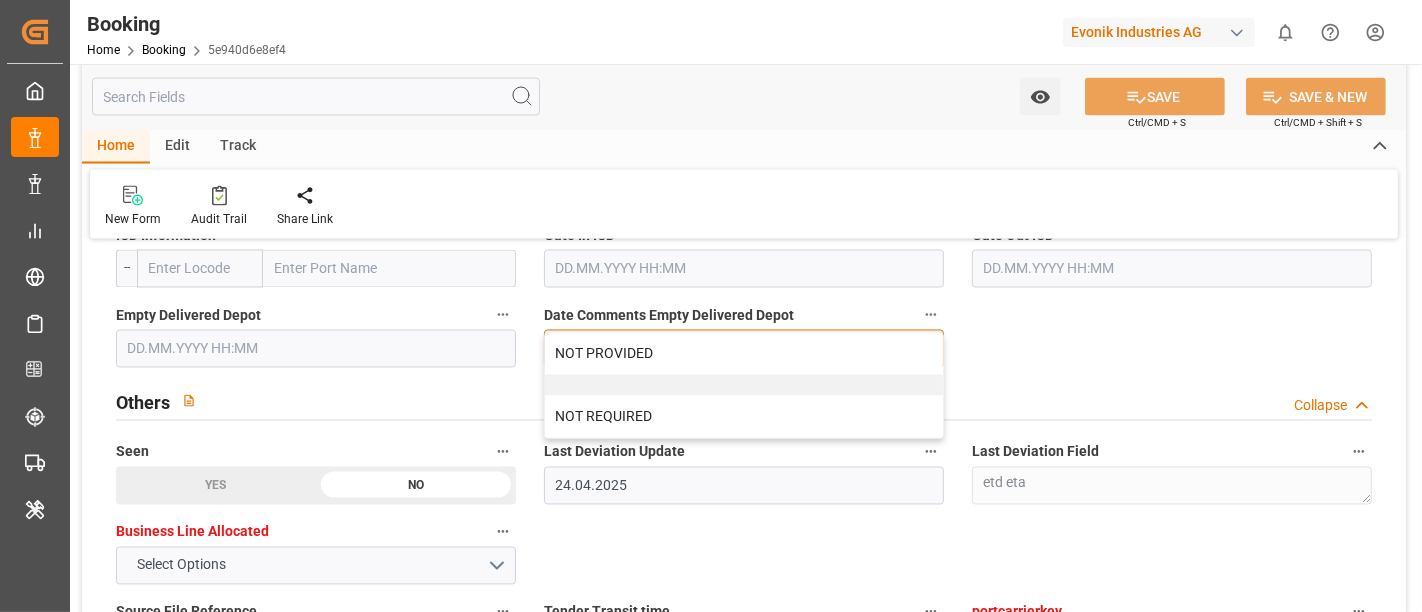 click on "NOT PROVIDED" at bounding box center [744, 354] 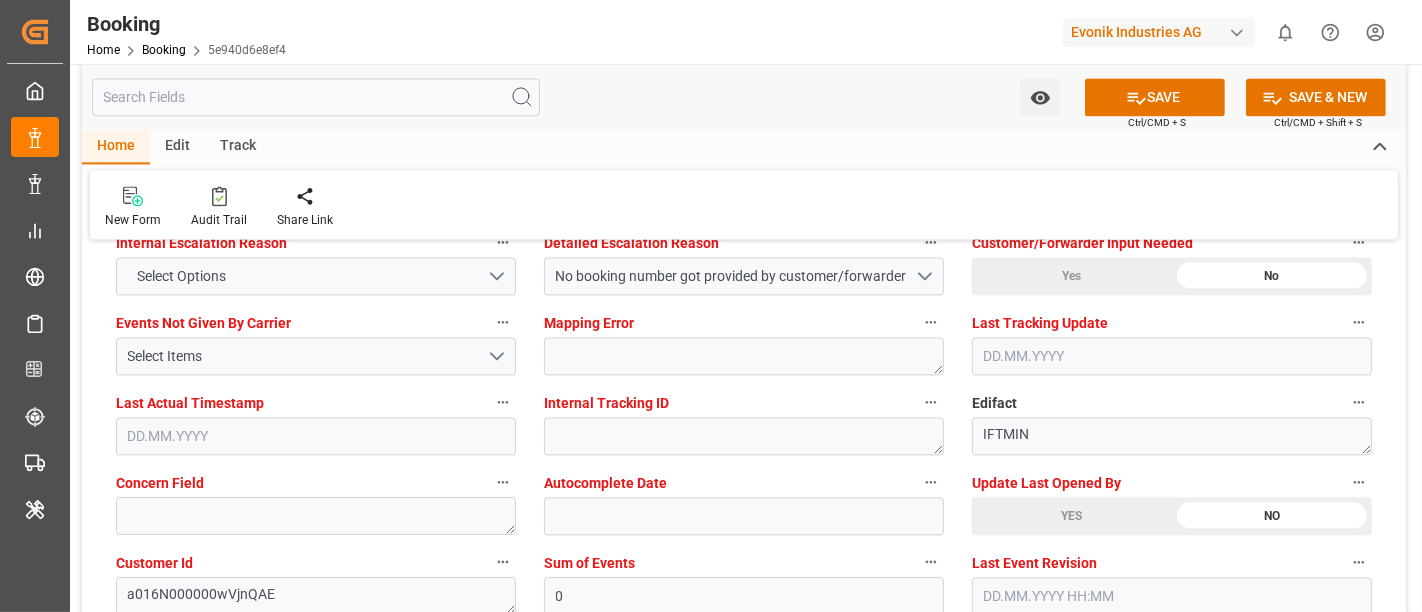 scroll, scrollTop: 3666, scrollLeft: 0, axis: vertical 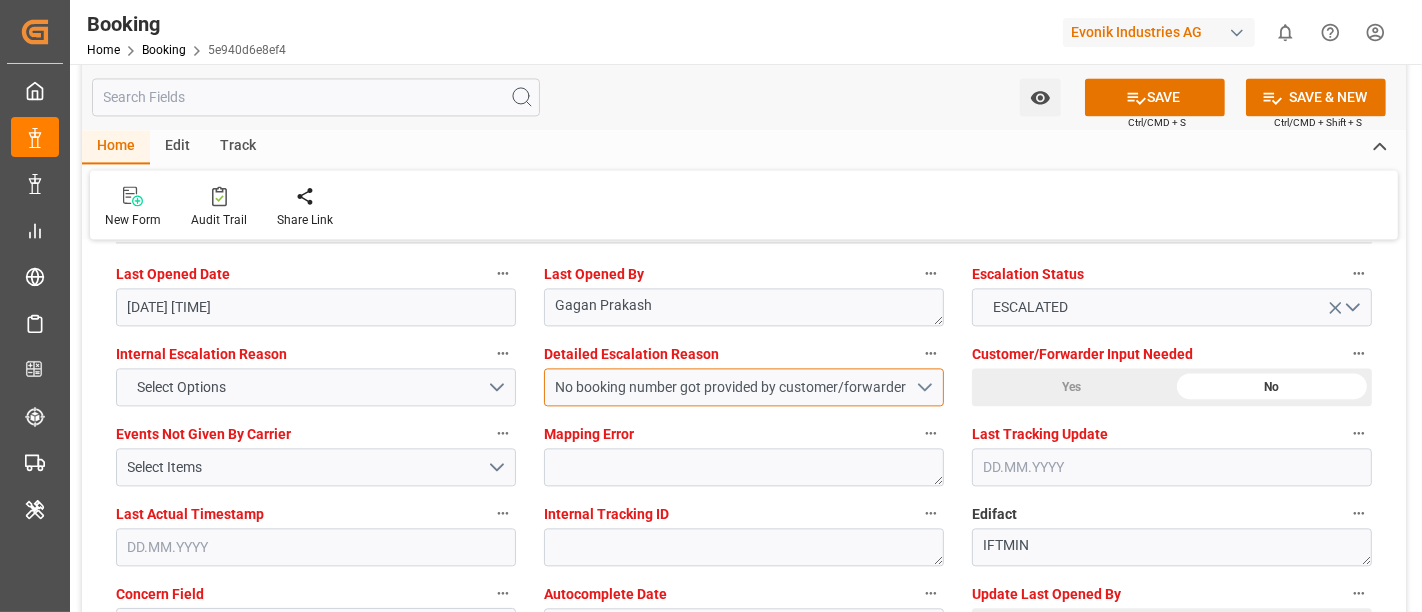 click on "No booking number got provided by customer/forwarder" at bounding box center (736, 387) 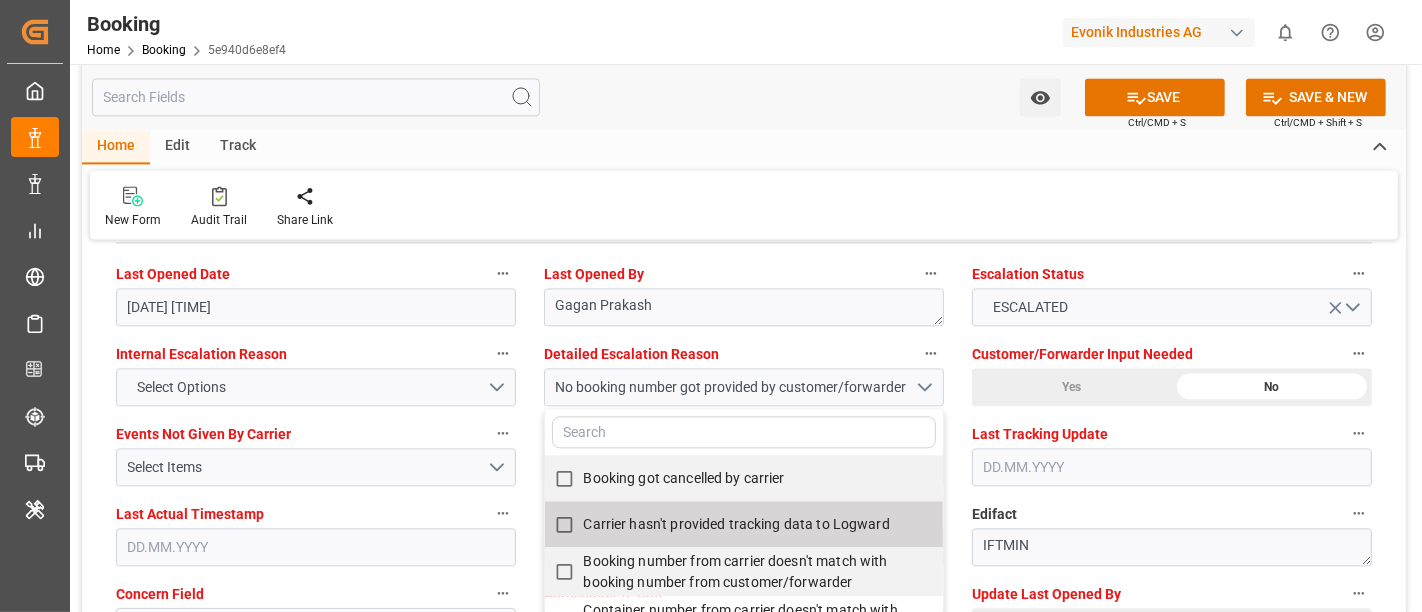 click on "Carrier hasn't provided tracking data to Logward" at bounding box center (733, 524) 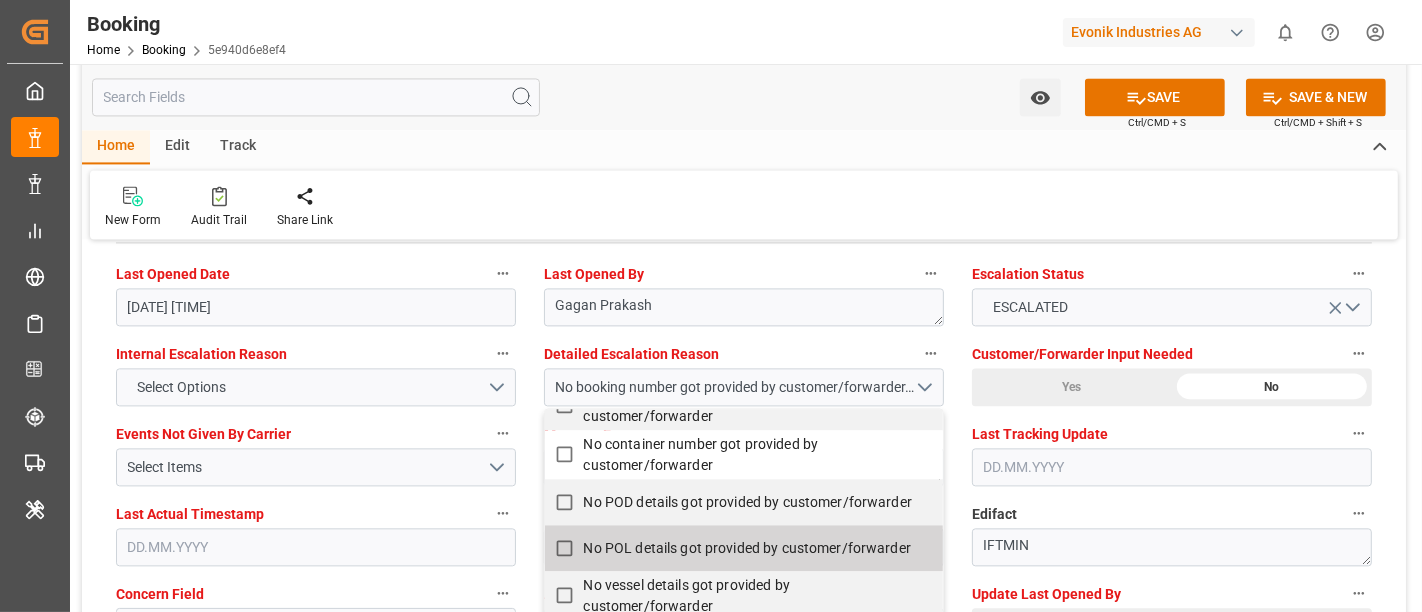 scroll, scrollTop: 620, scrollLeft: 0, axis: vertical 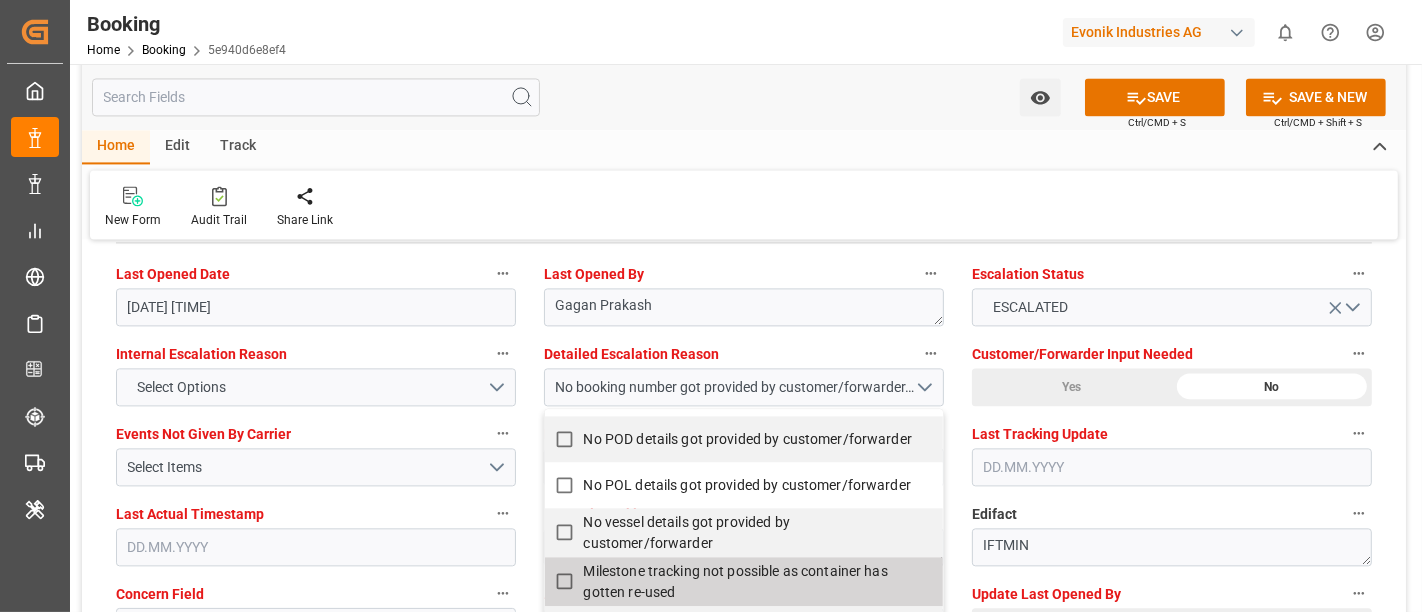 click on "Milestone tracking not possible as container has gotten re-used" at bounding box center [737, 581] 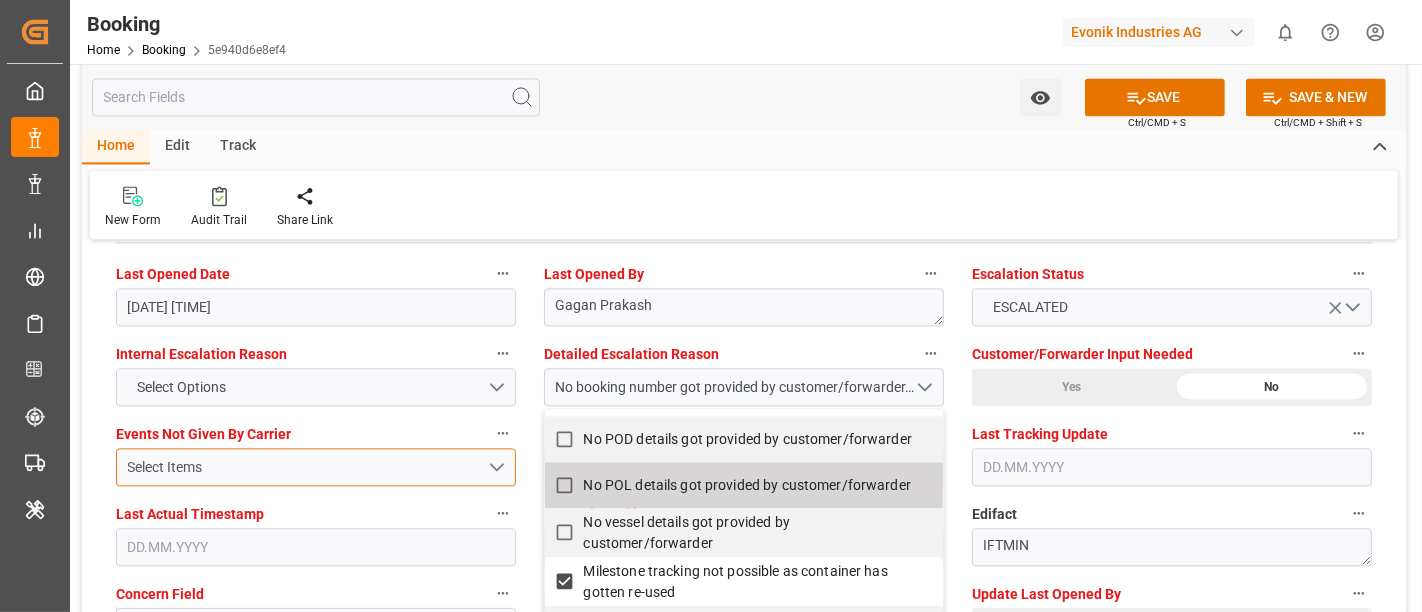 click on "Select Items" at bounding box center (316, 467) 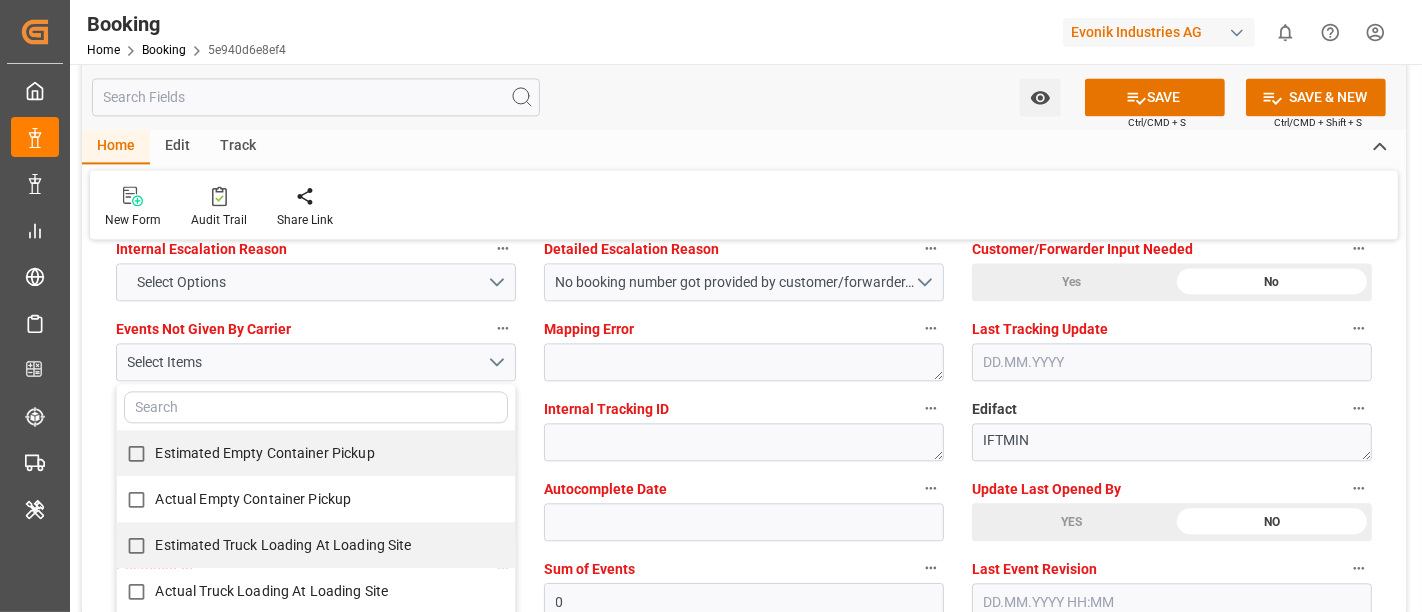 scroll, scrollTop: 3888, scrollLeft: 0, axis: vertical 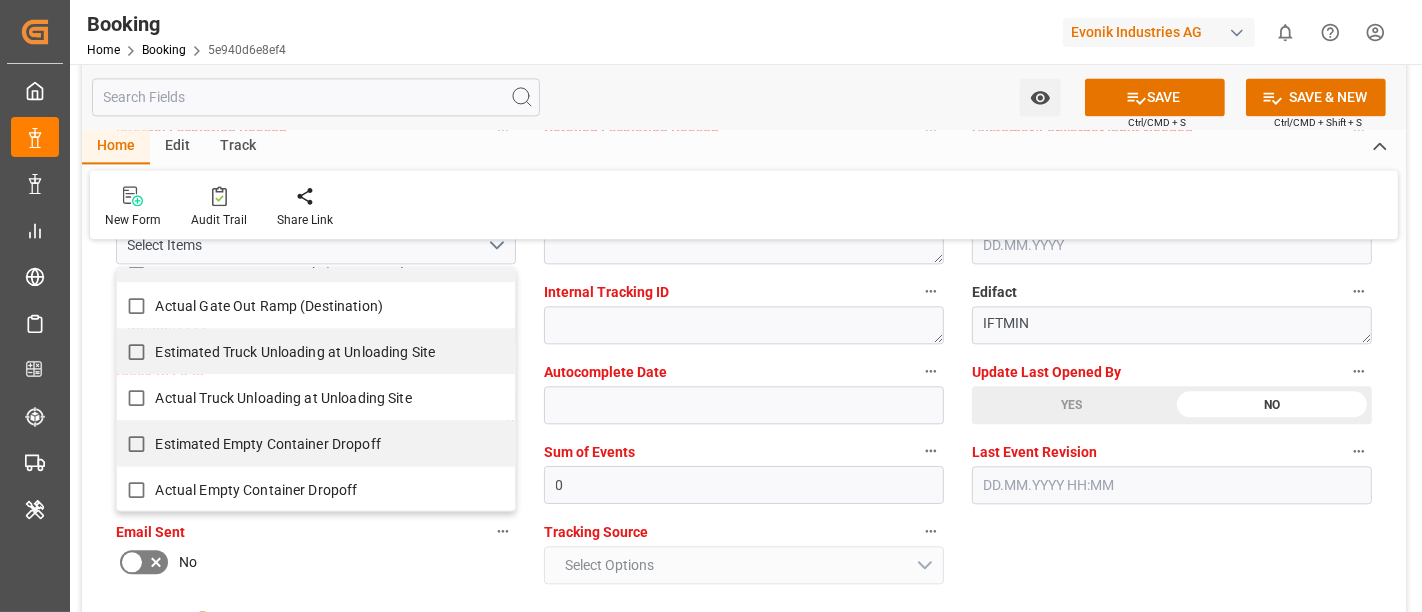 click on "Actual Empty Container Dropoff" at bounding box center [305, 489] 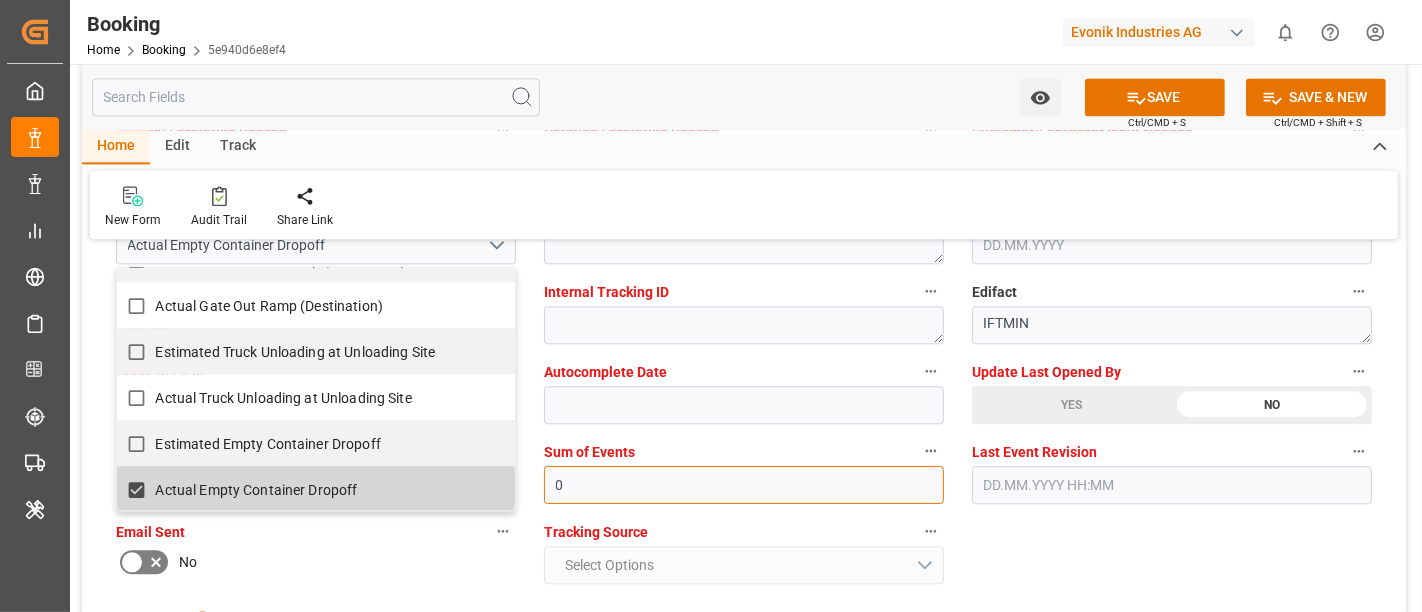click on "0" at bounding box center (744, 485) 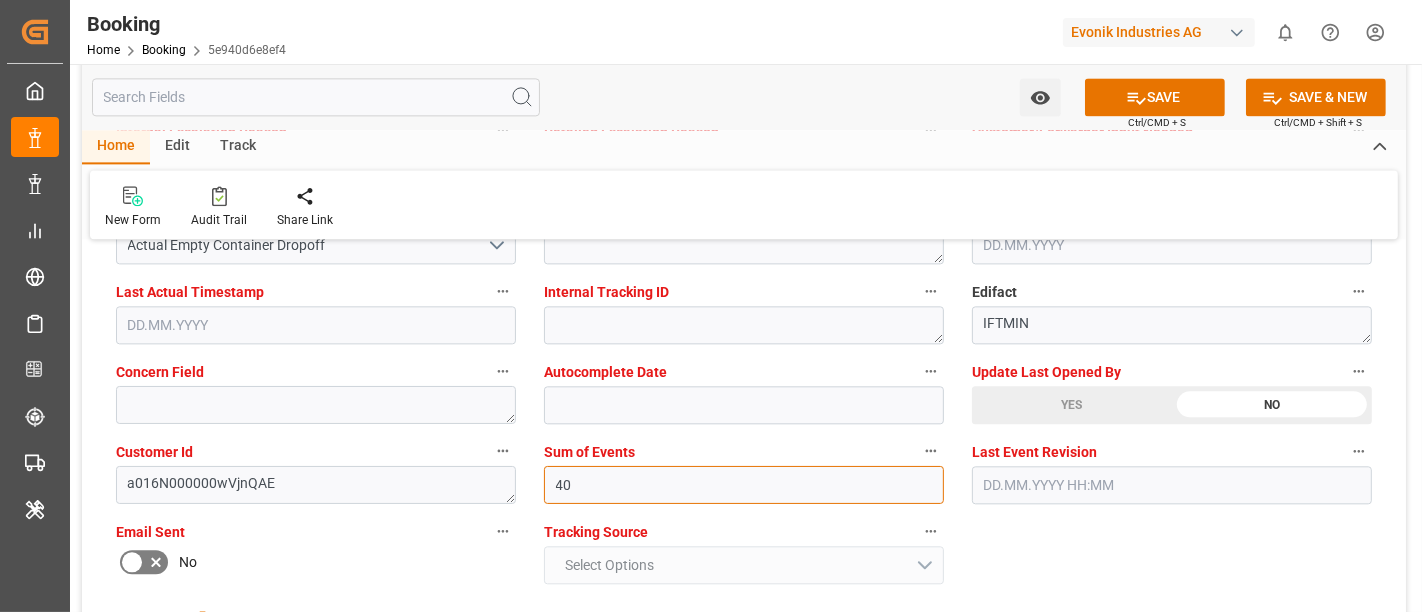 click on "40" at bounding box center (744, 485) 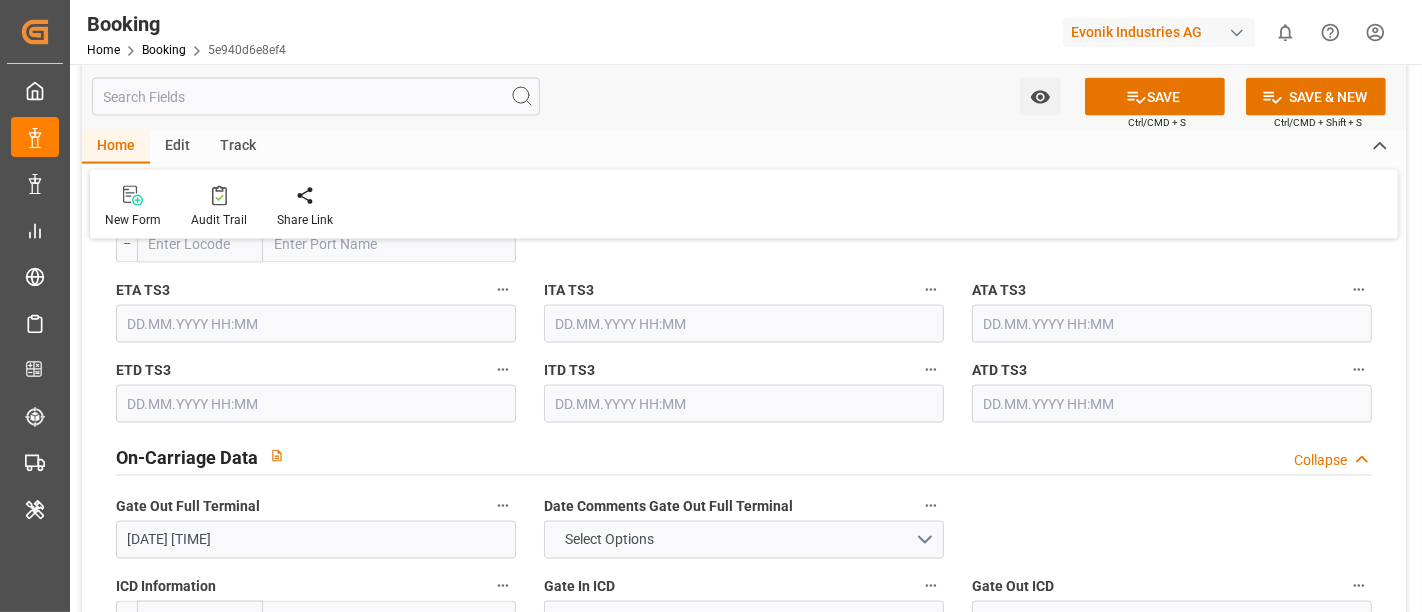 scroll, scrollTop: 2555, scrollLeft: 0, axis: vertical 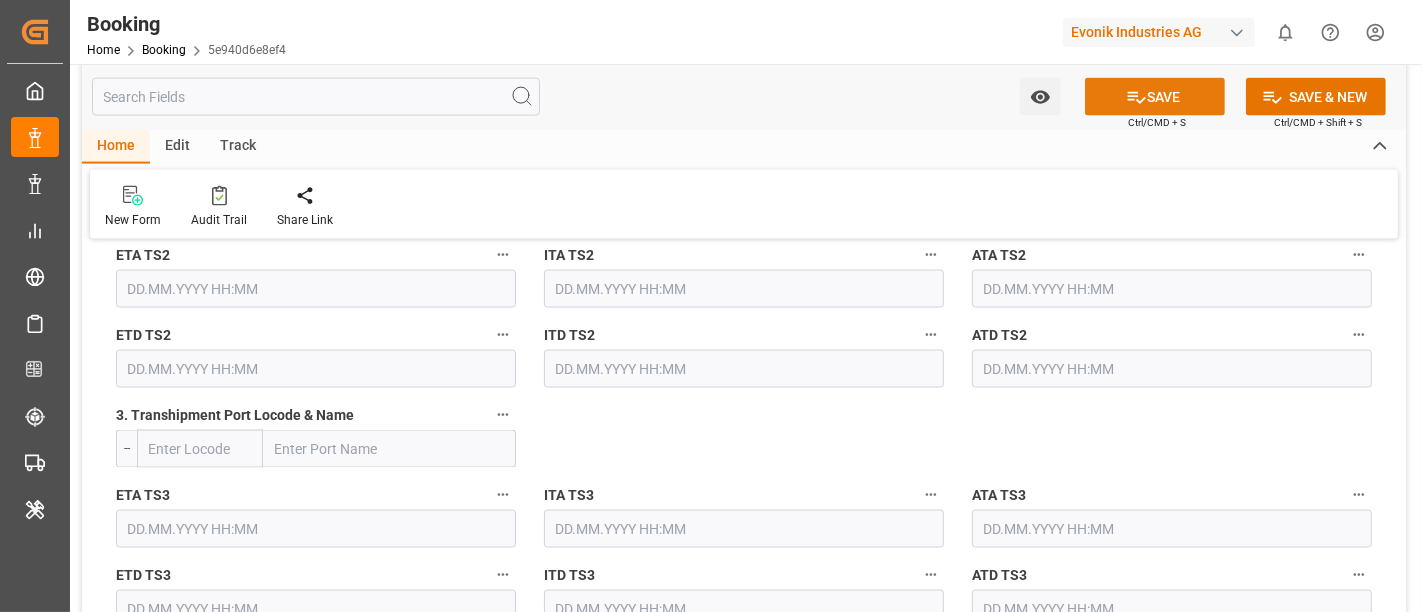 type on "4096" 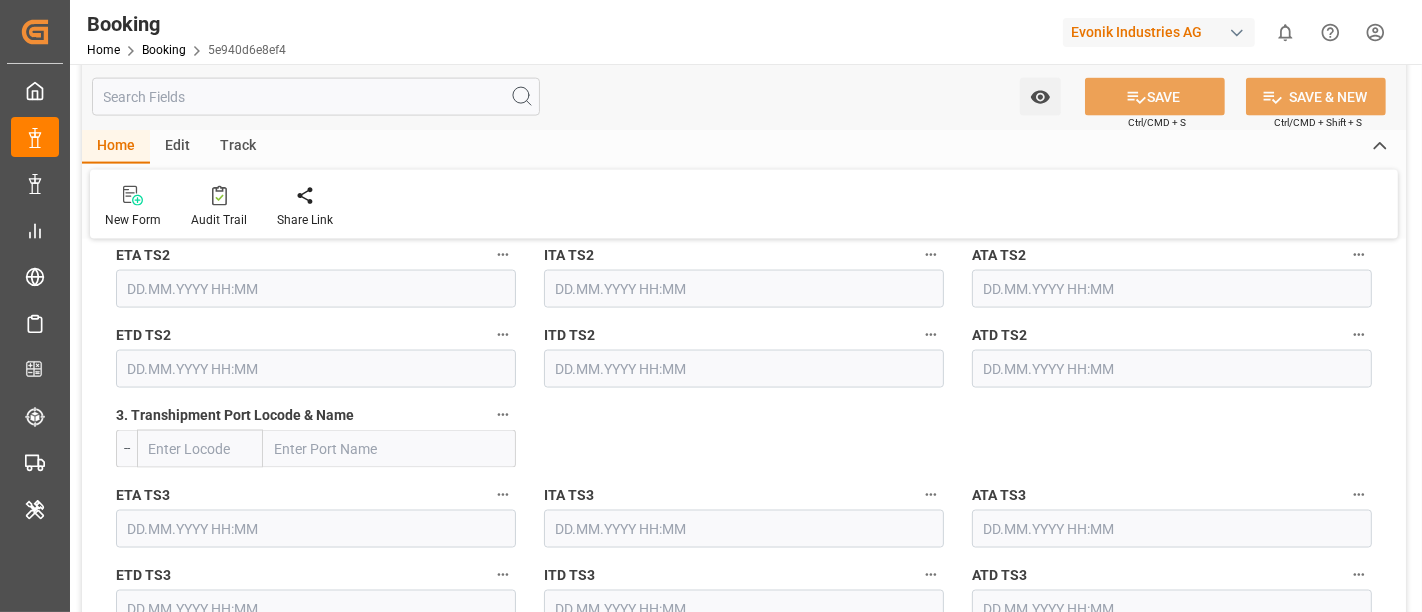 scroll, scrollTop: 3111, scrollLeft: 0, axis: vertical 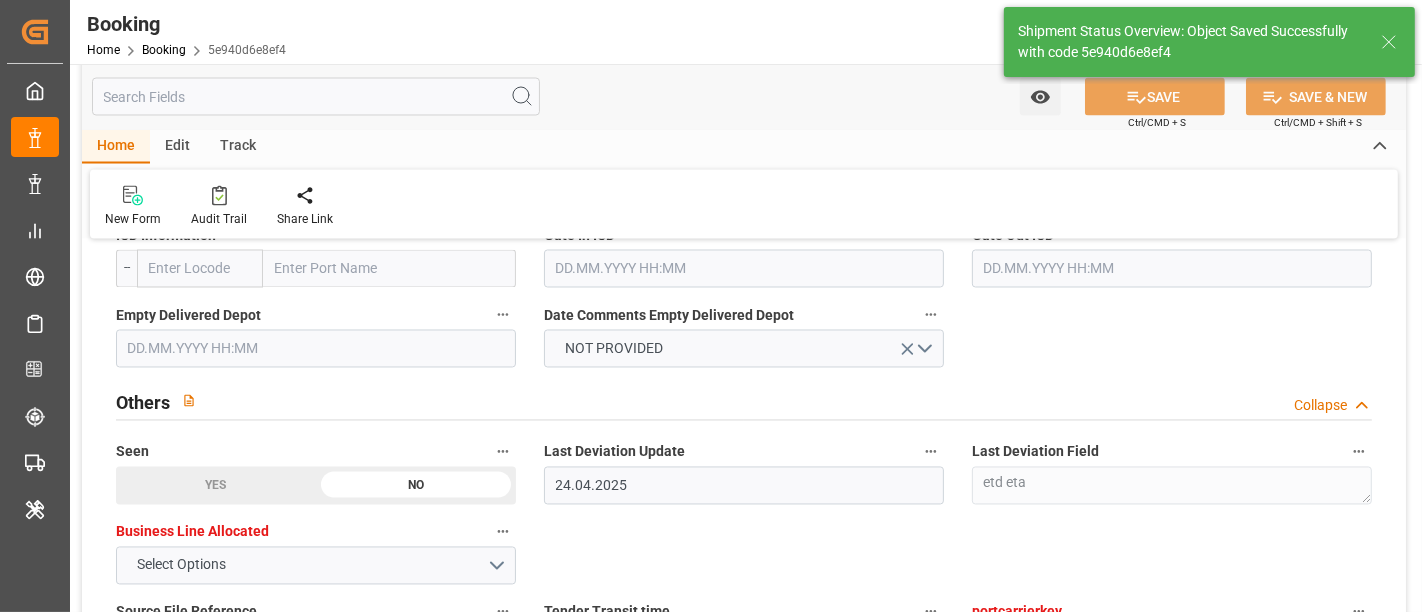 type on "[FIRST] [LAST]" 